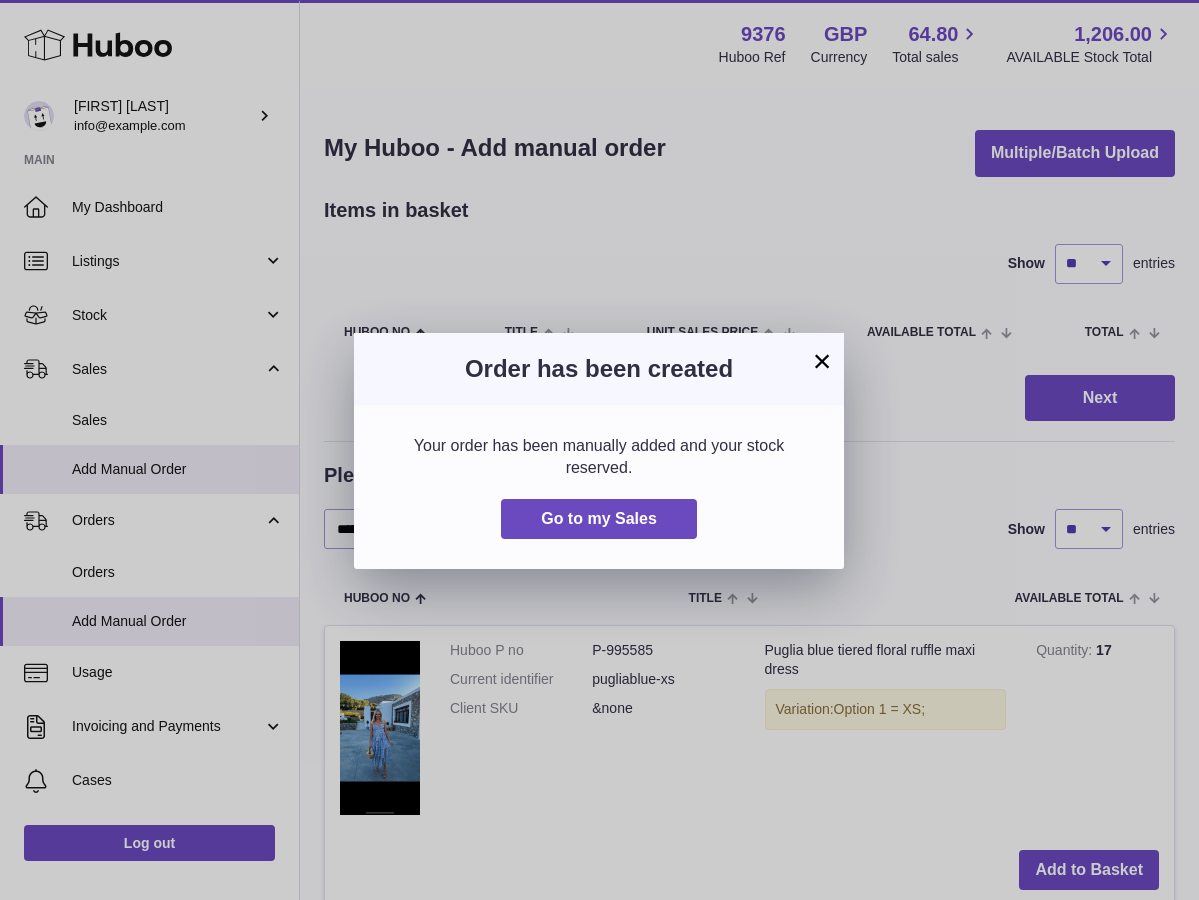 scroll, scrollTop: 0, scrollLeft: 0, axis: both 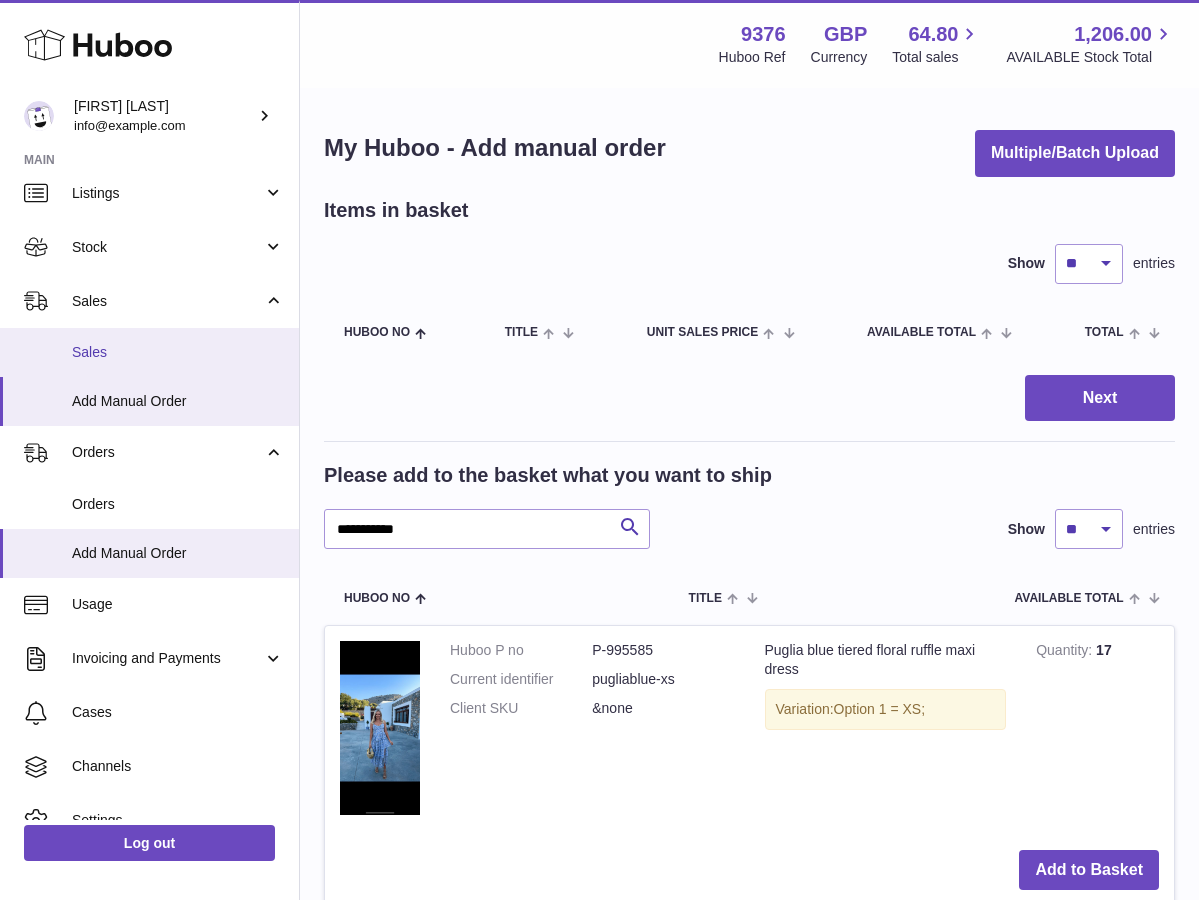 click on "Sales" at bounding box center (149, 352) 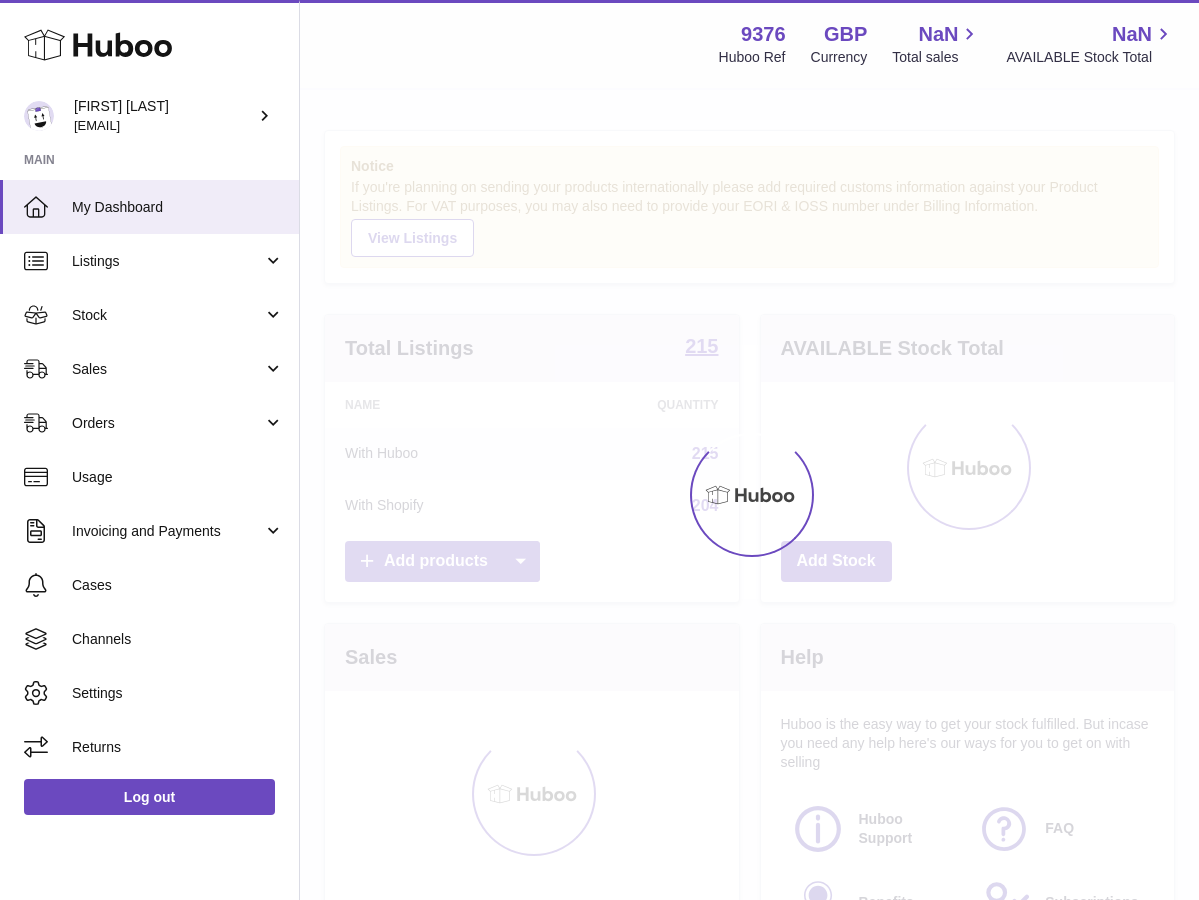 scroll, scrollTop: 0, scrollLeft: 0, axis: both 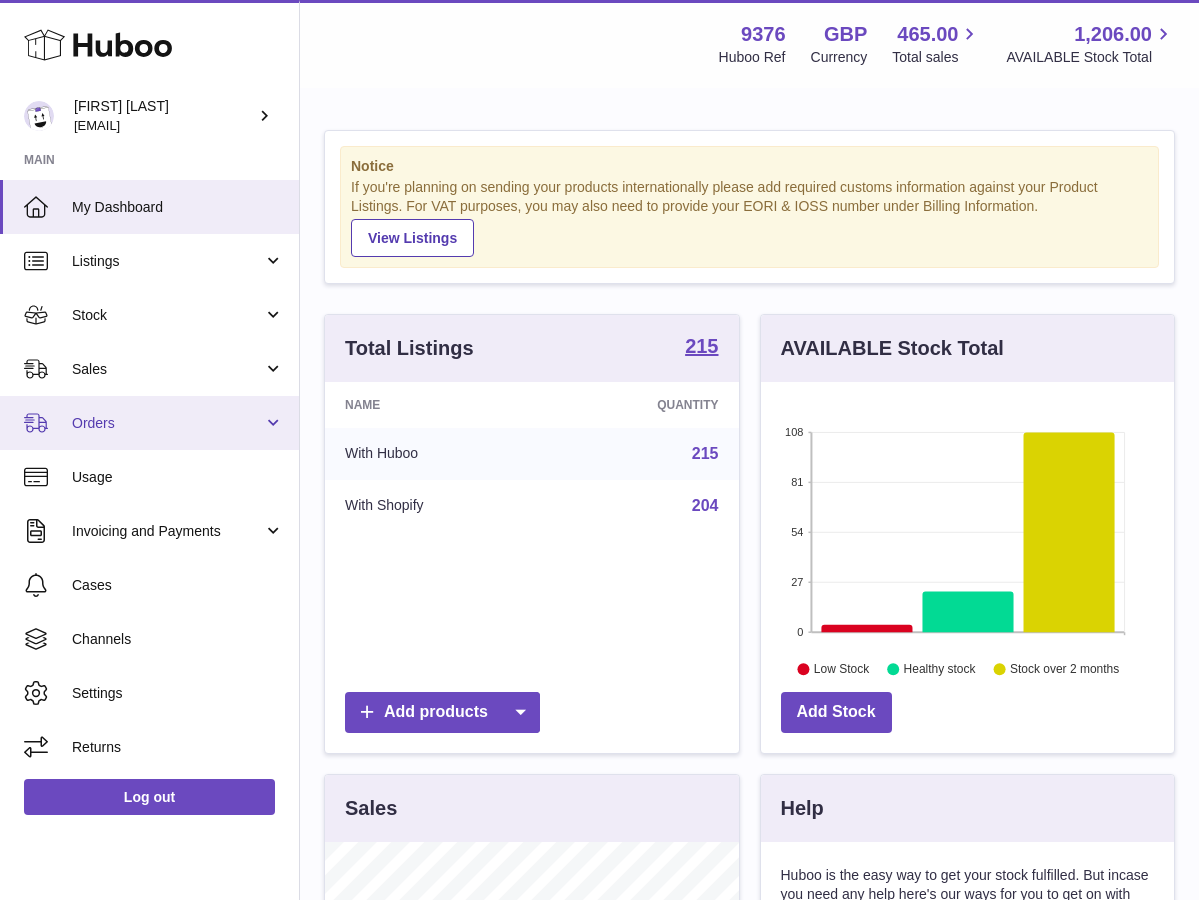 click on "Orders" at bounding box center [167, 423] 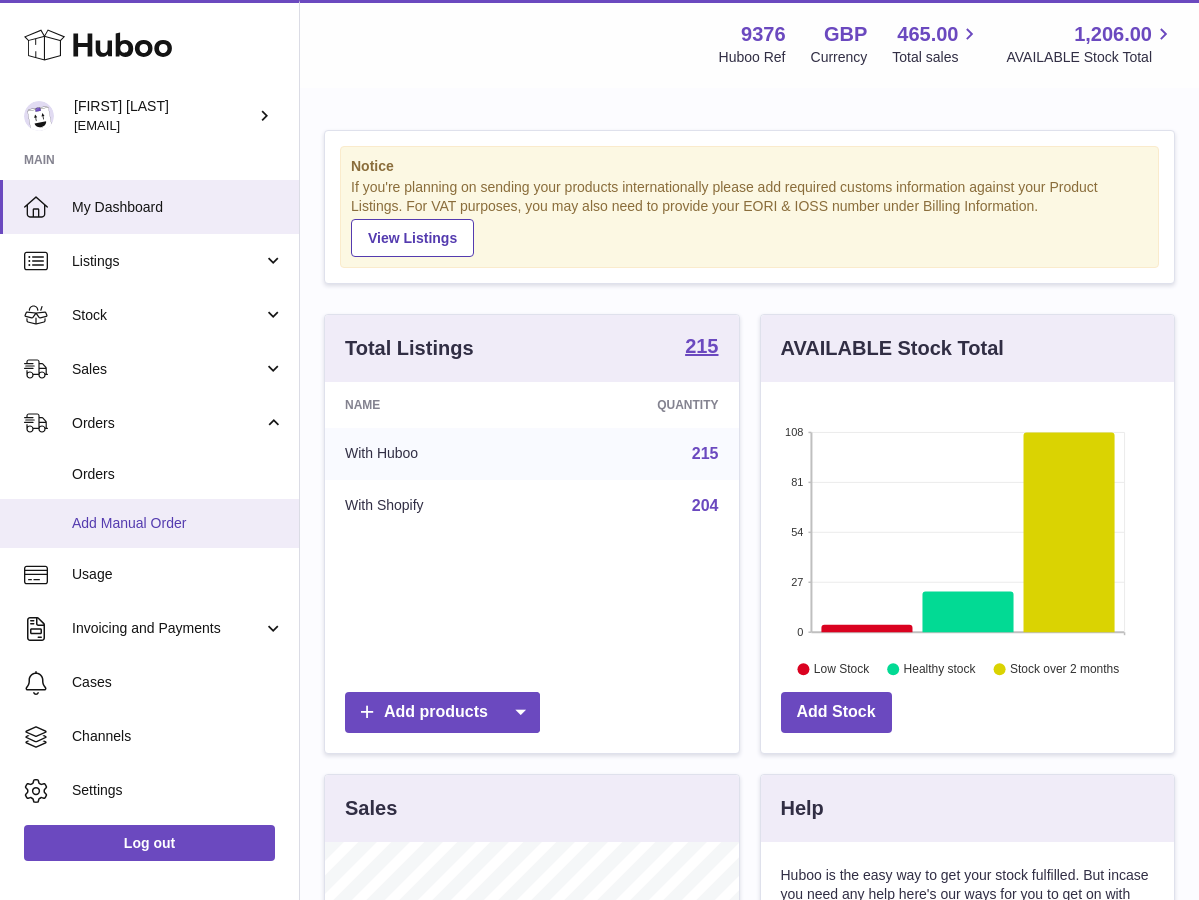 click on "Add Manual Order" at bounding box center (149, 523) 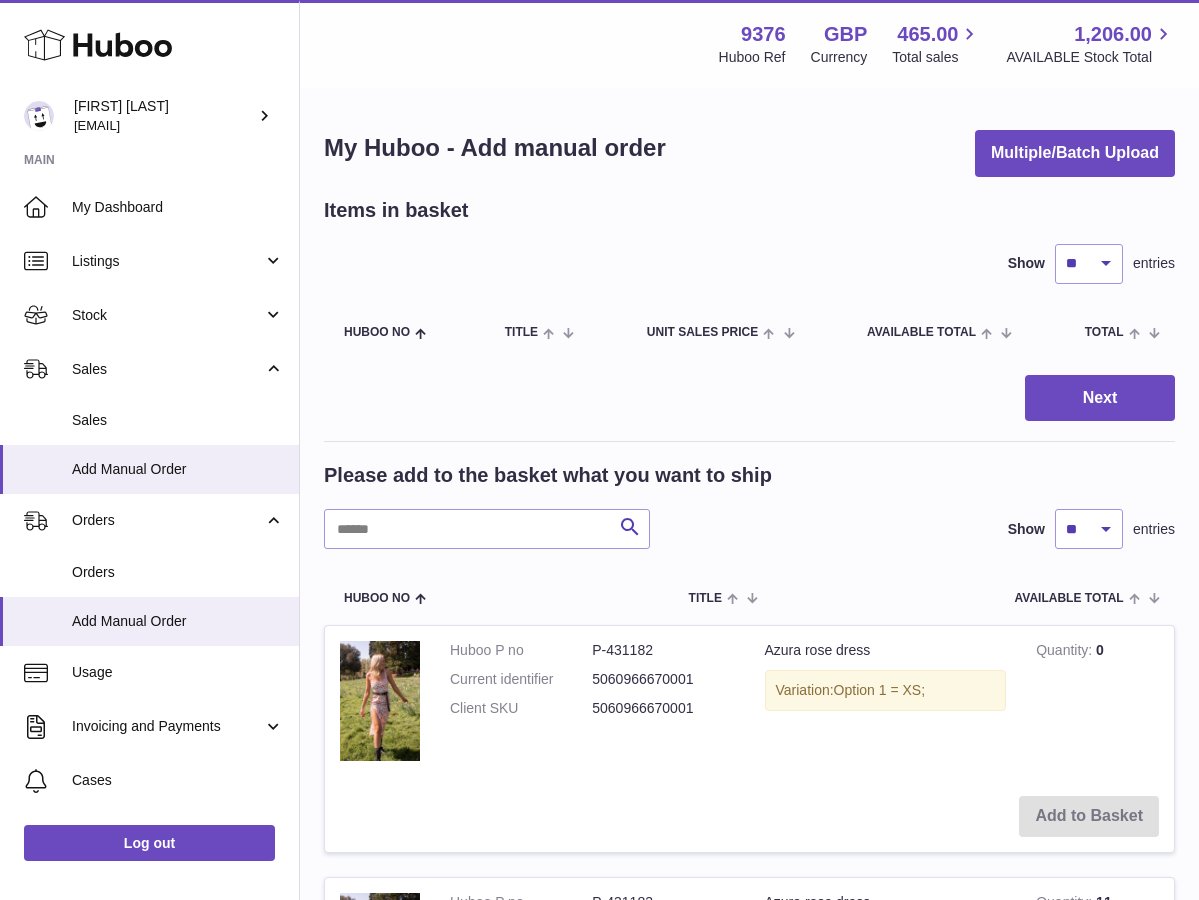 scroll, scrollTop: 0, scrollLeft: 0, axis: both 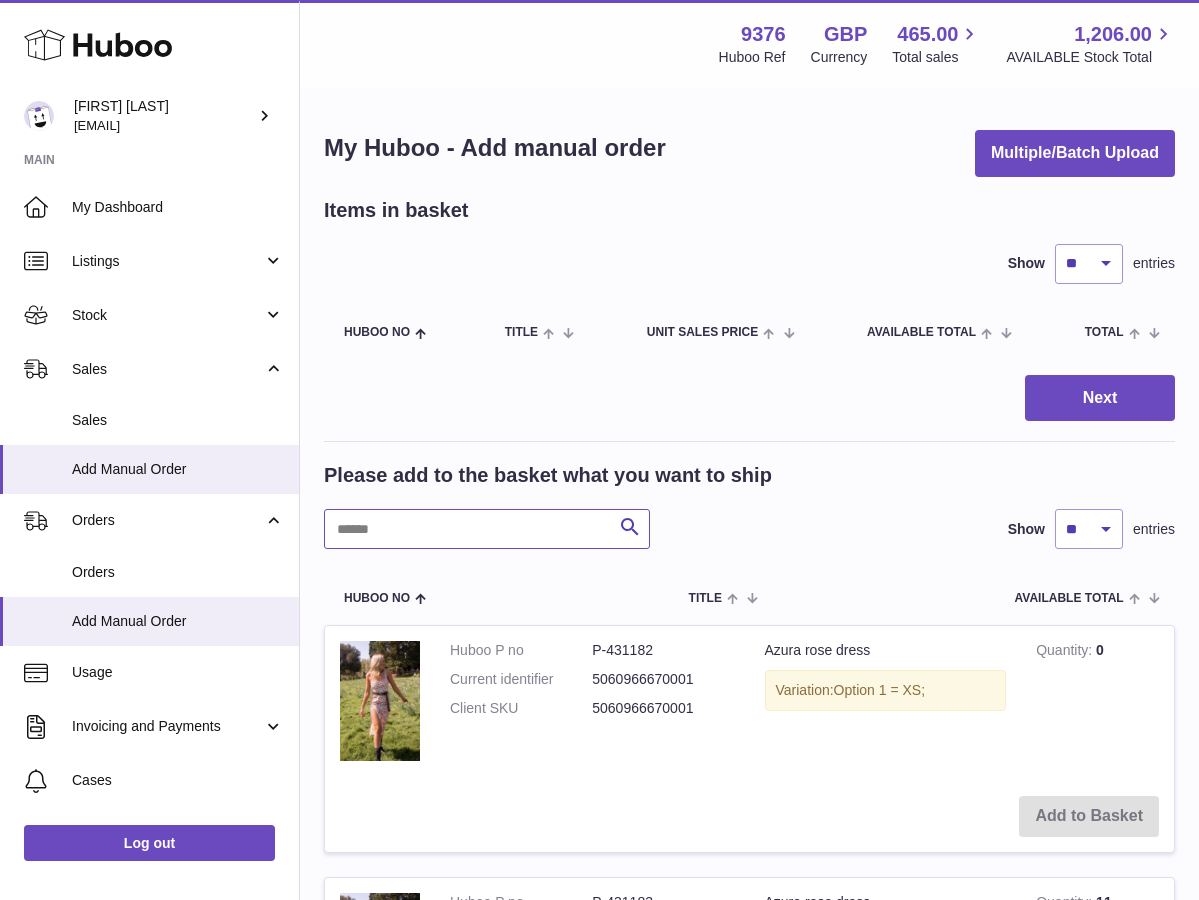 click at bounding box center [487, 529] 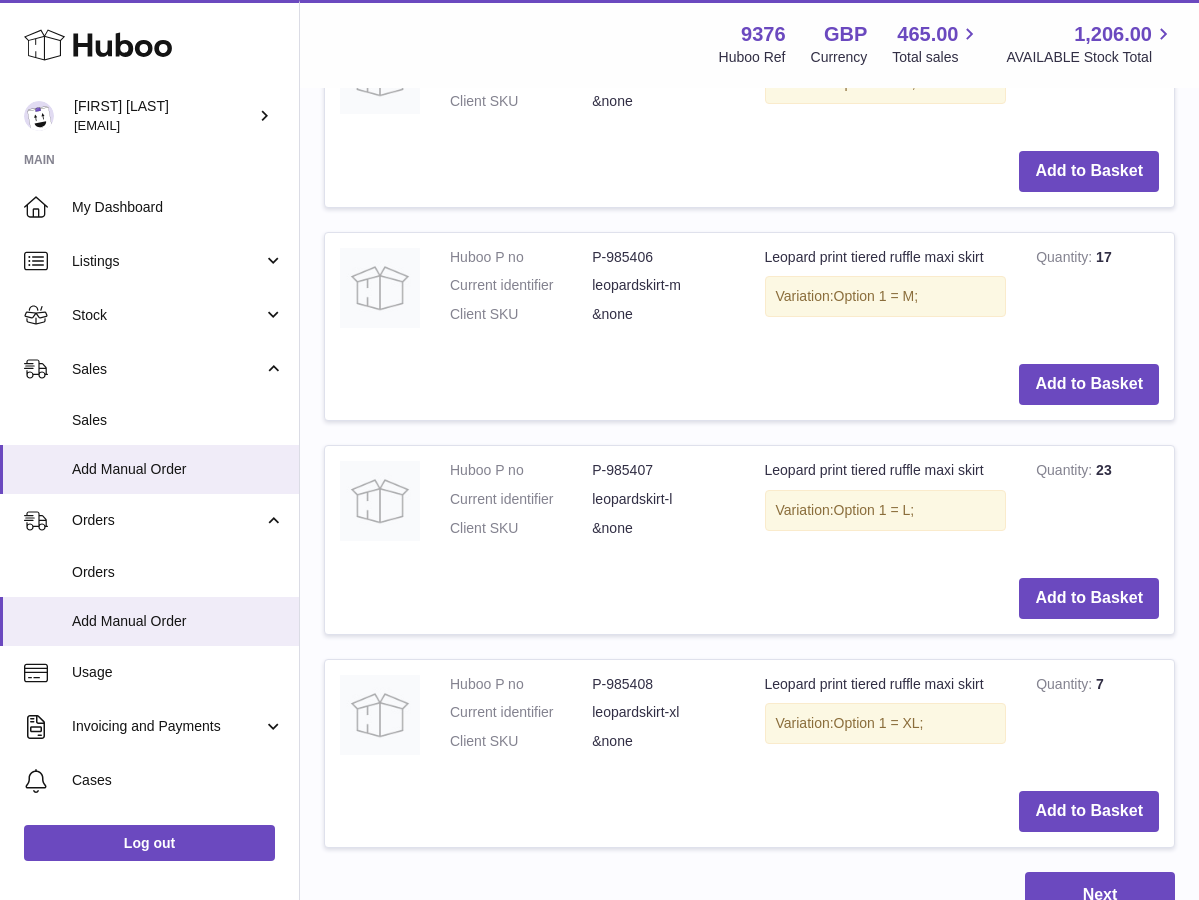 scroll, scrollTop: 1886, scrollLeft: 0, axis: vertical 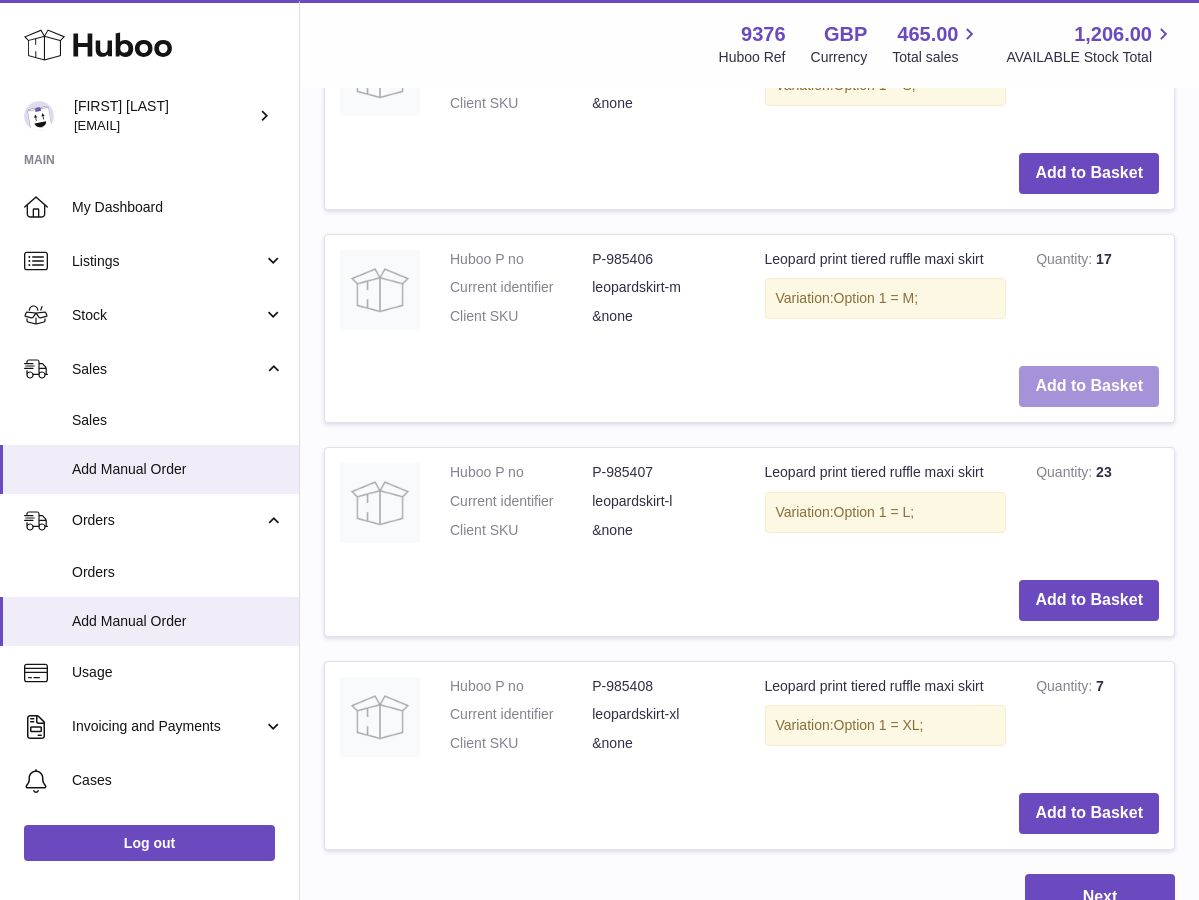 type on "*******" 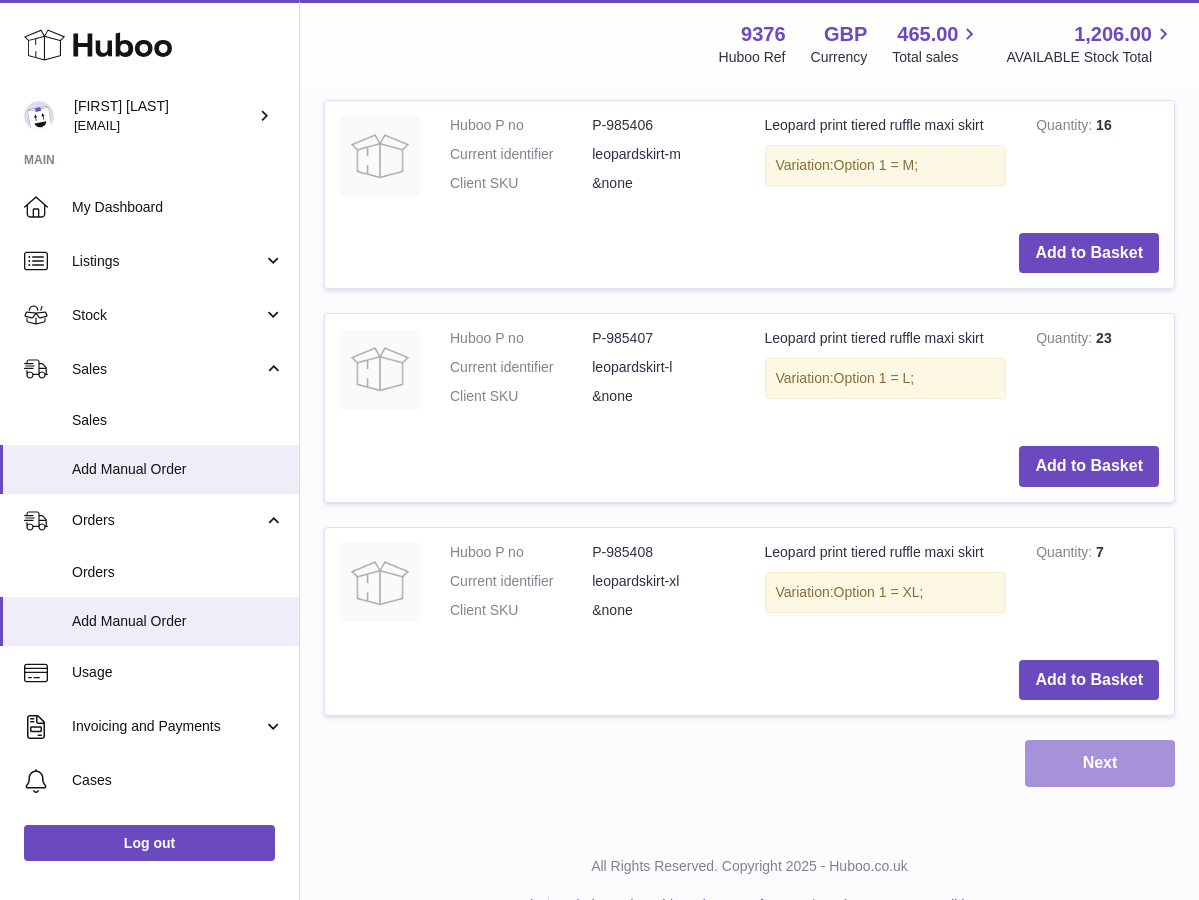 scroll, scrollTop: 2262, scrollLeft: 0, axis: vertical 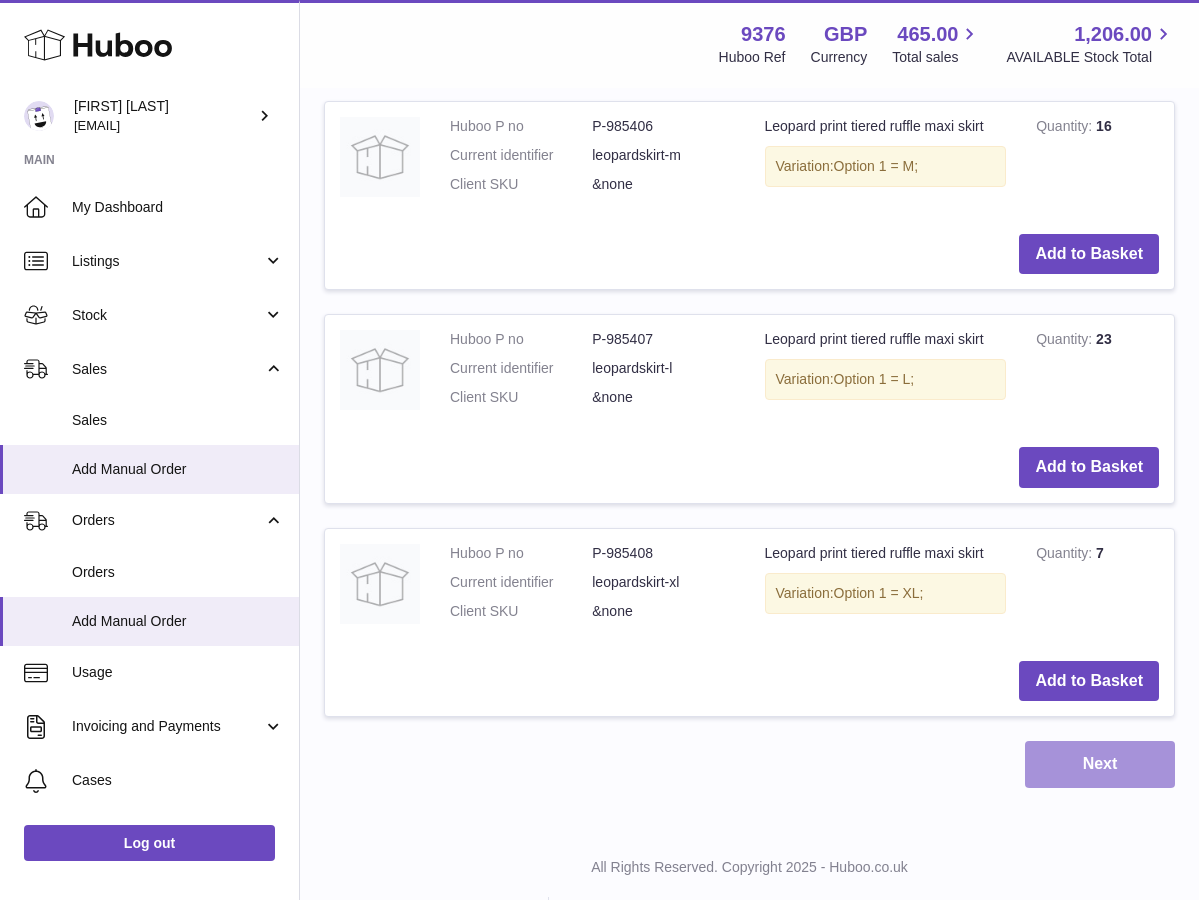 click on "Next" at bounding box center [1100, 764] 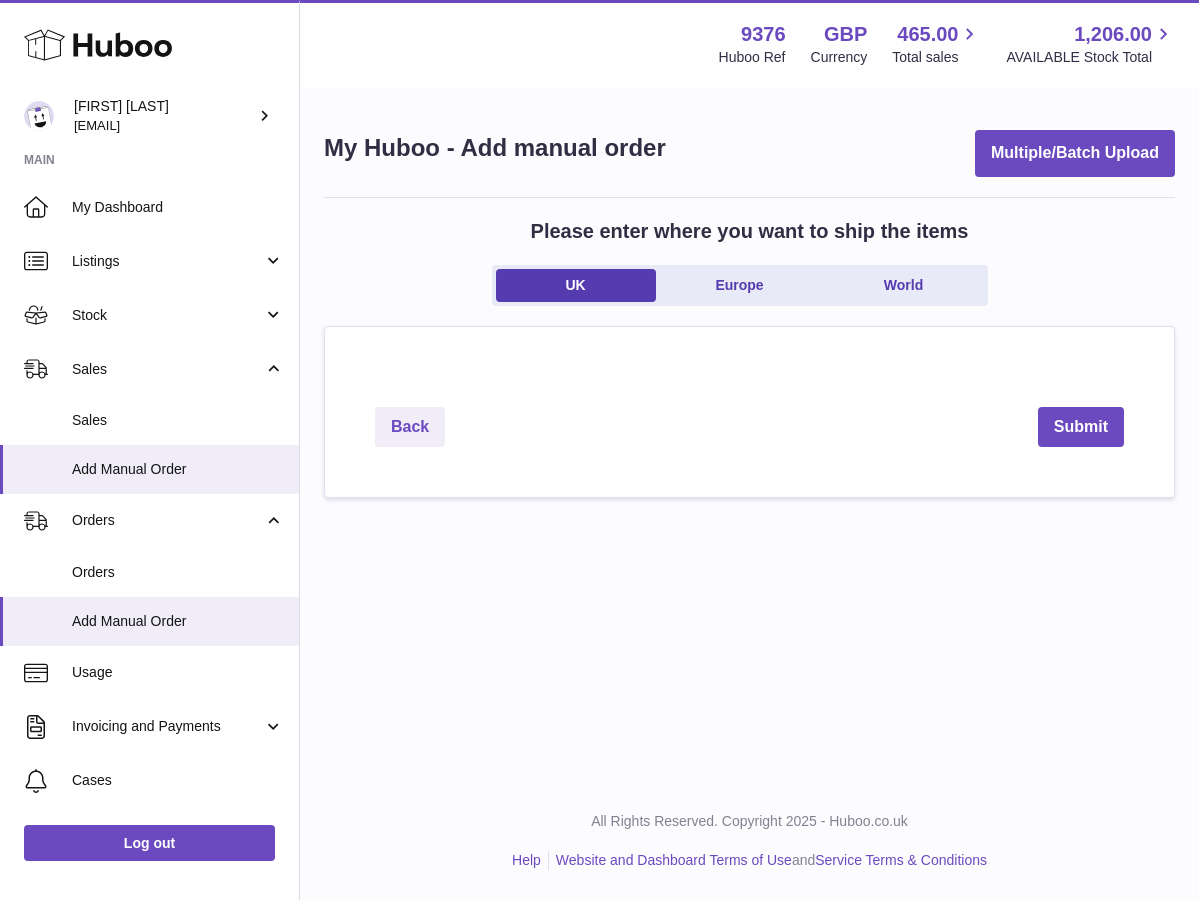 scroll, scrollTop: 0, scrollLeft: 0, axis: both 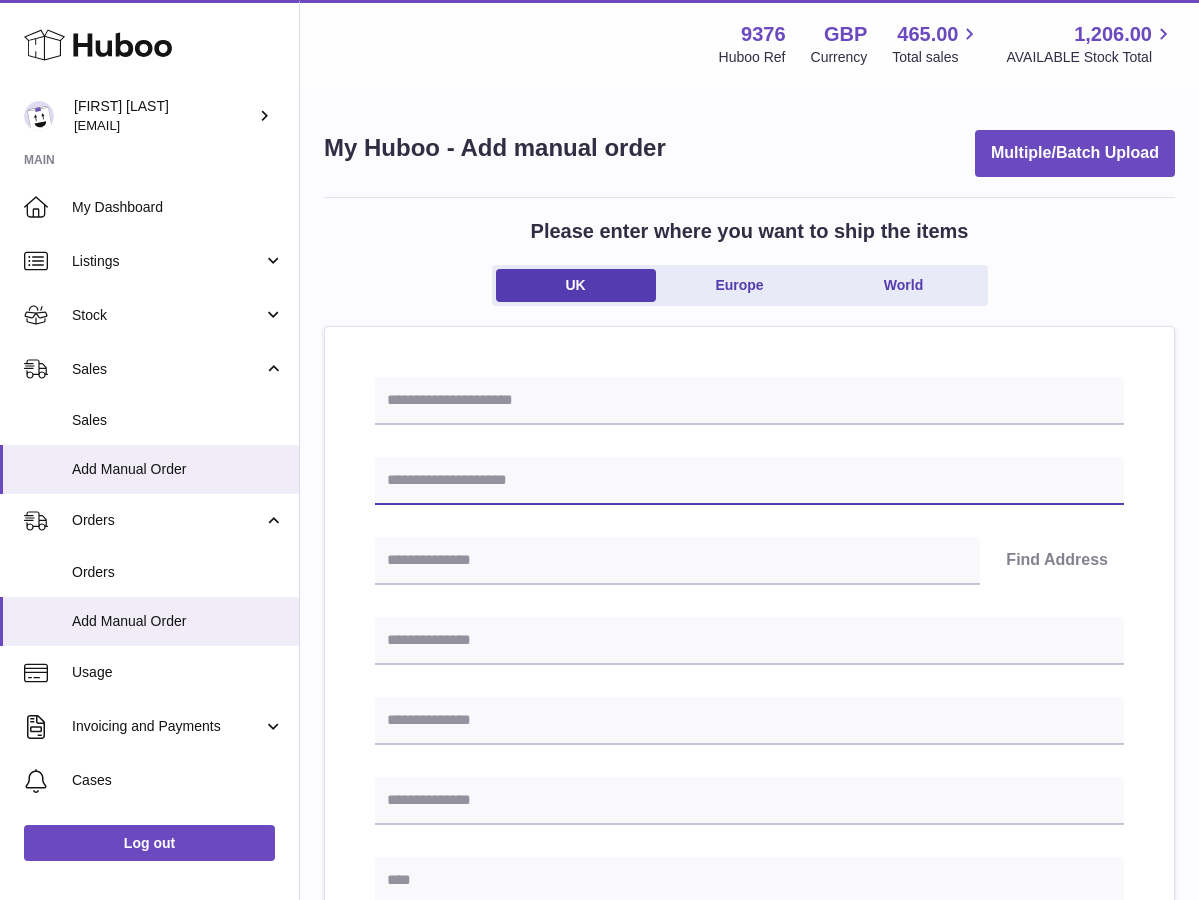 paste on "**********" 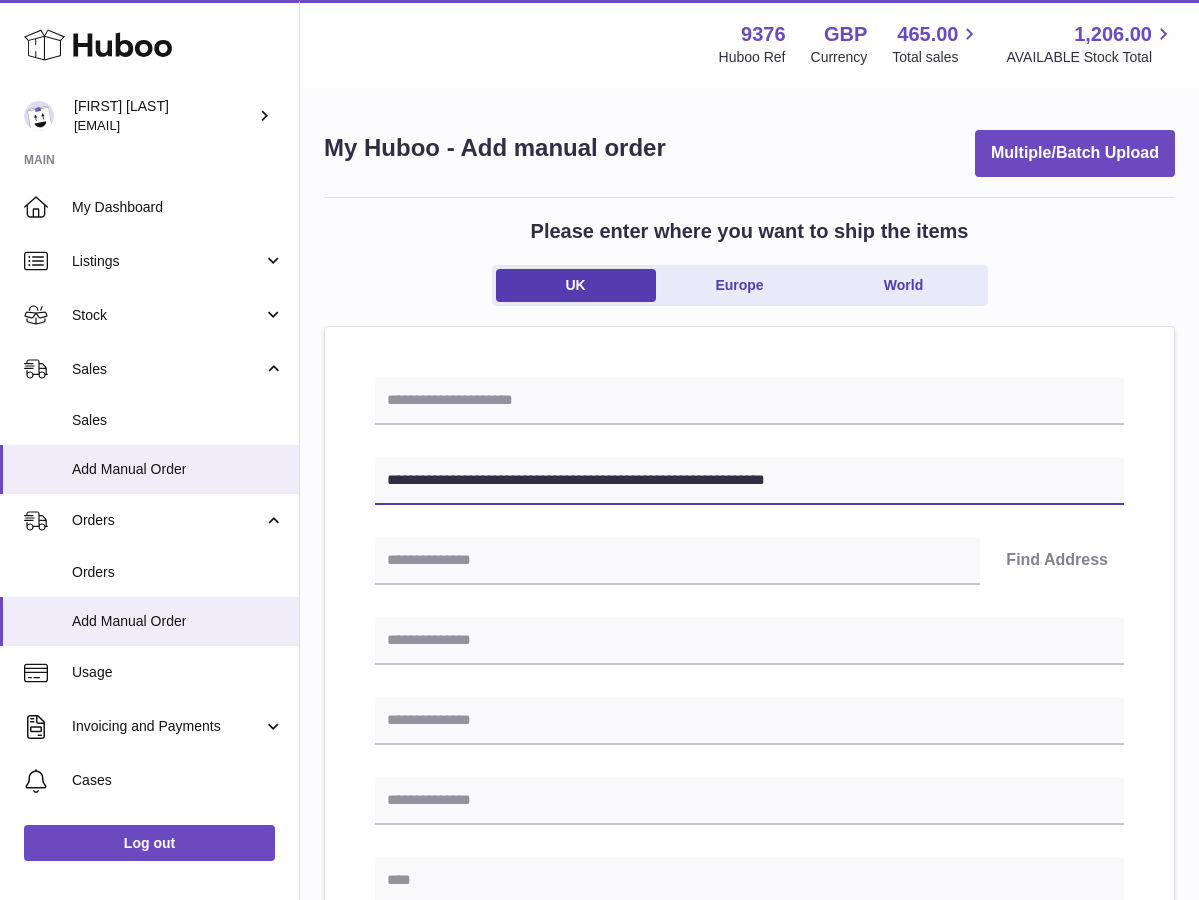 type on "**********" 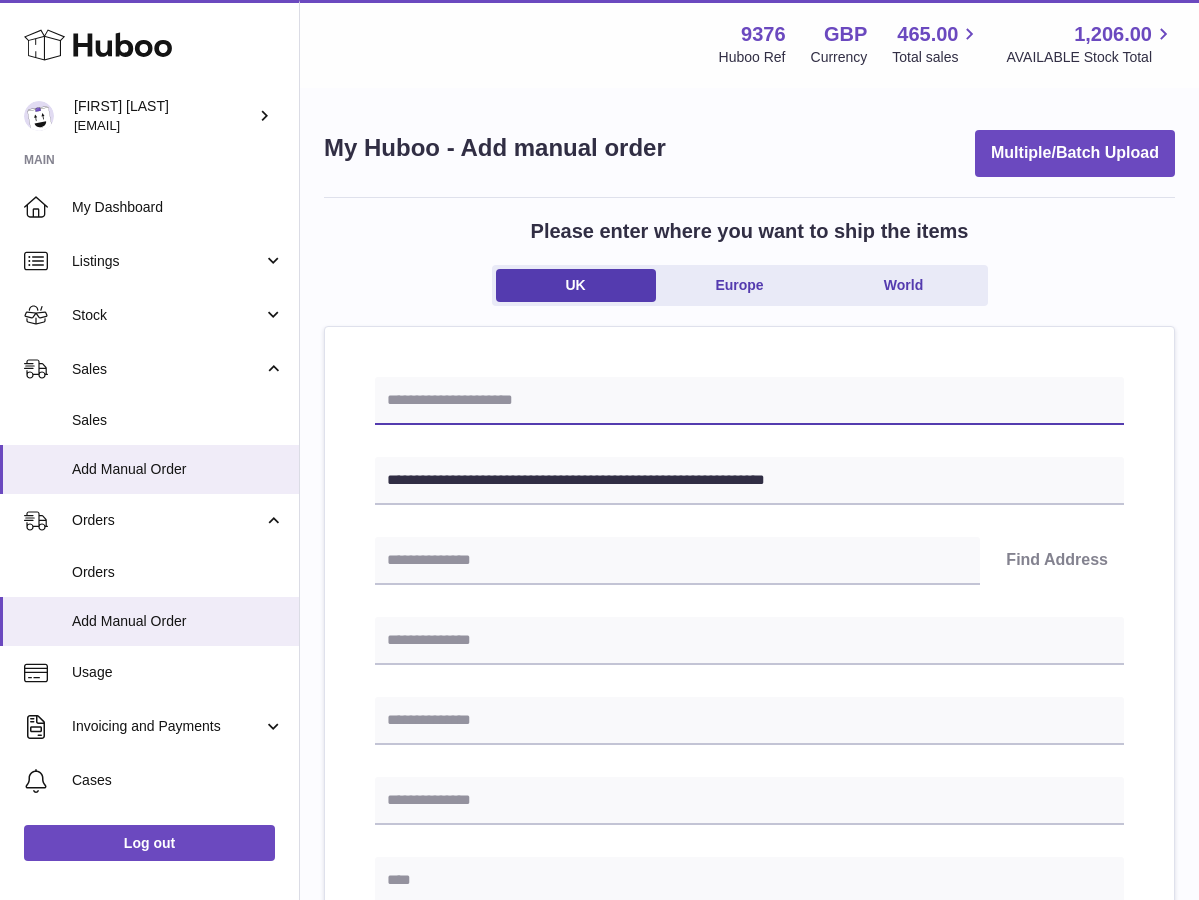 click at bounding box center (749, 401) 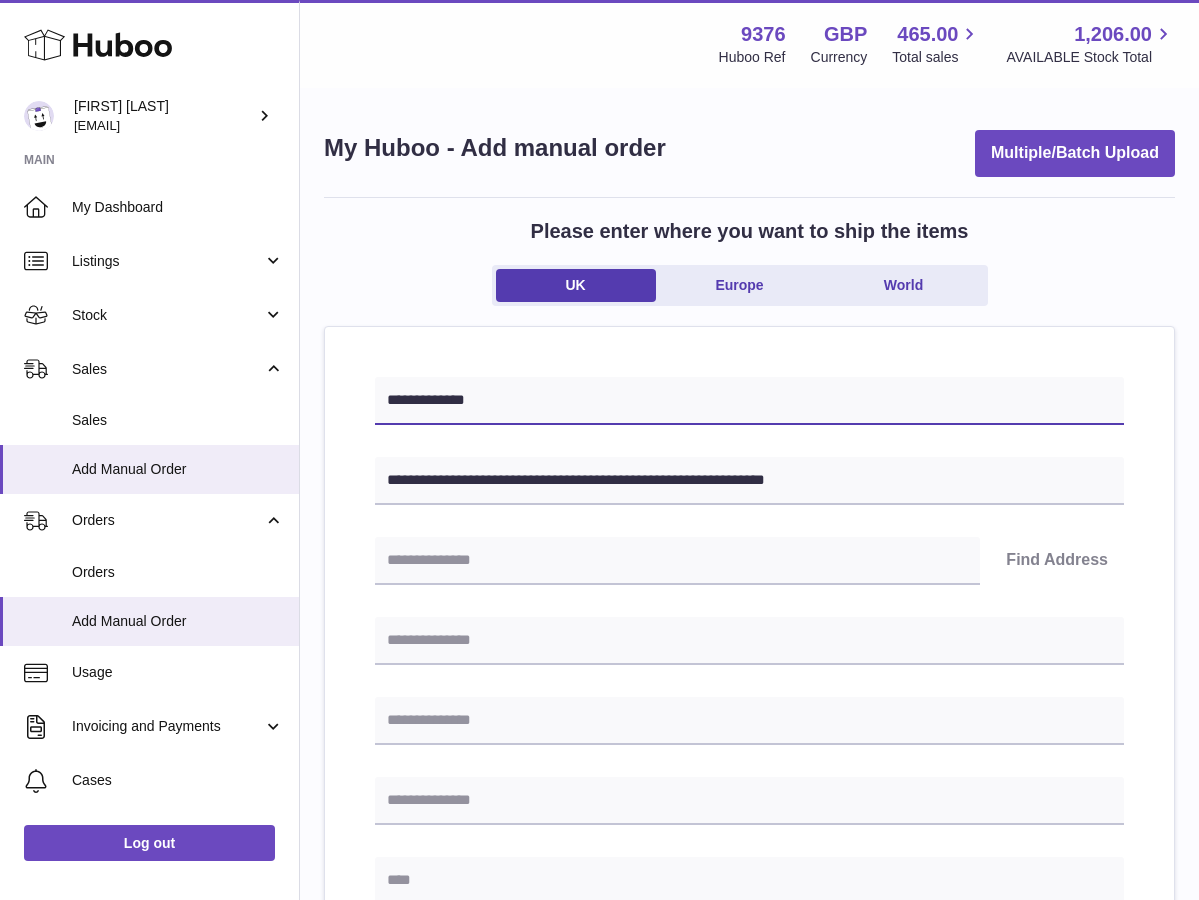 type on "**********" 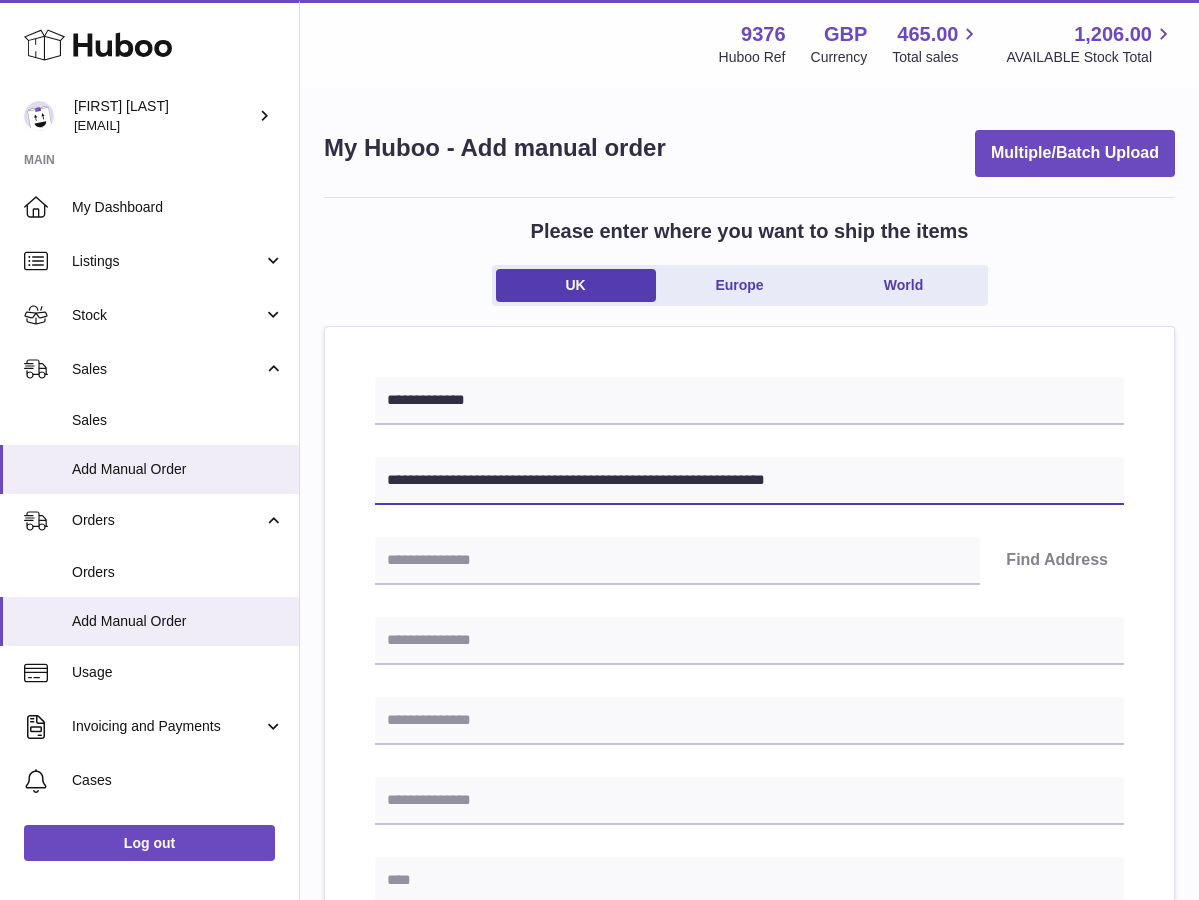 drag, startPoint x: 695, startPoint y: 482, endPoint x: 749, endPoint y: 478, distance: 54.147945 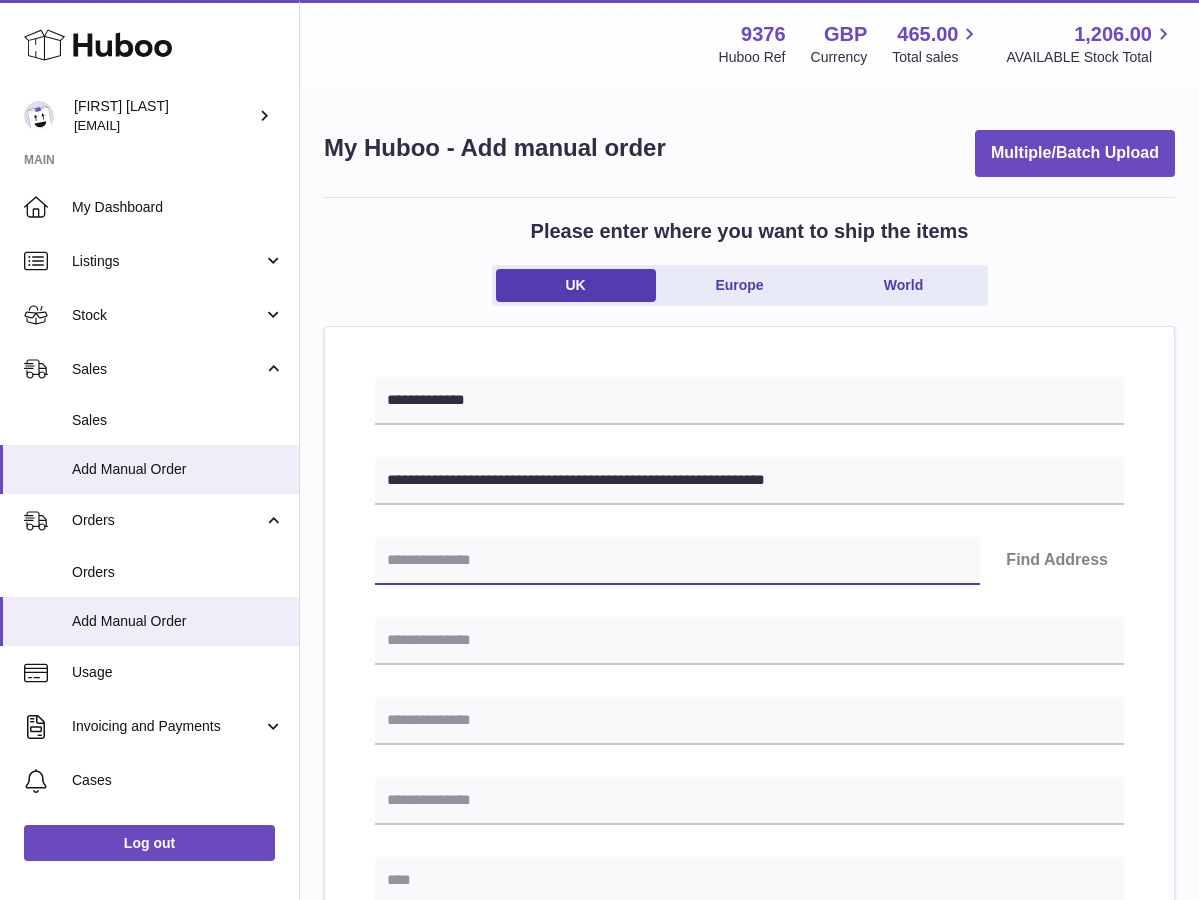 paste on "*******" 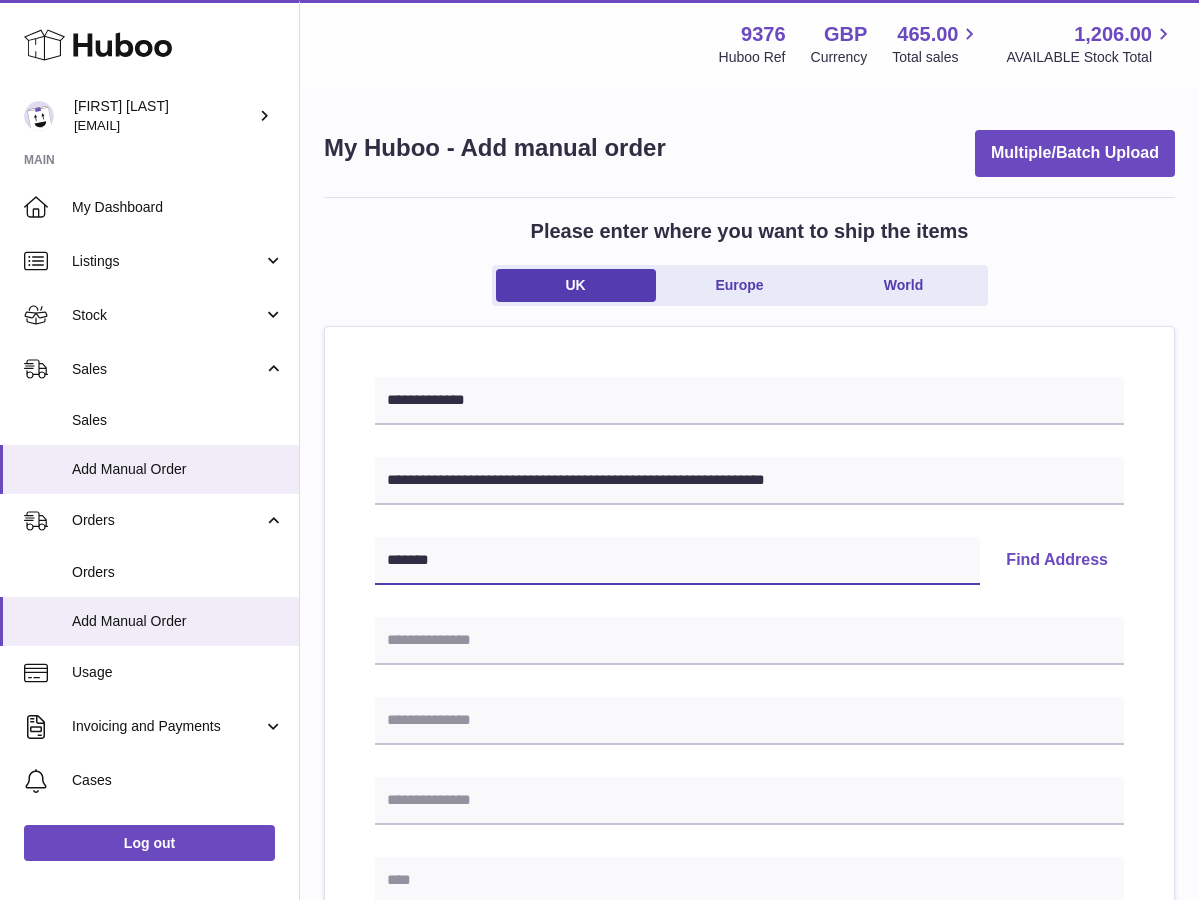 type on "*******" 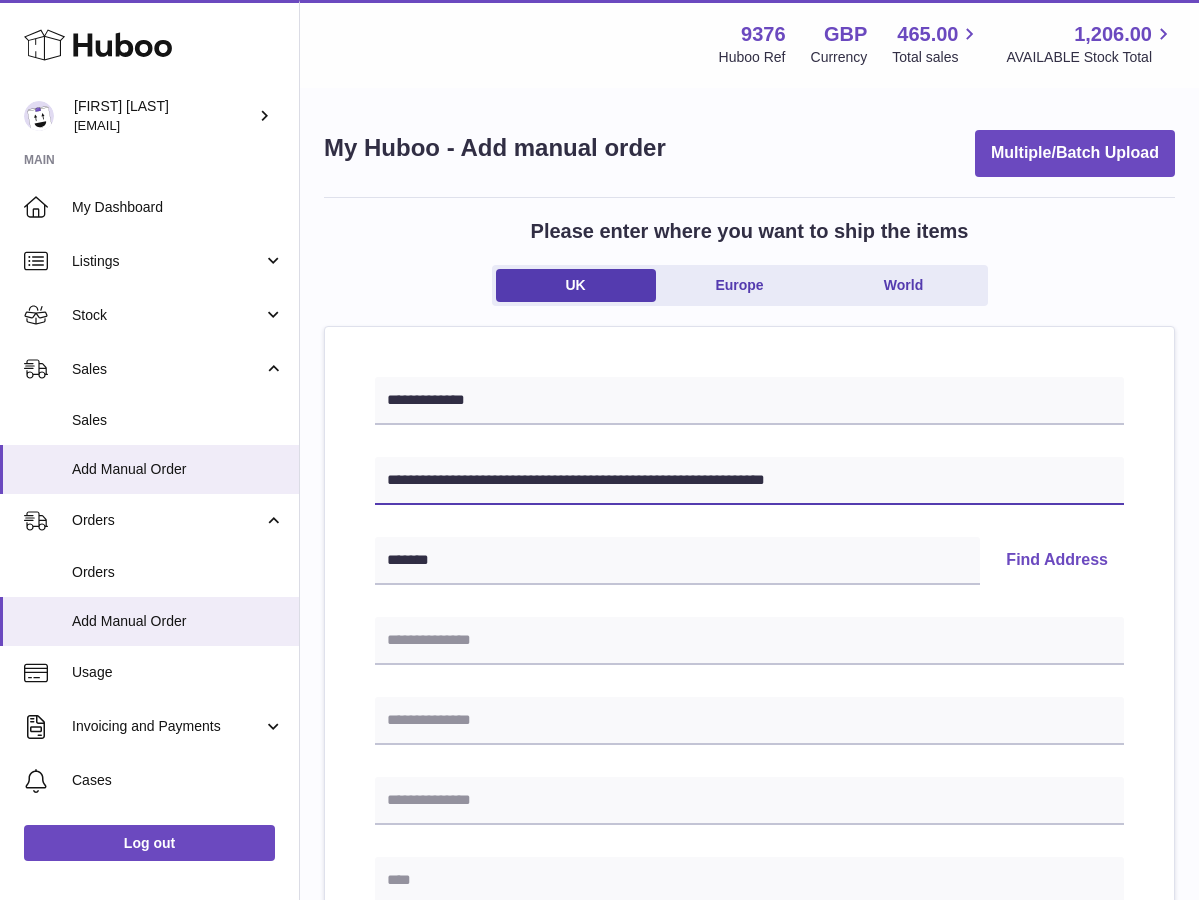 drag, startPoint x: 491, startPoint y: 478, endPoint x: 625, endPoint y: 478, distance: 134 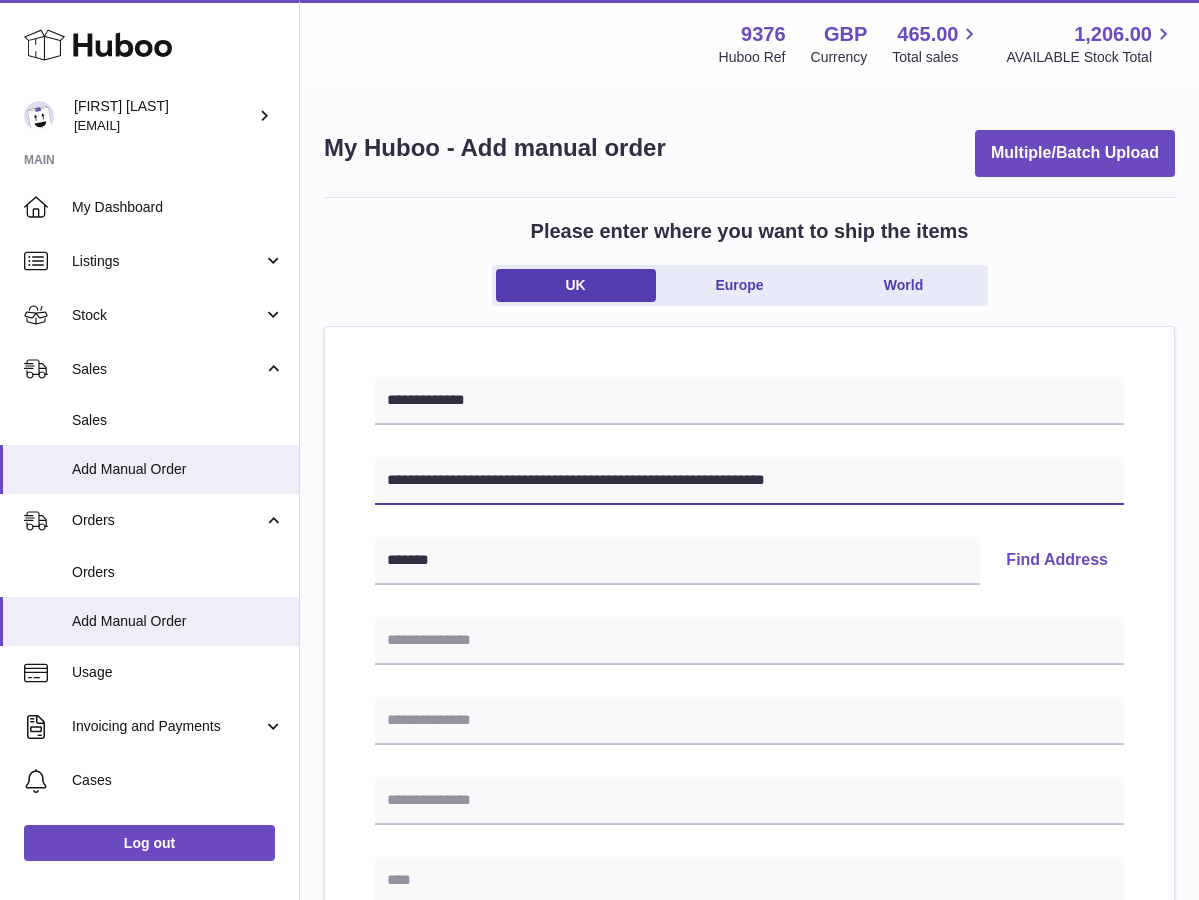 click on "**********" at bounding box center (749, 481) 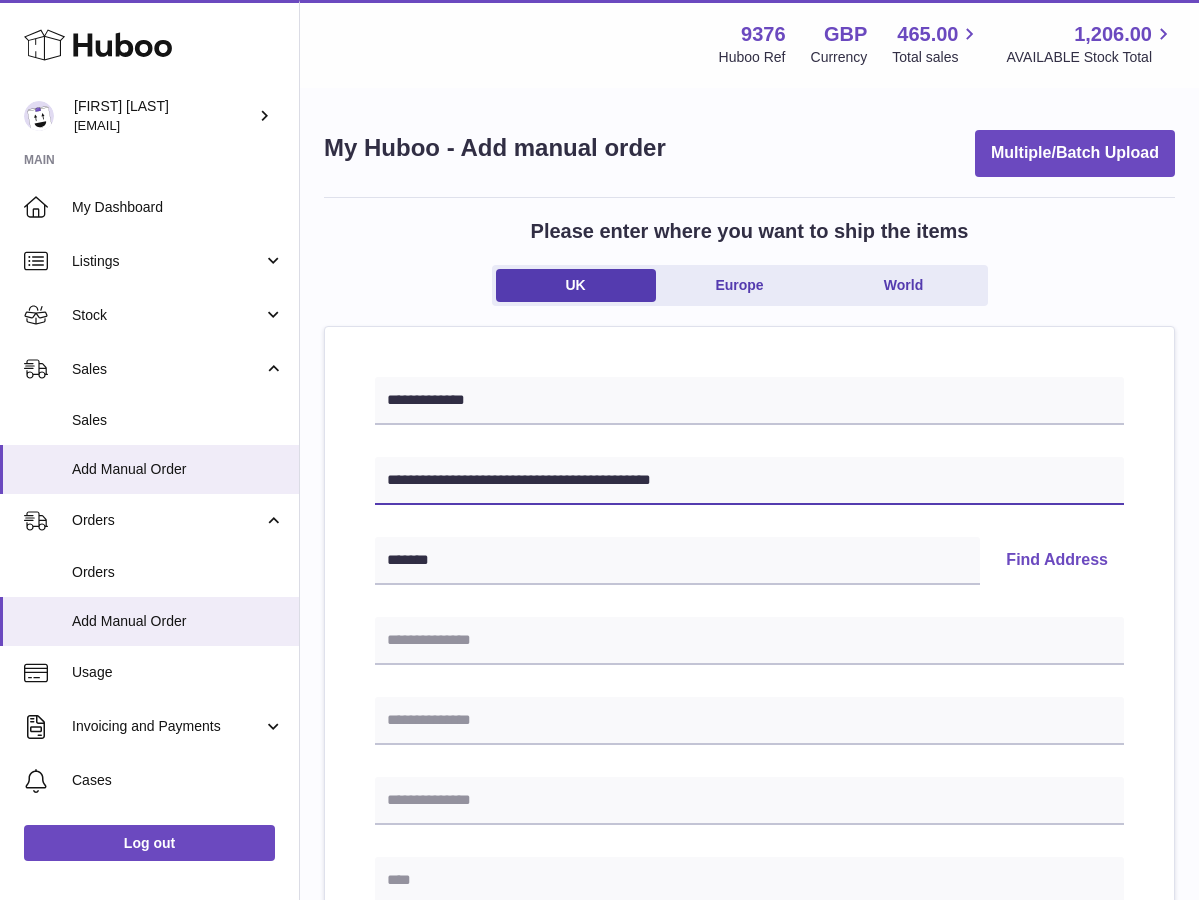 type on "**********" 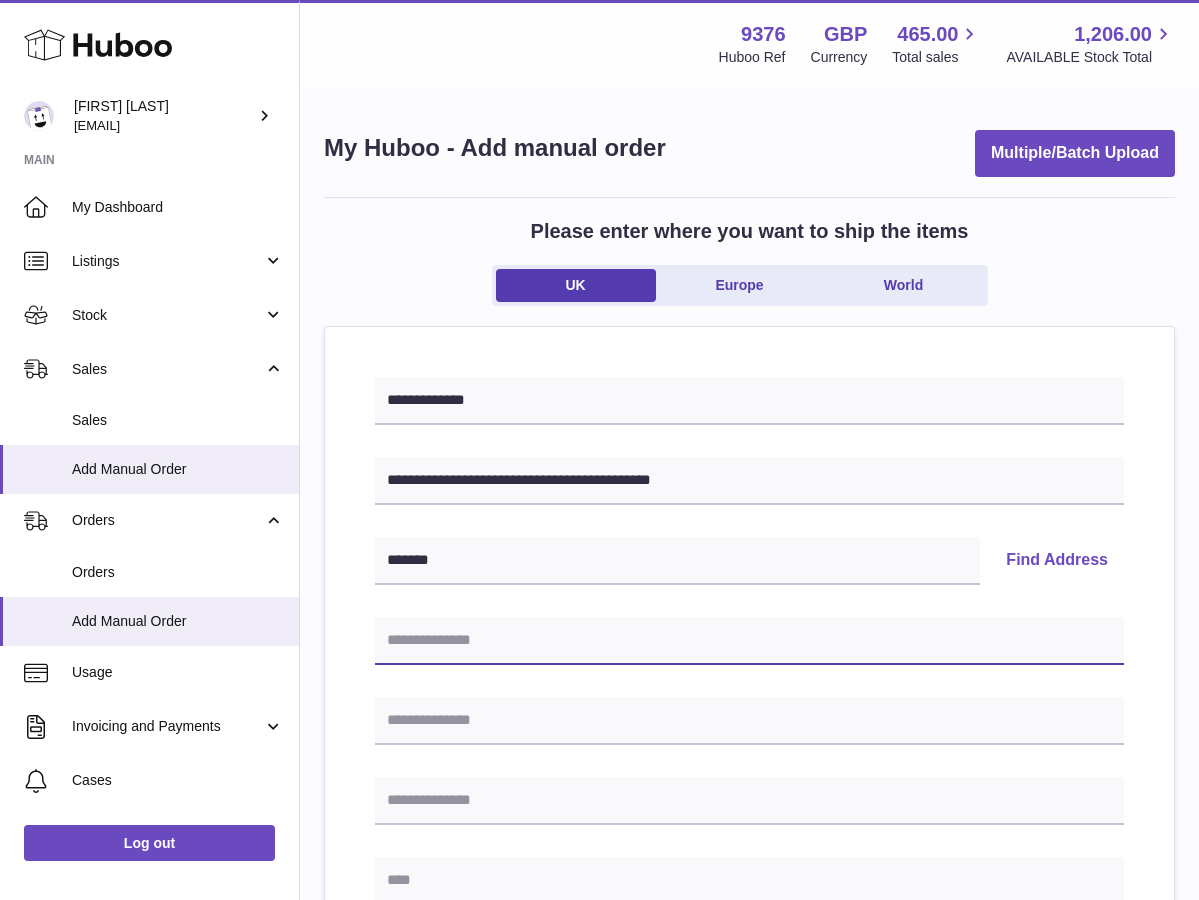 paste on "**********" 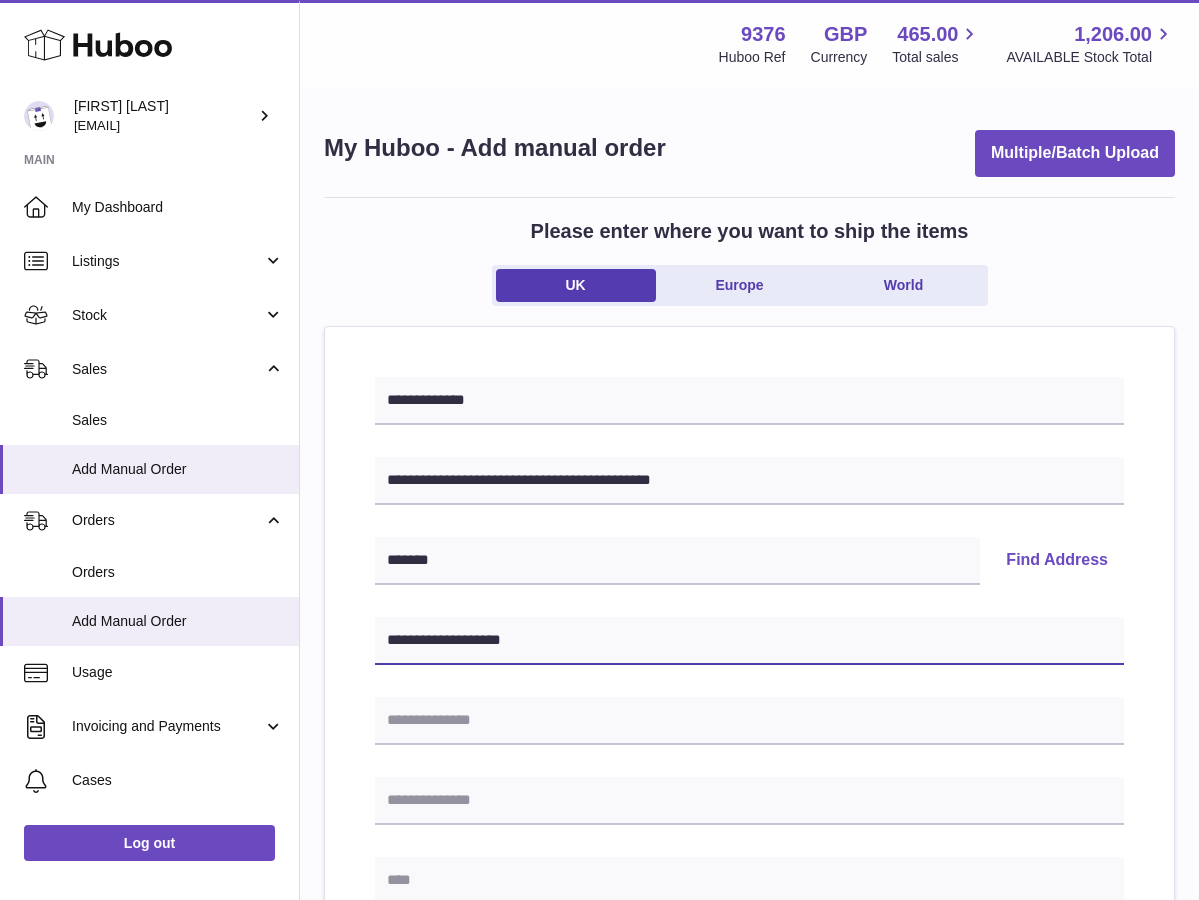 type on "**********" 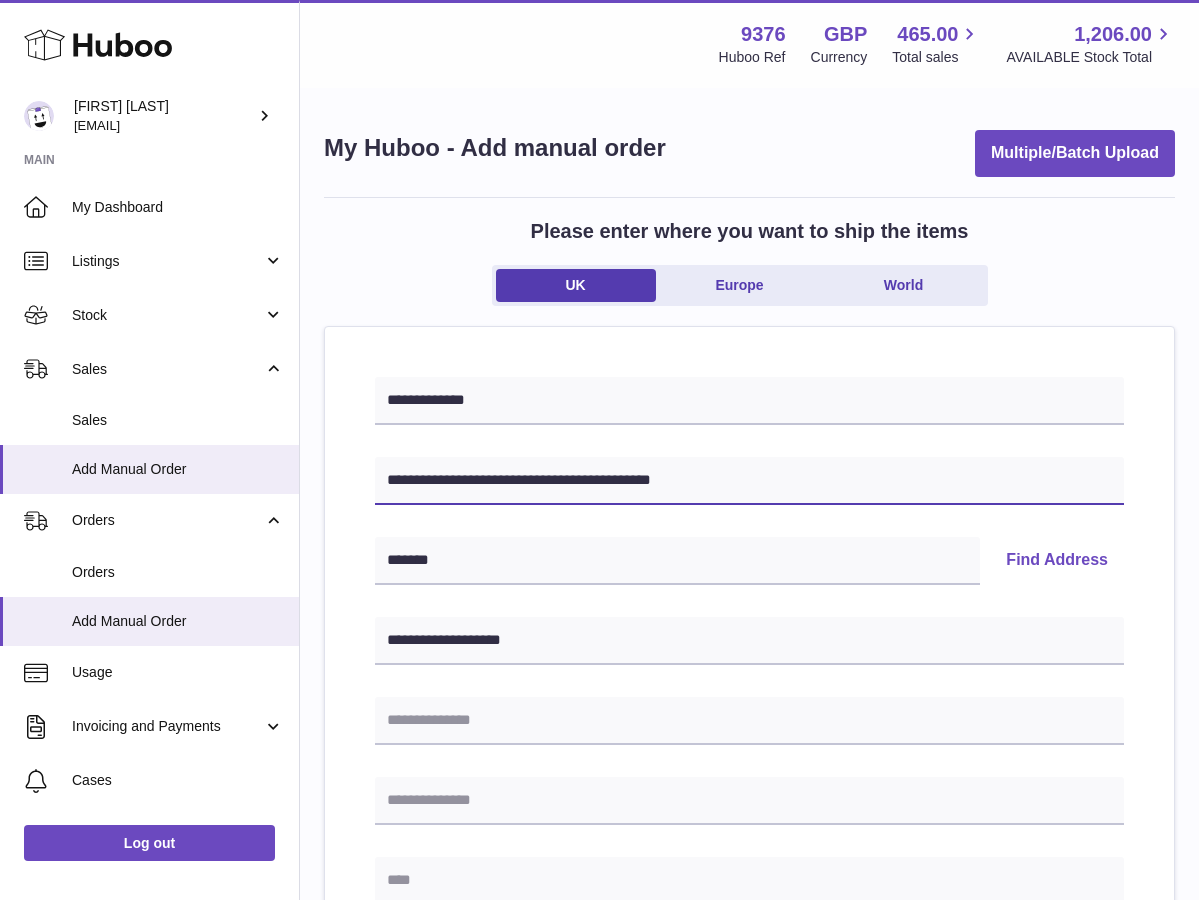 drag, startPoint x: 488, startPoint y: 476, endPoint x: 364, endPoint y: 473, distance: 124.036285 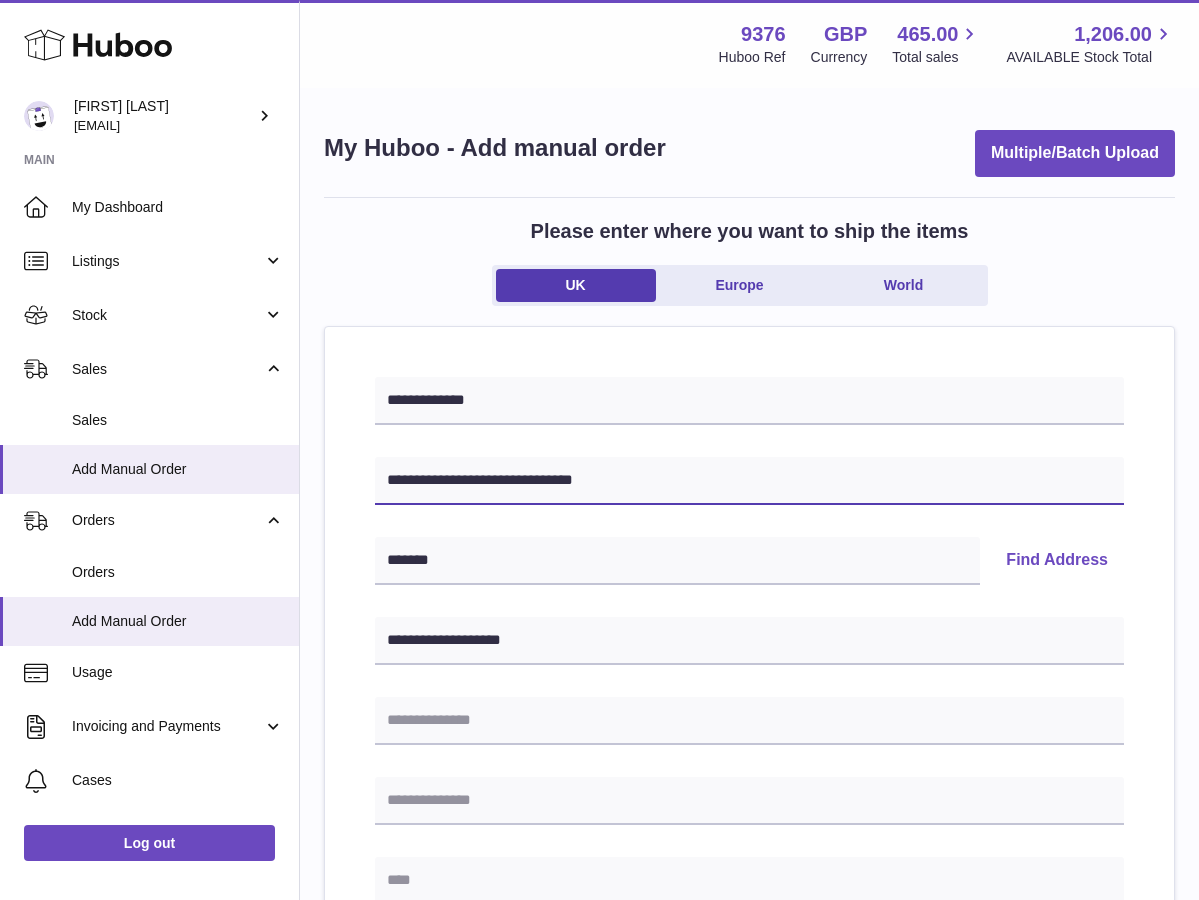 type on "**********" 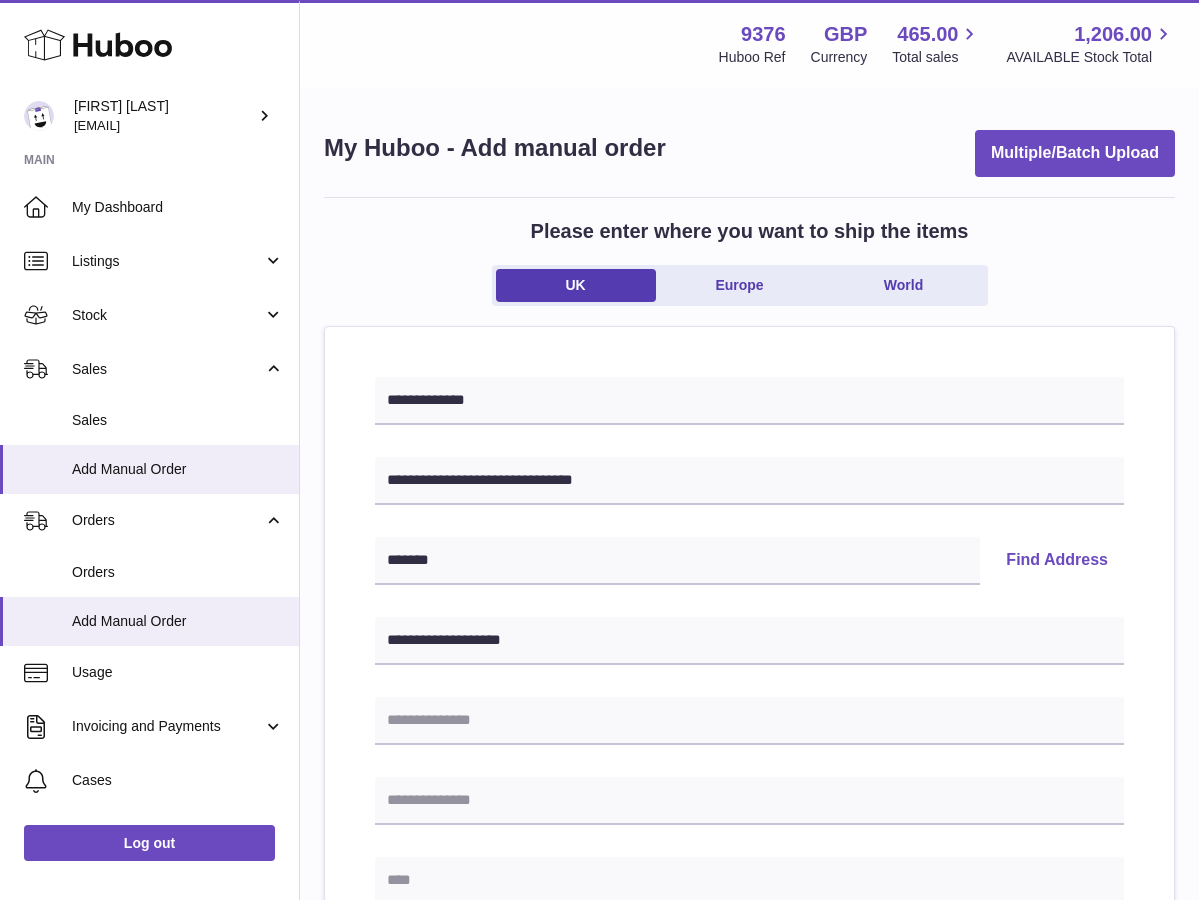 click at bounding box center [749, 881] 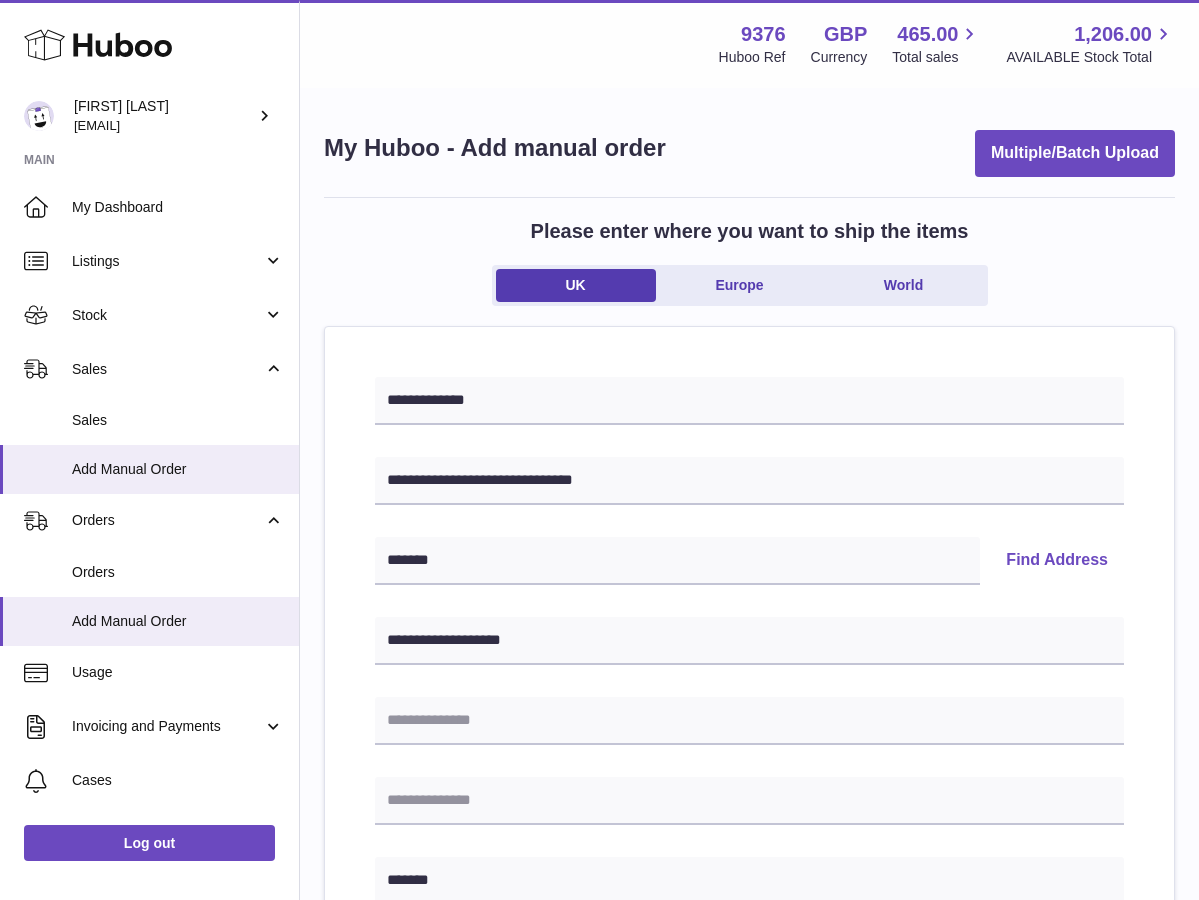 type on "*******" 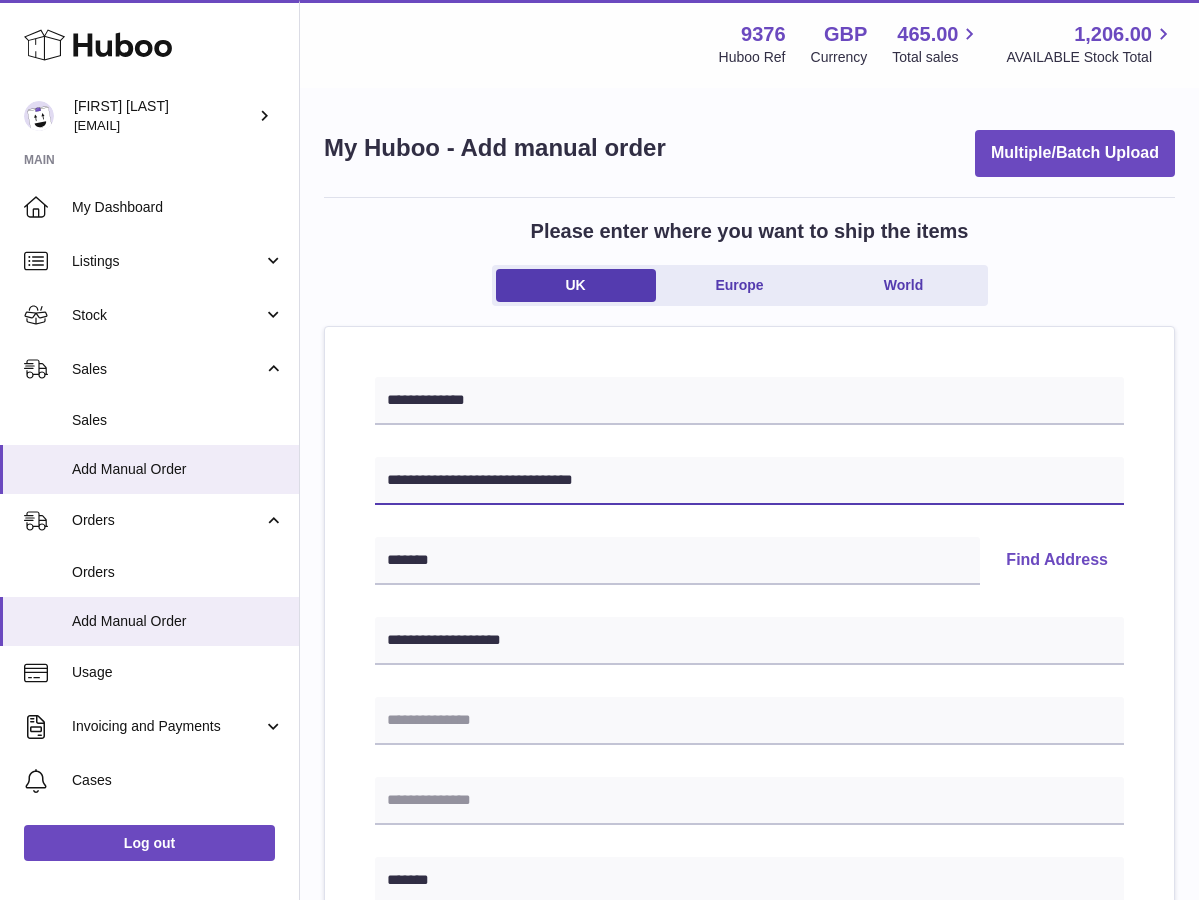 drag, startPoint x: 455, startPoint y: 484, endPoint x: 517, endPoint y: 484, distance: 62 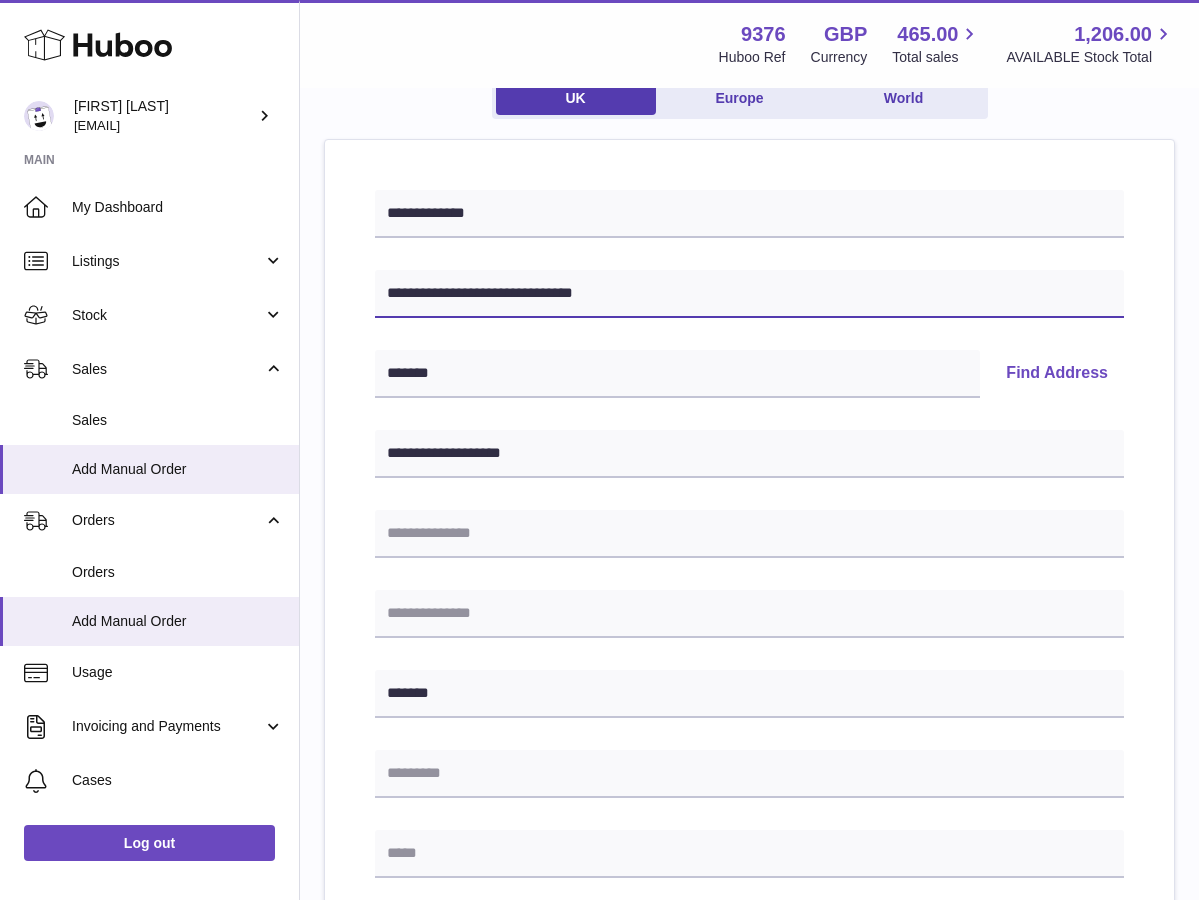 scroll, scrollTop: 224, scrollLeft: 0, axis: vertical 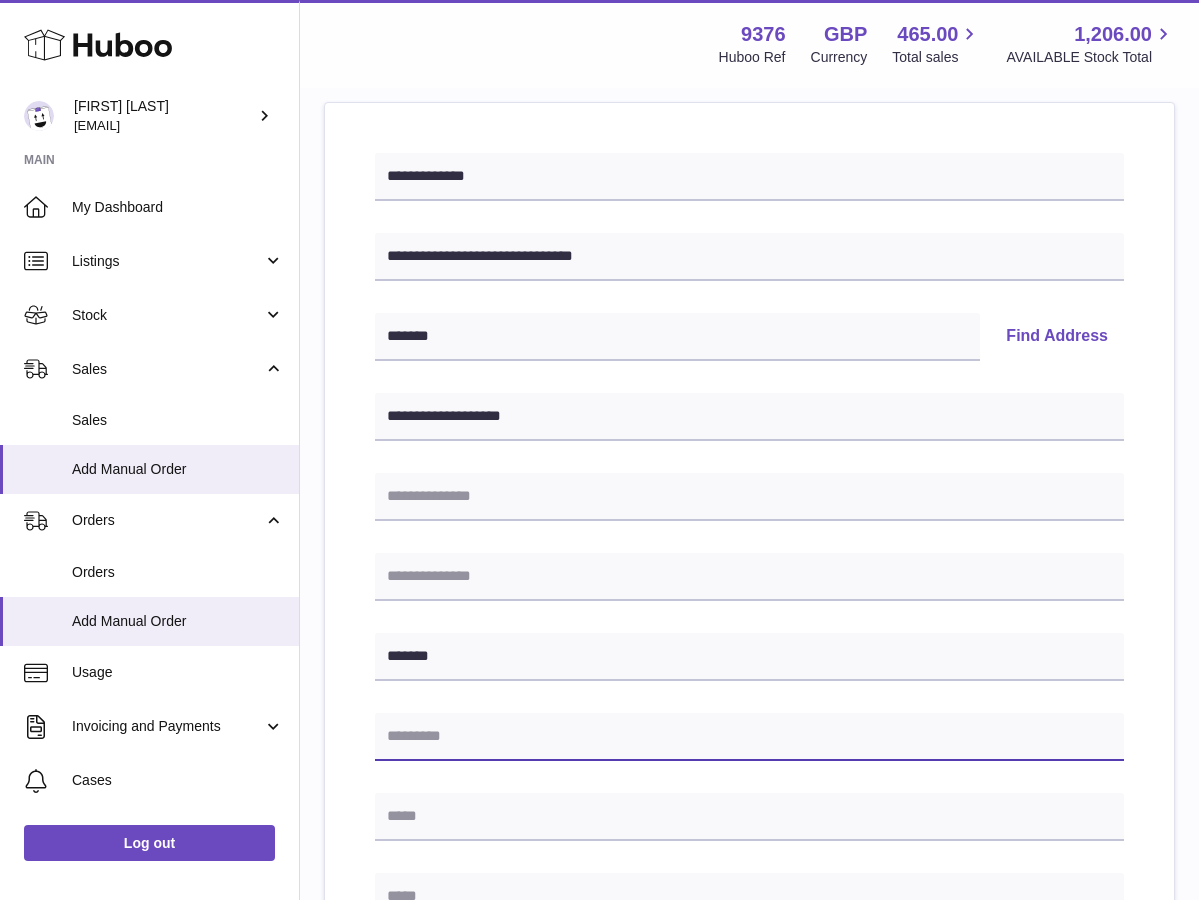 paste on "*******" 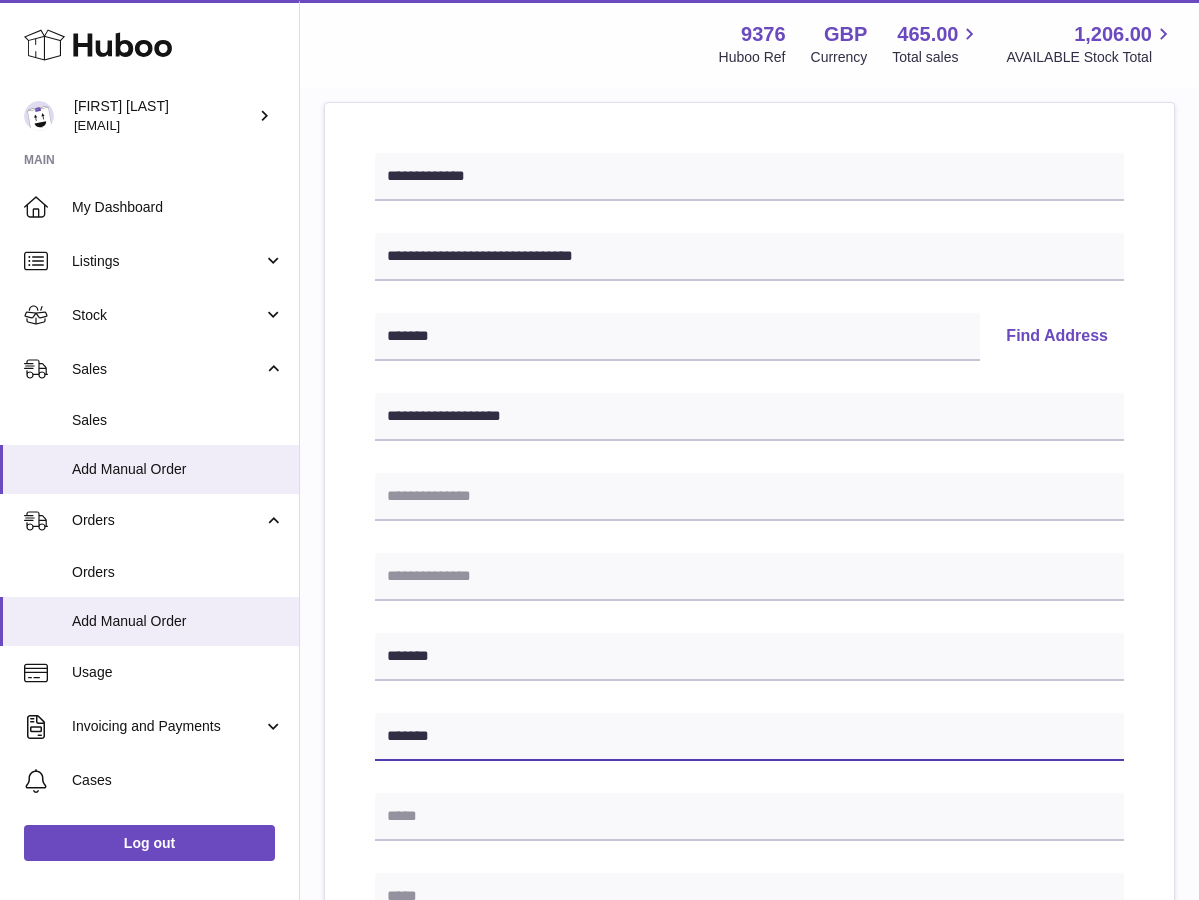 type on "*******" 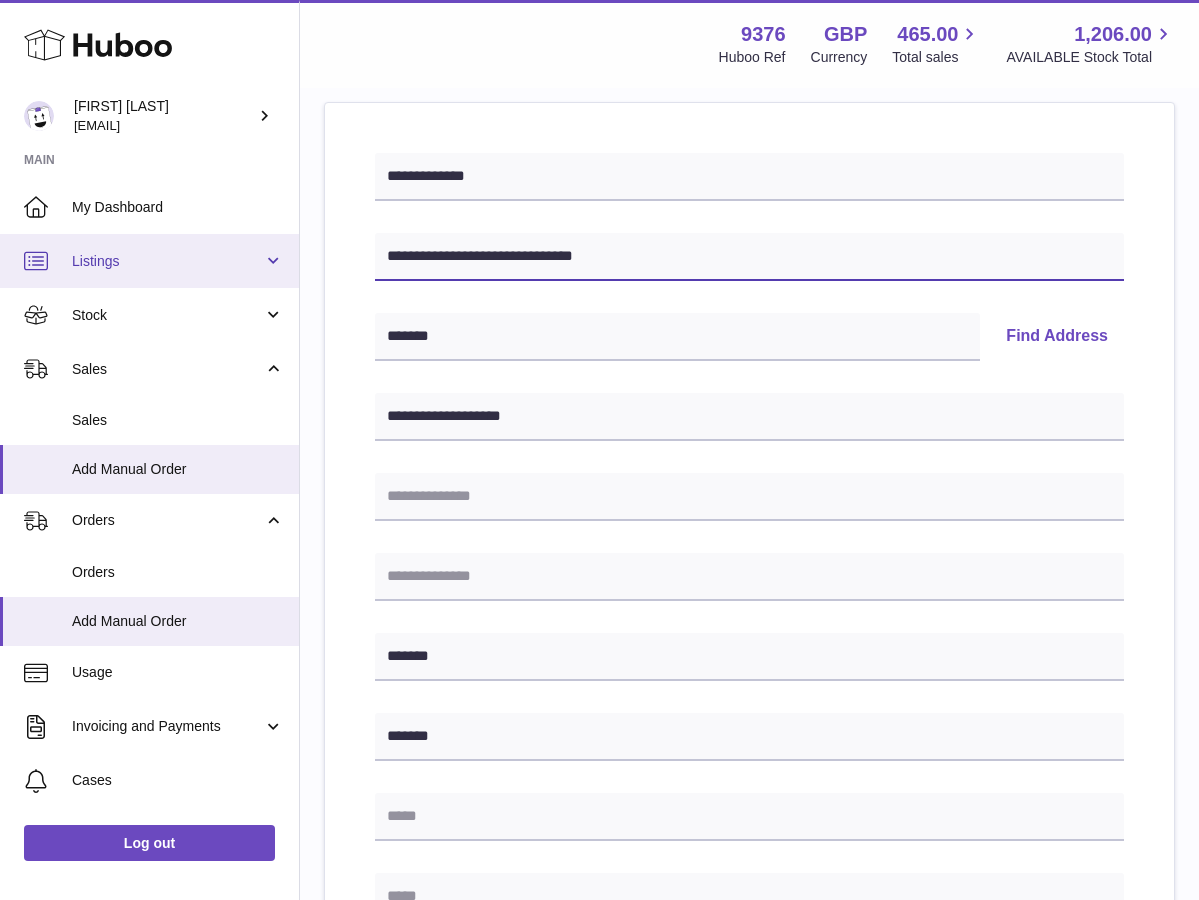 drag, startPoint x: 650, startPoint y: 259, endPoint x: 282, endPoint y: 250, distance: 368.11005 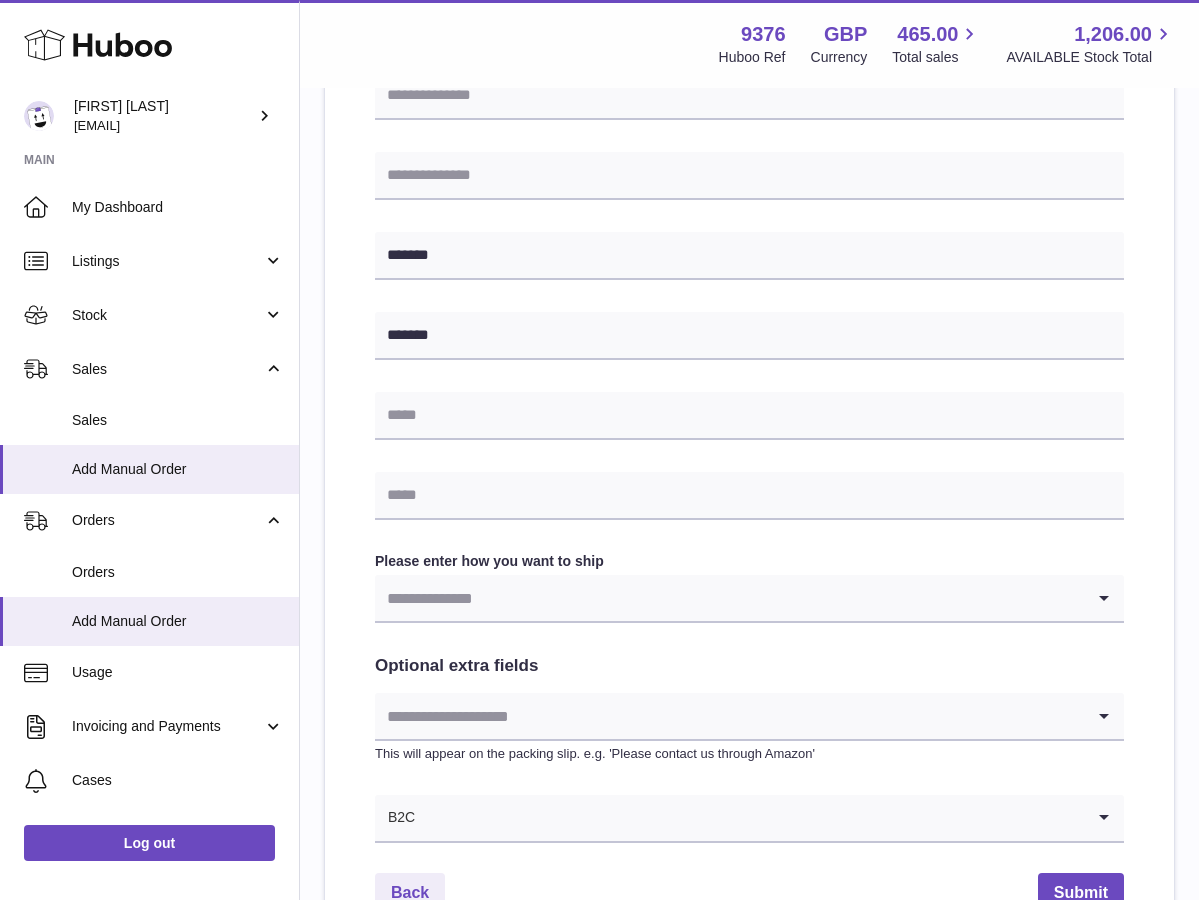 scroll, scrollTop: 636, scrollLeft: 0, axis: vertical 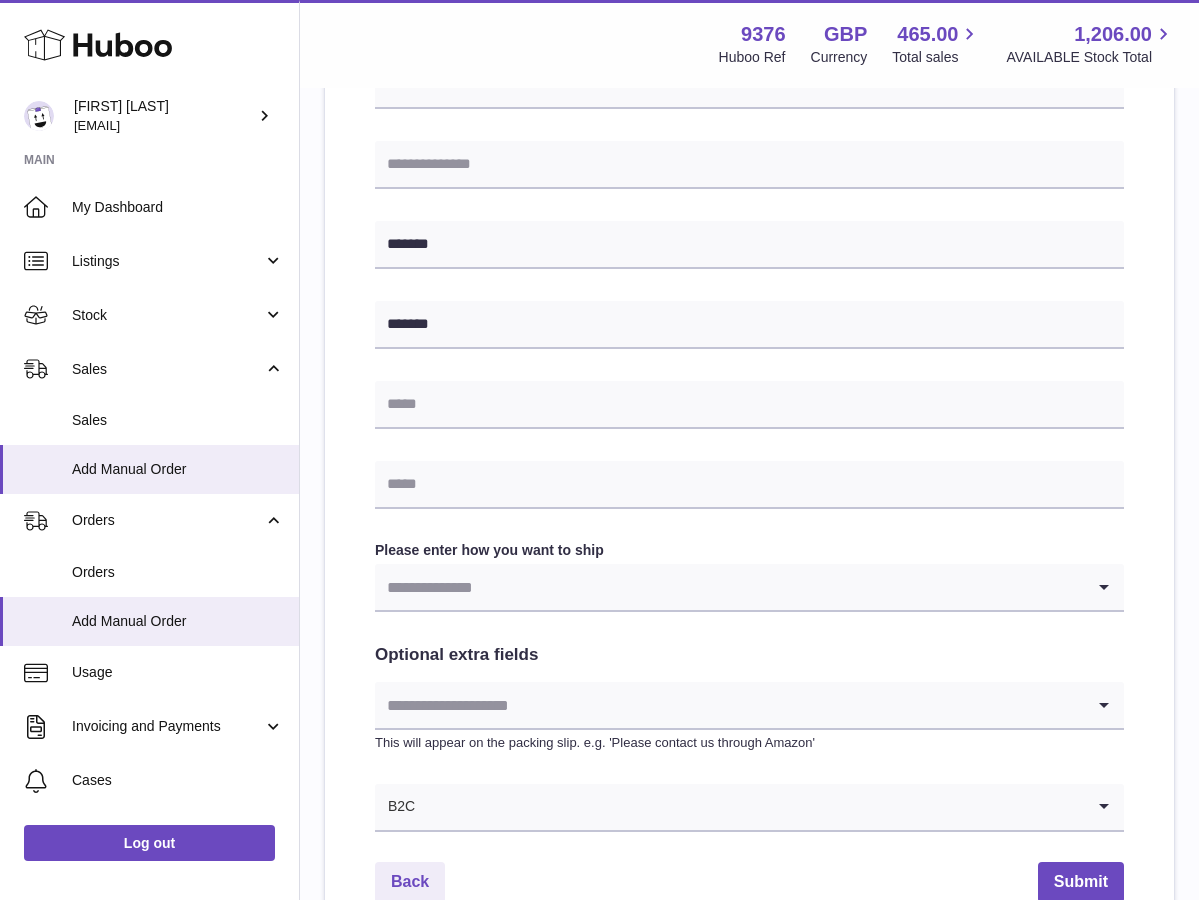 type on "**********" 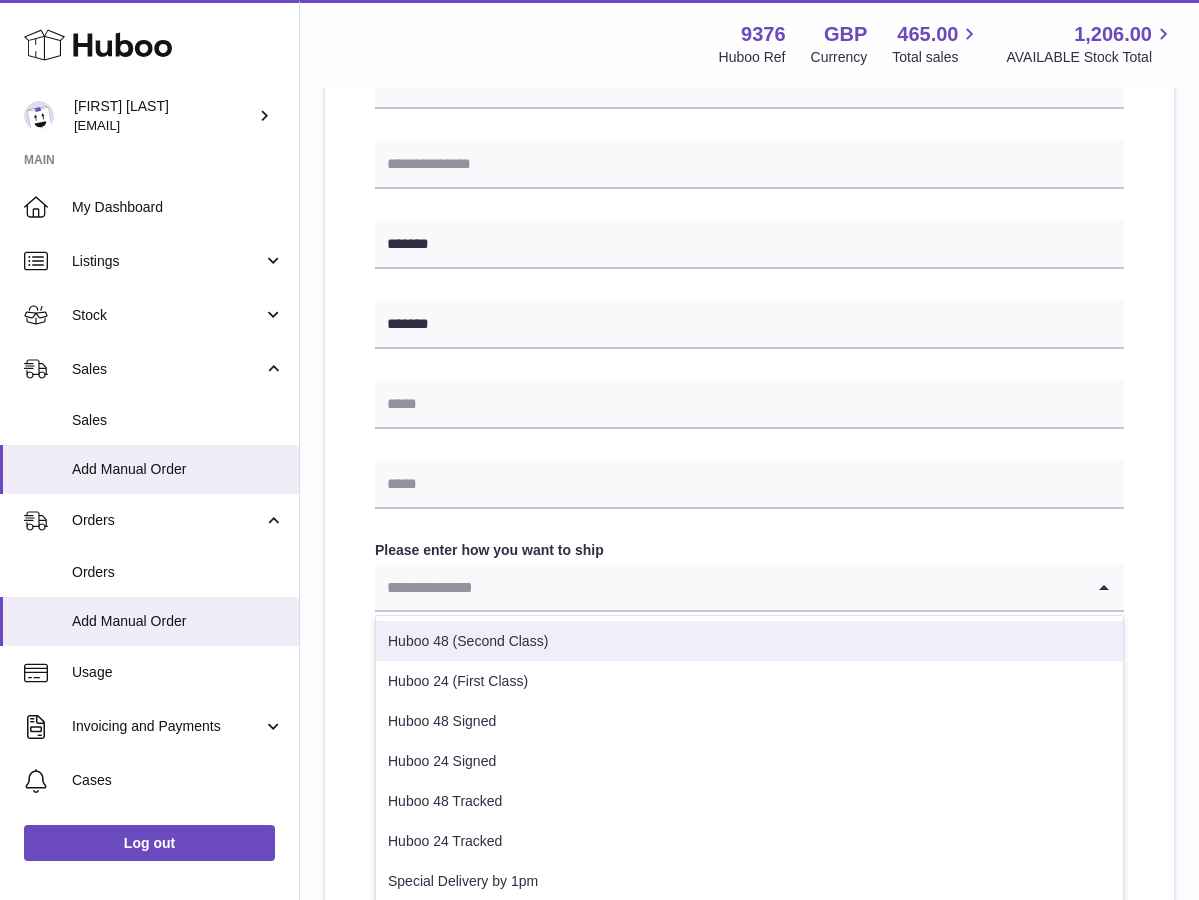 click on "Huboo 48 (Second Class)" at bounding box center [749, 641] 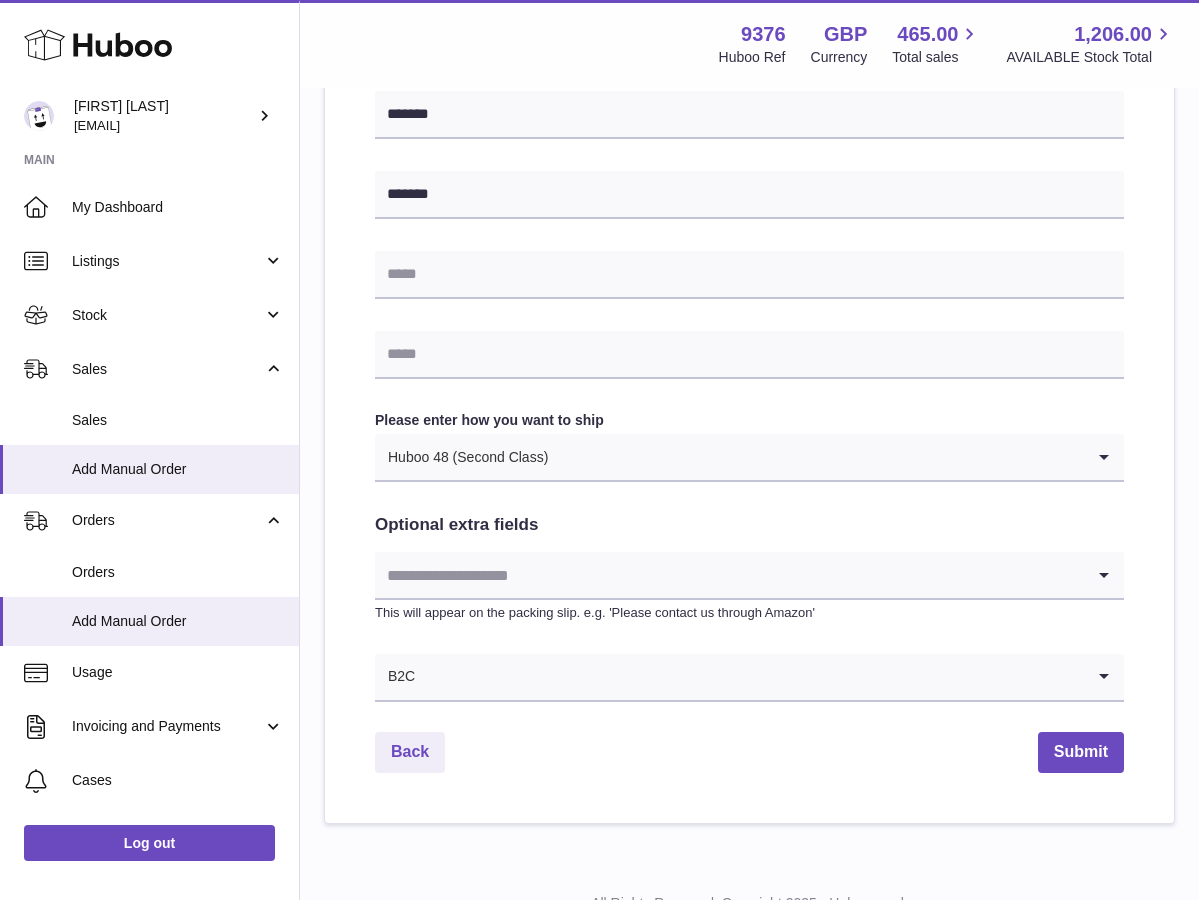 scroll, scrollTop: 798, scrollLeft: 0, axis: vertical 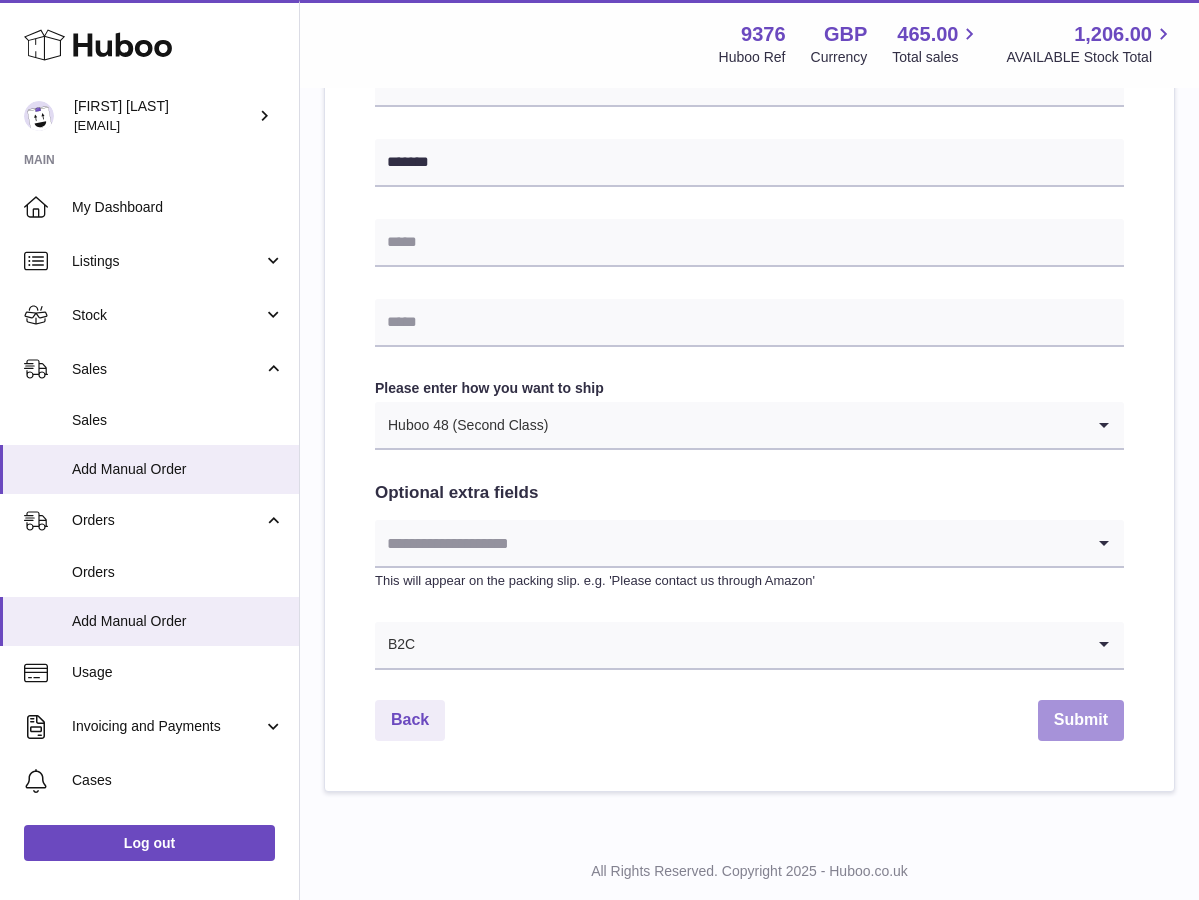 click on "Submit" at bounding box center [1081, 720] 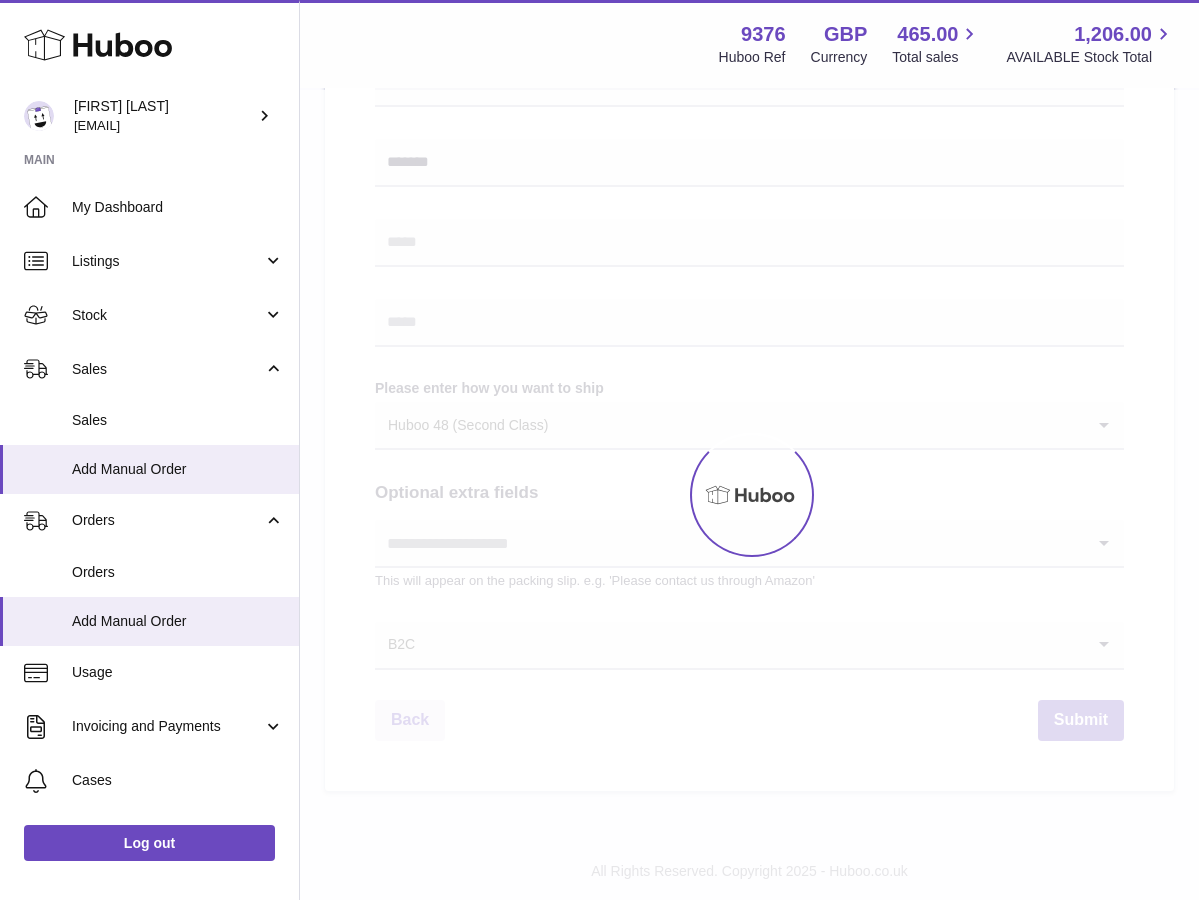 scroll, scrollTop: 0, scrollLeft: 0, axis: both 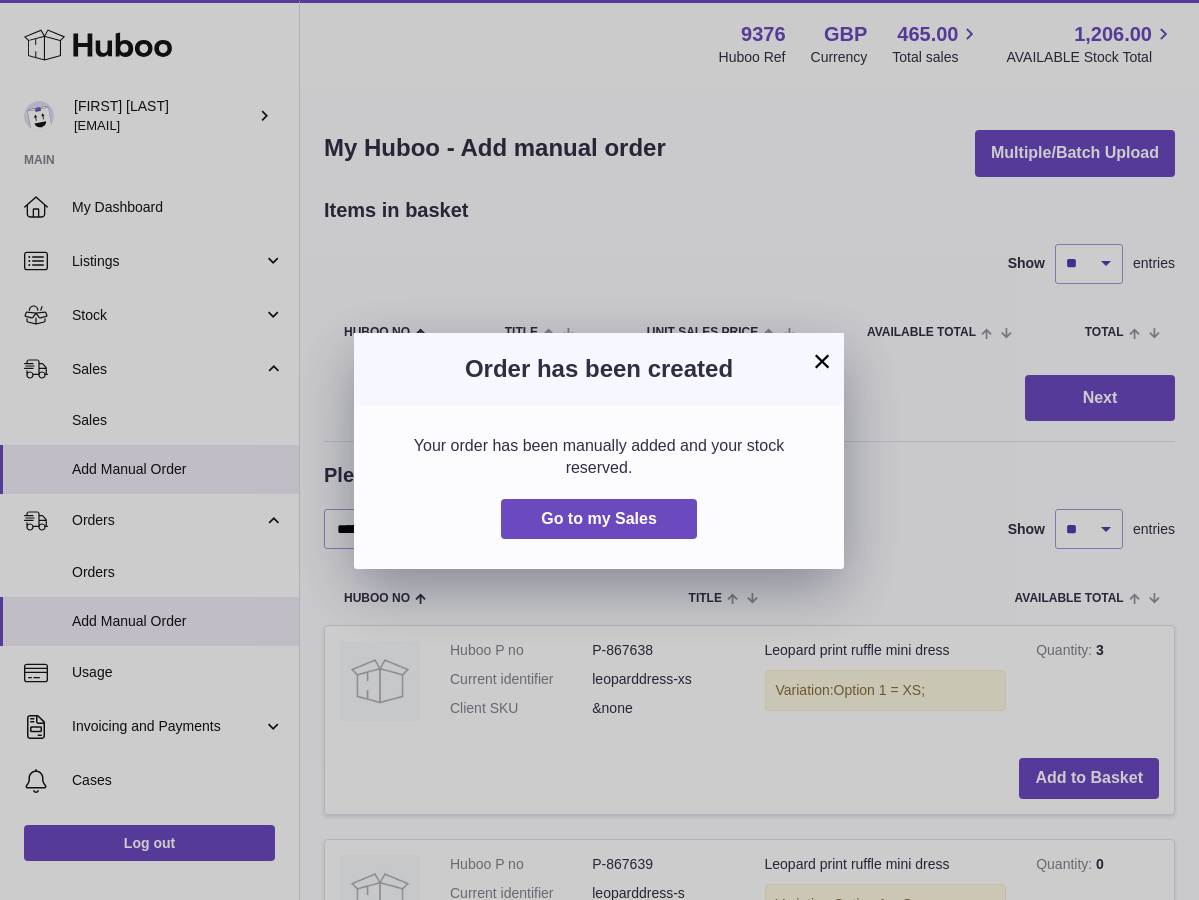 click on "×" at bounding box center [822, 361] 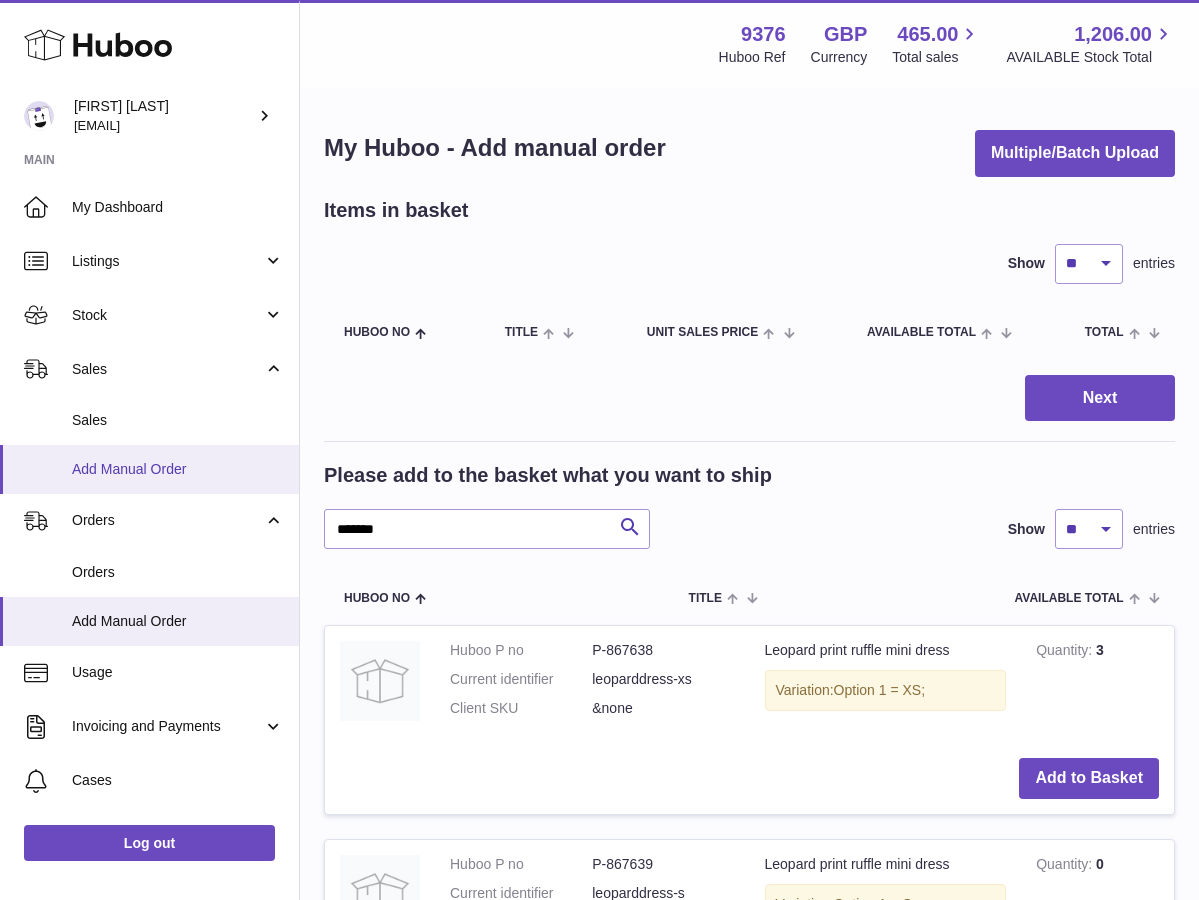 click on "Add Manual Order" at bounding box center [178, 469] 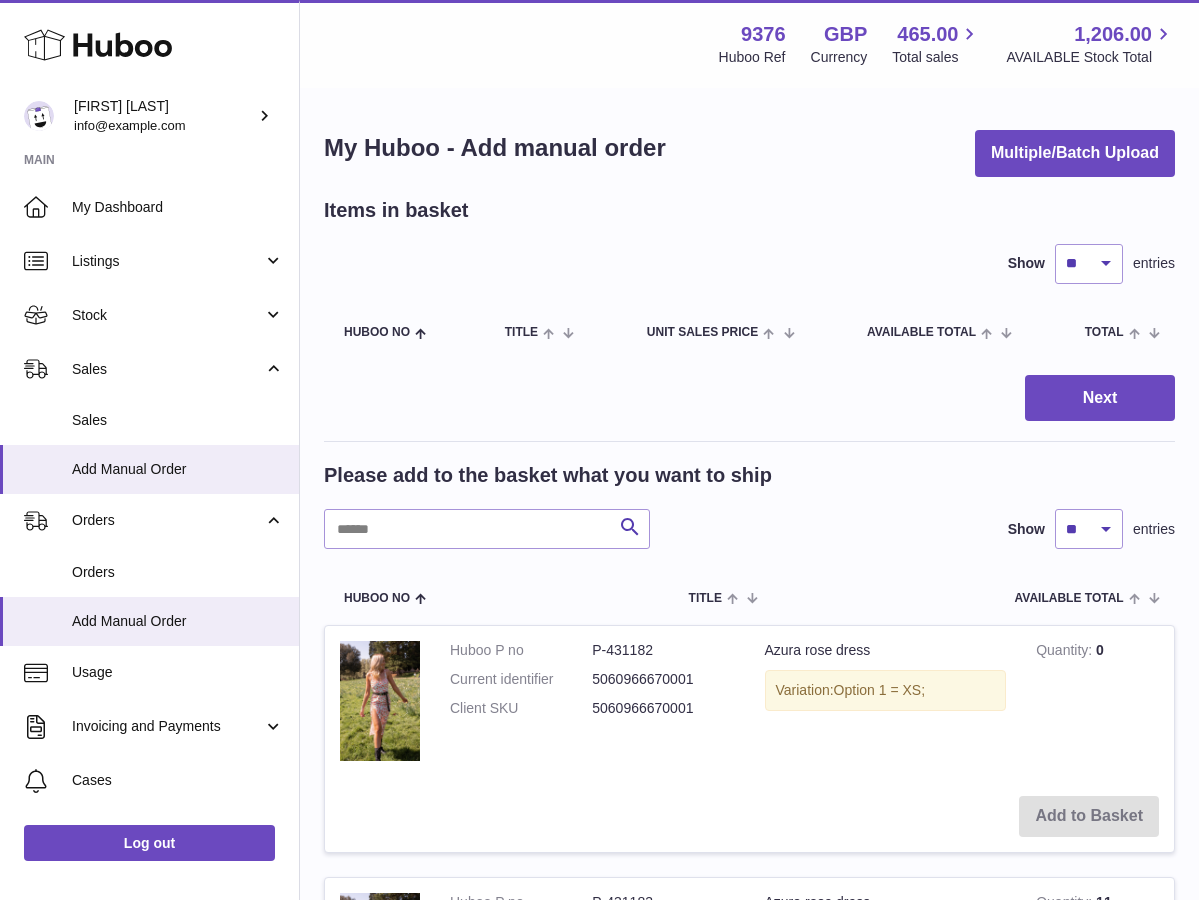 scroll, scrollTop: 0, scrollLeft: 0, axis: both 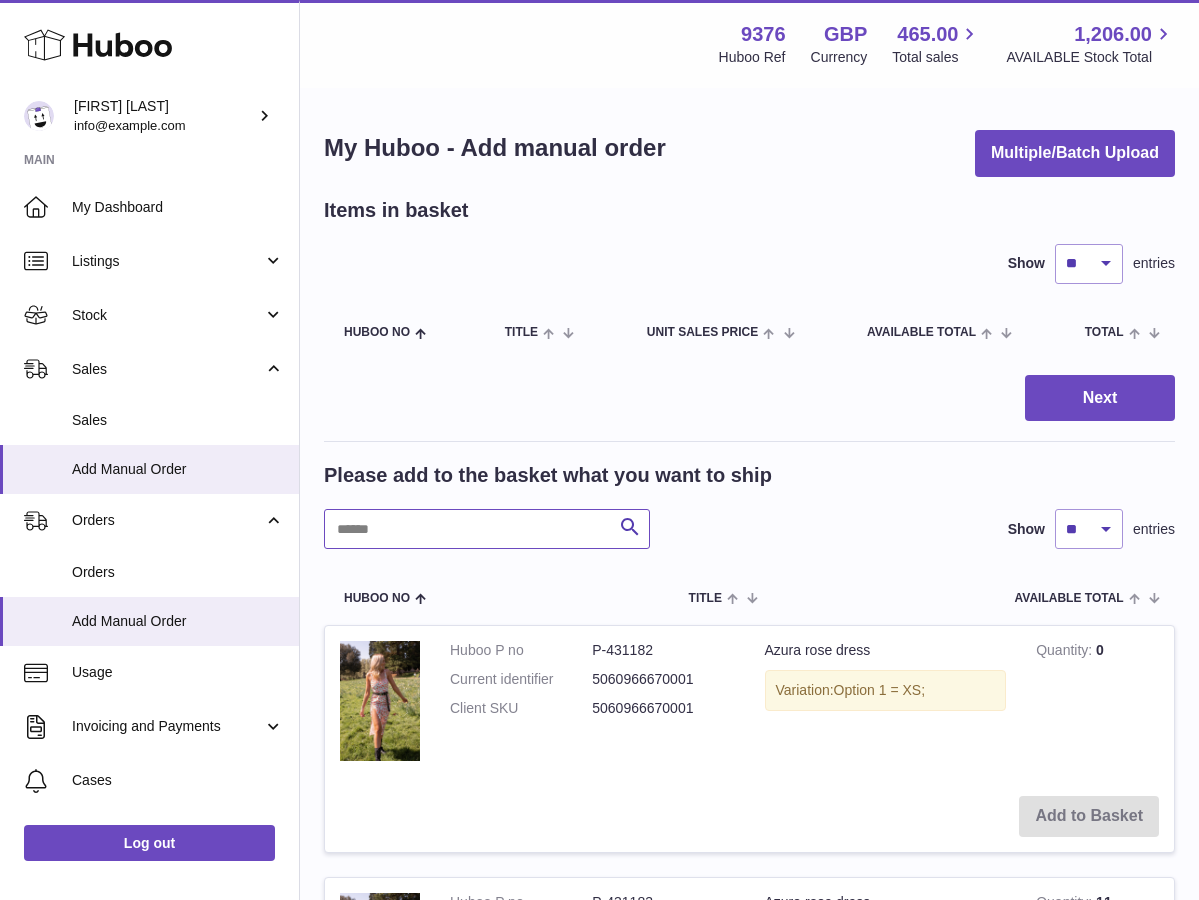 click at bounding box center [487, 529] 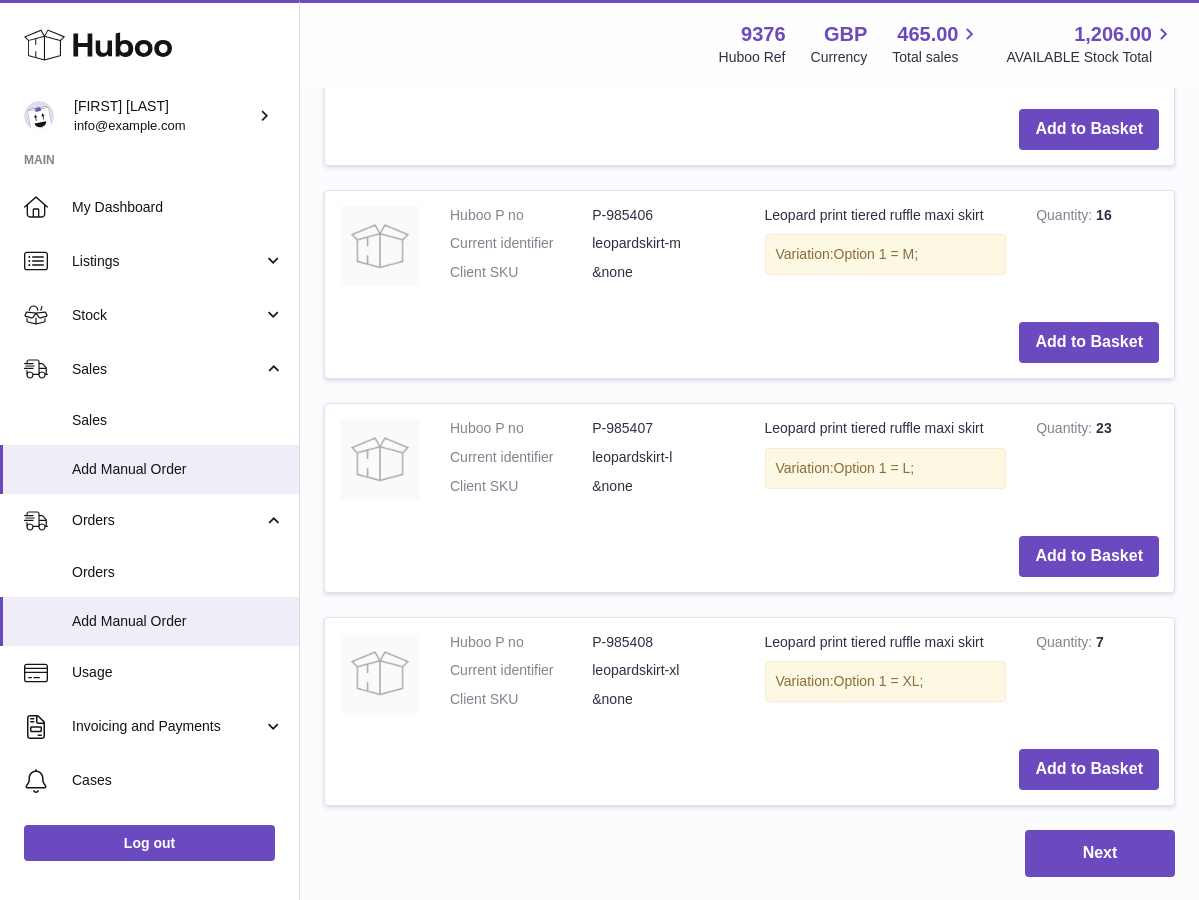 scroll, scrollTop: 1928, scrollLeft: 0, axis: vertical 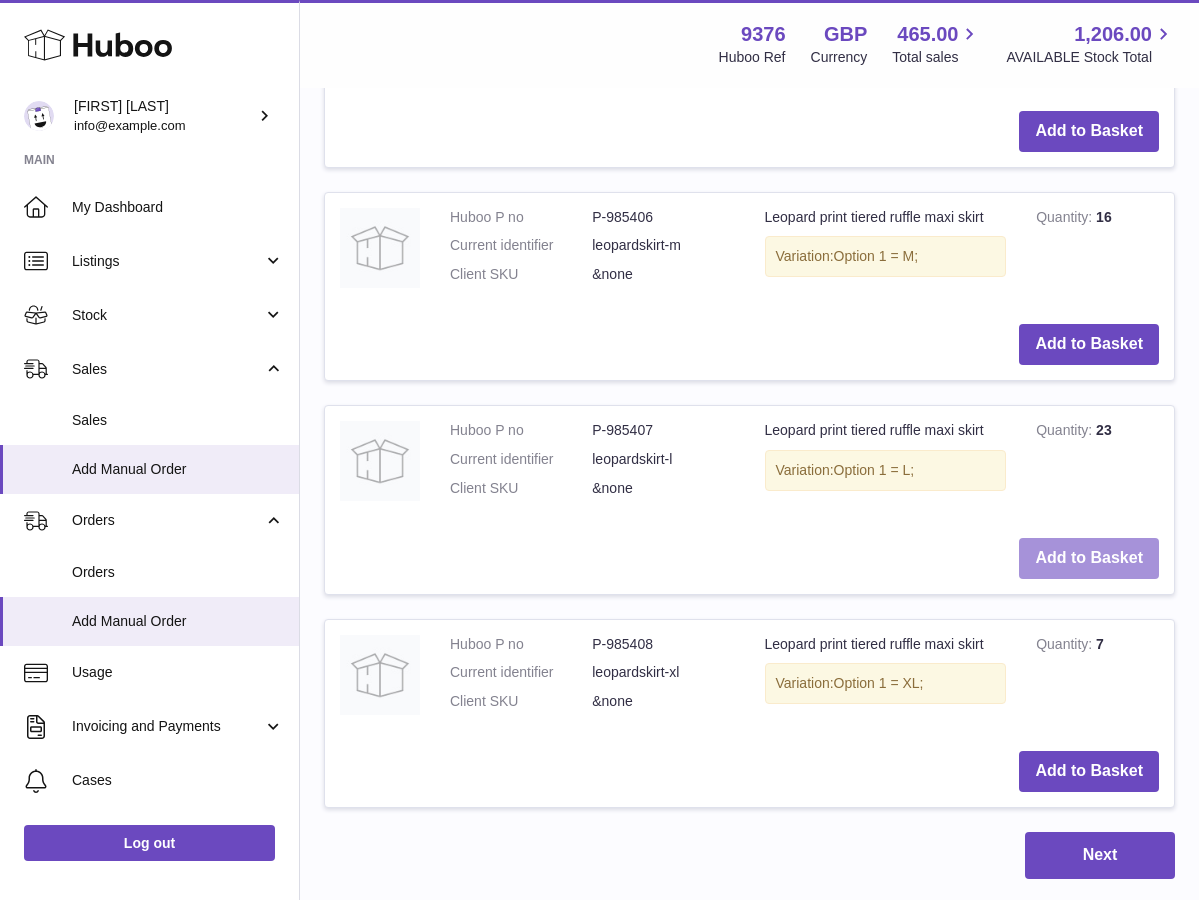 type on "*******" 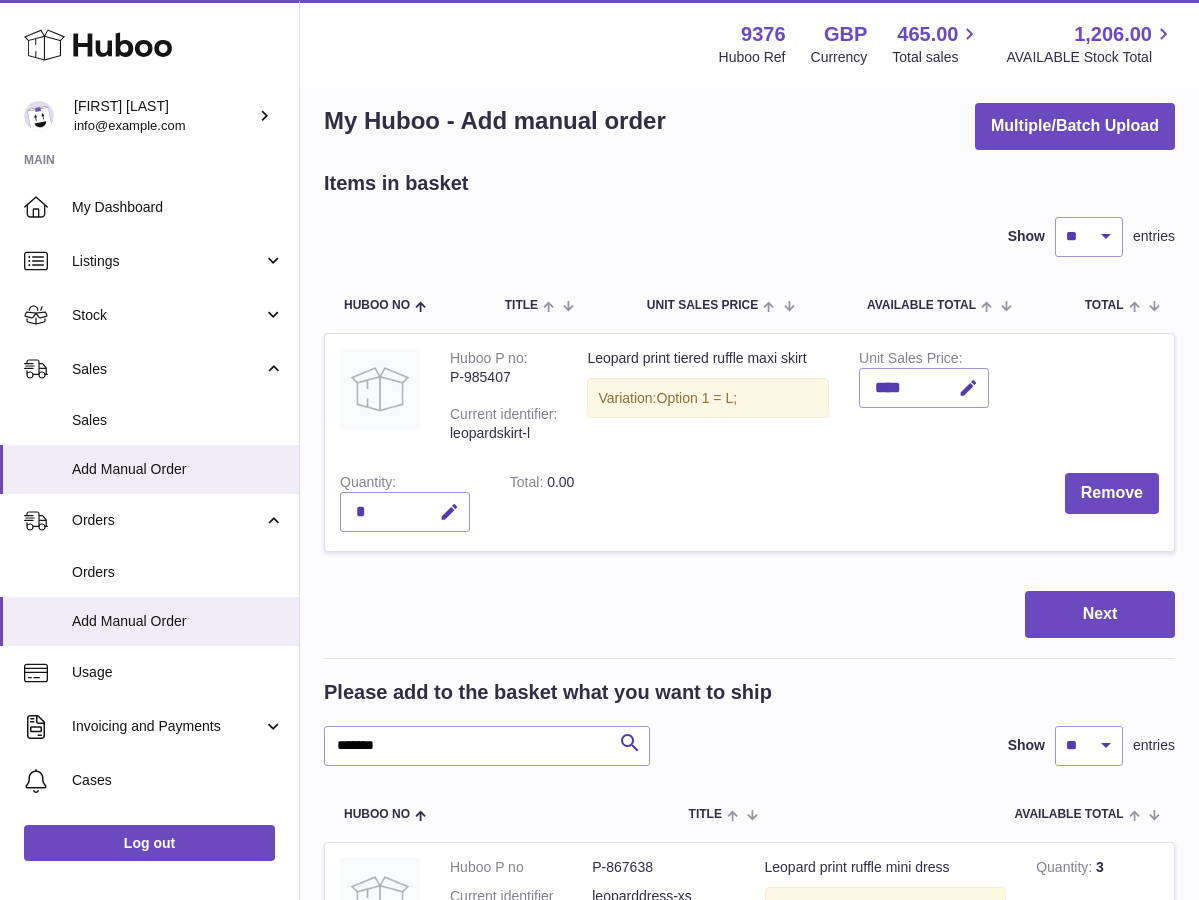 scroll, scrollTop: 0, scrollLeft: 0, axis: both 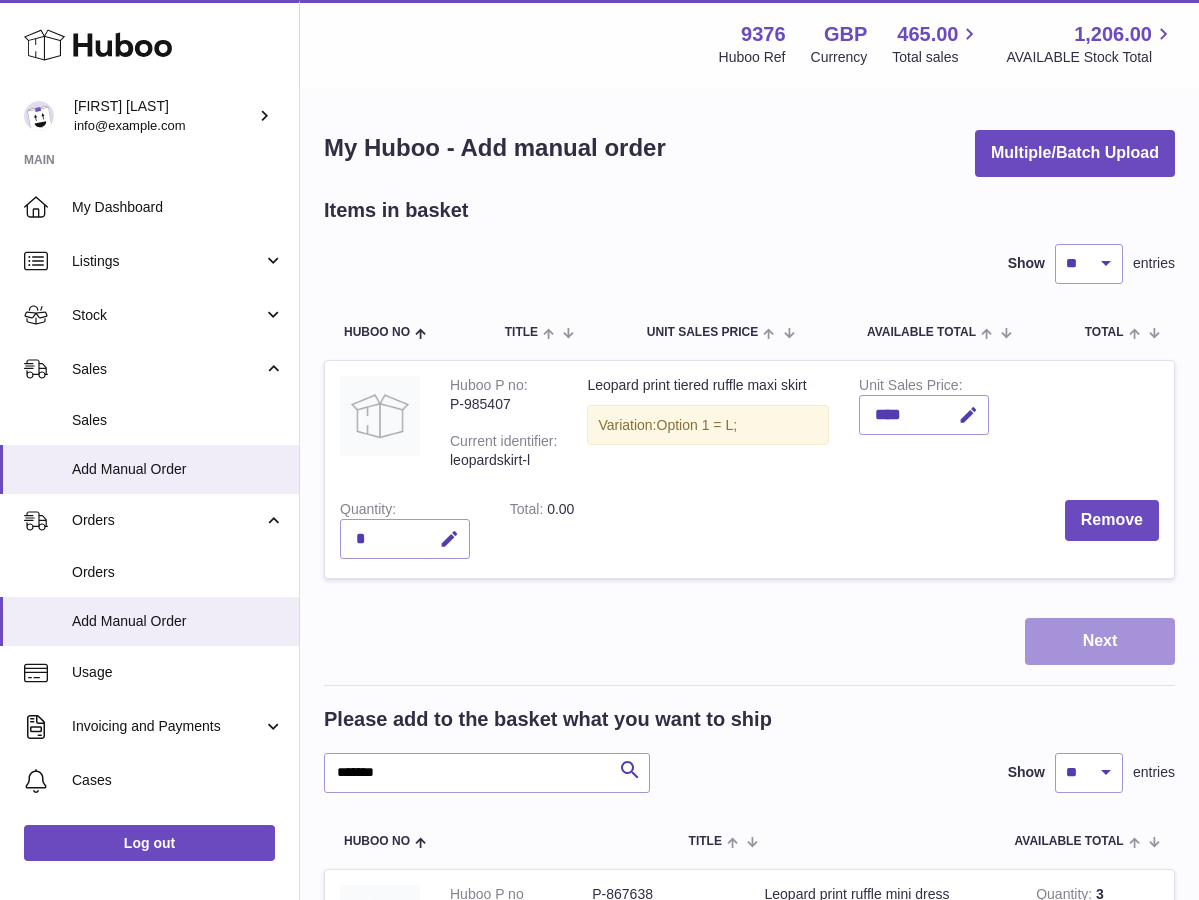 click on "Next" at bounding box center (1100, 641) 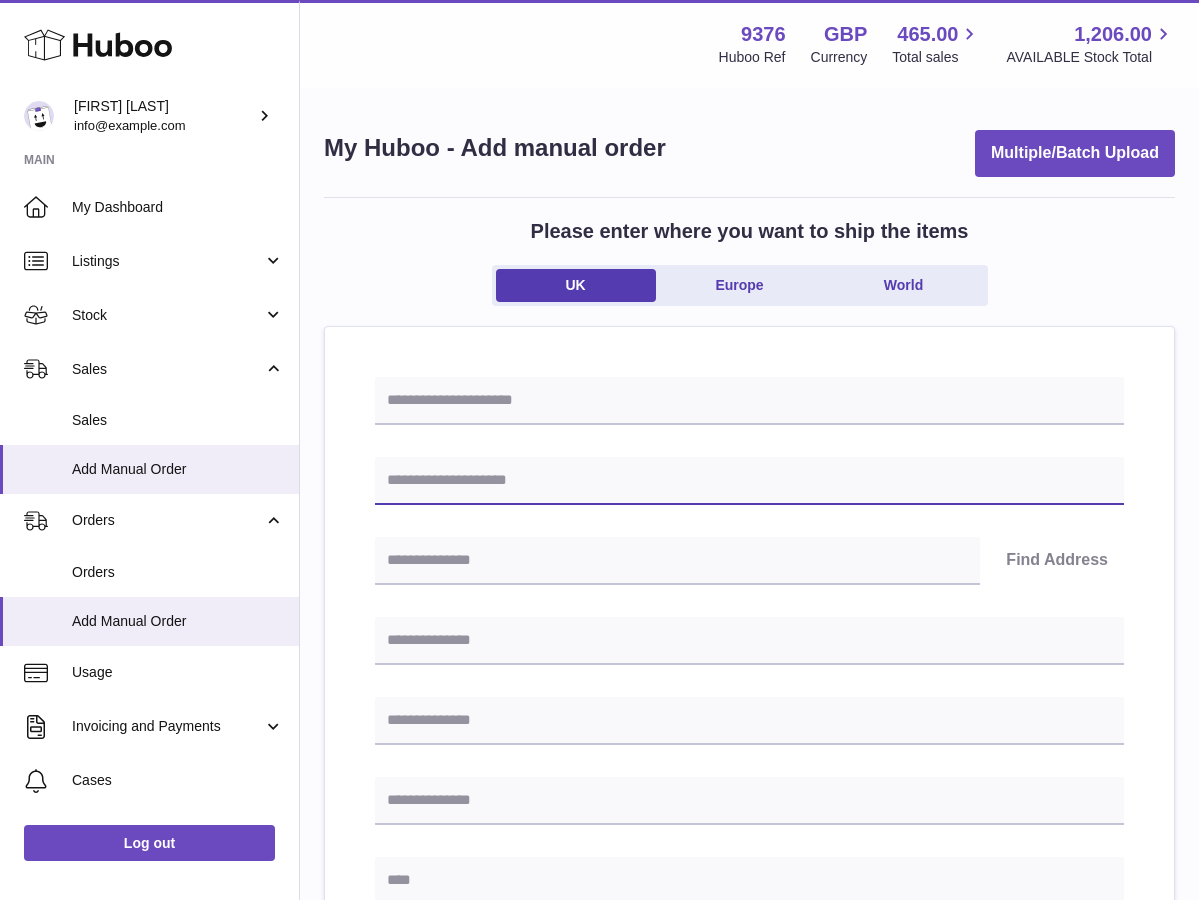 paste on "**********" 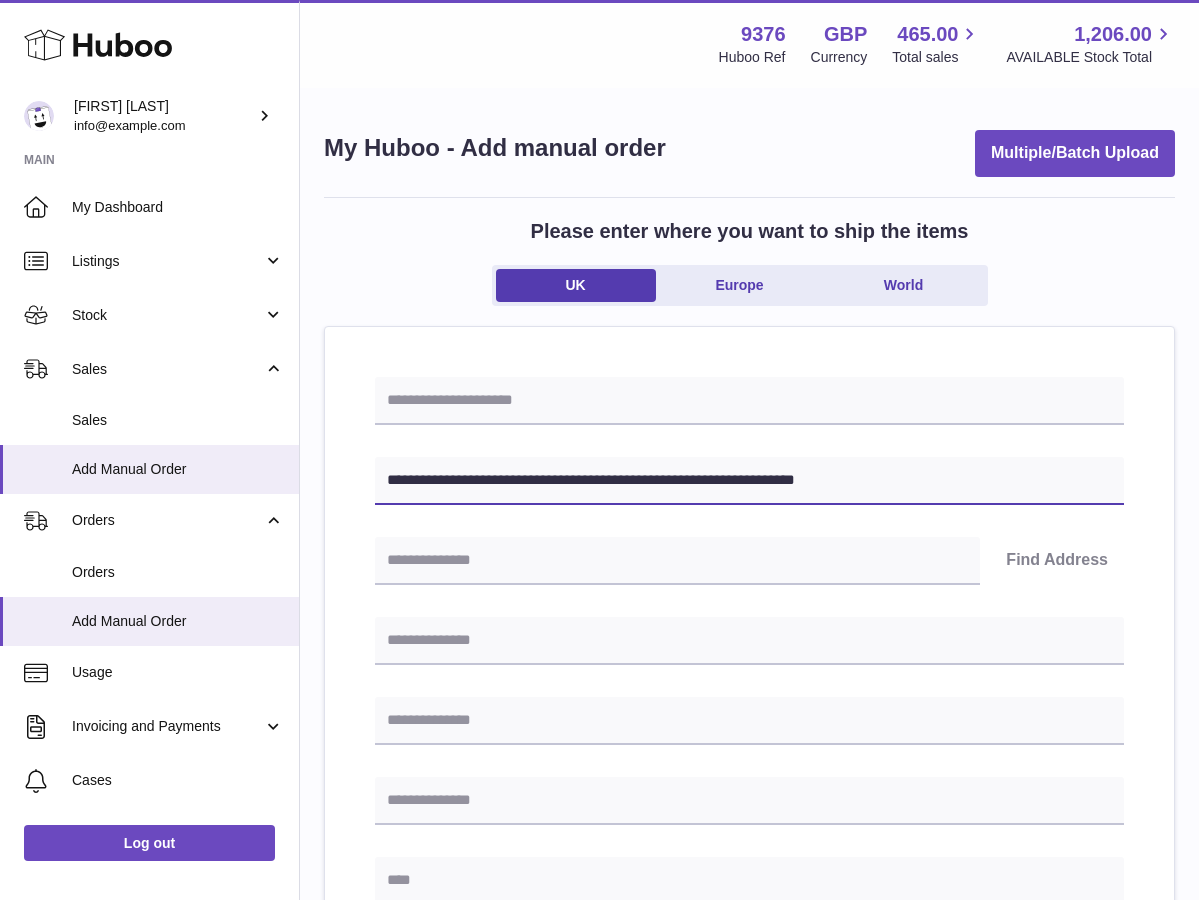 type on "**********" 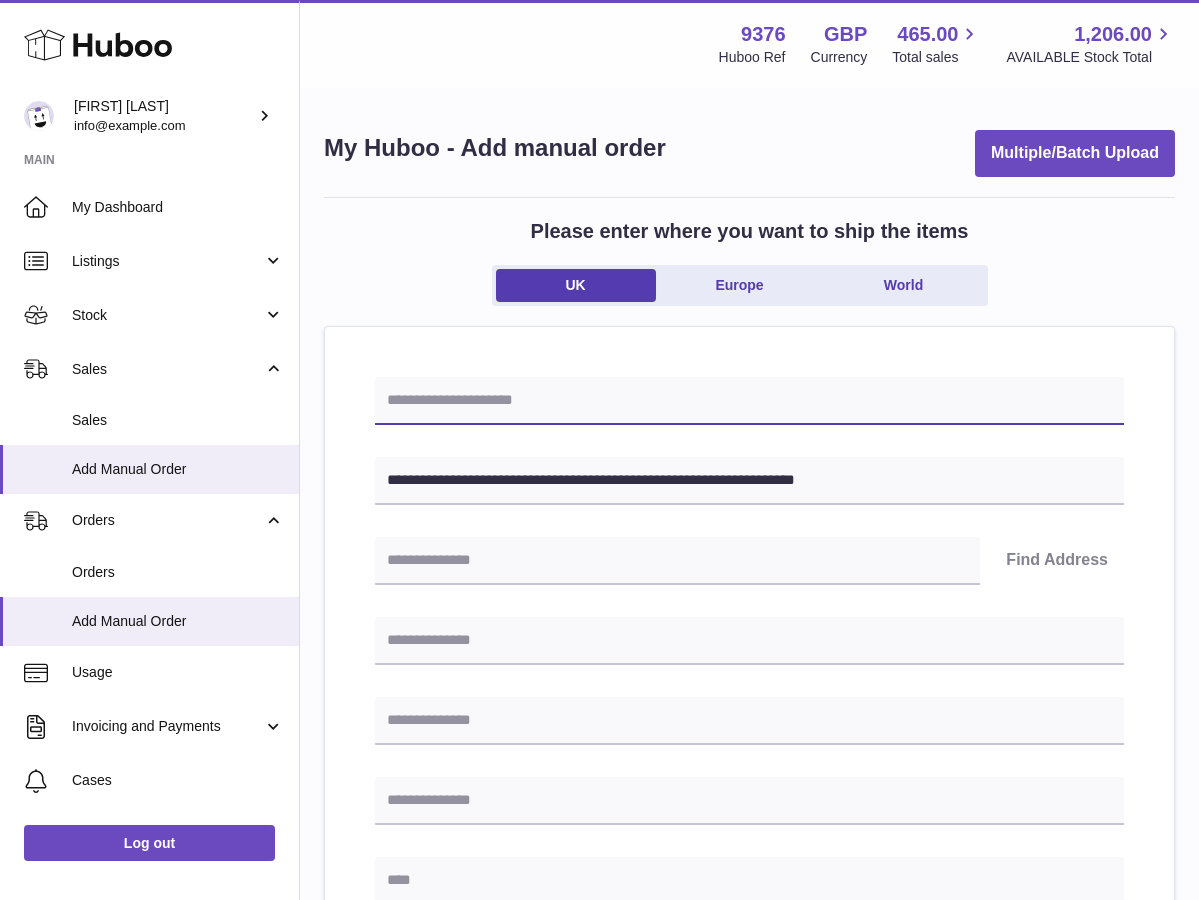 click at bounding box center (749, 401) 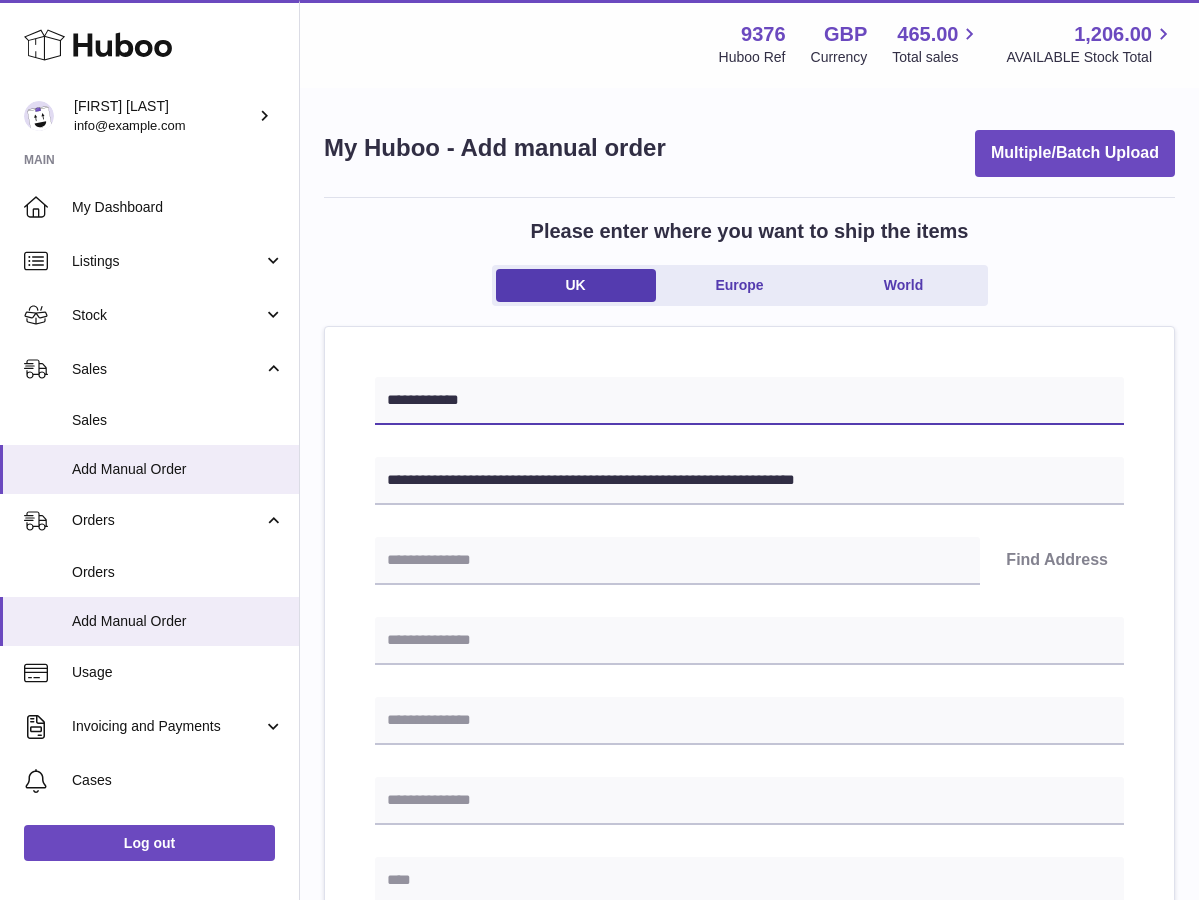 type on "**********" 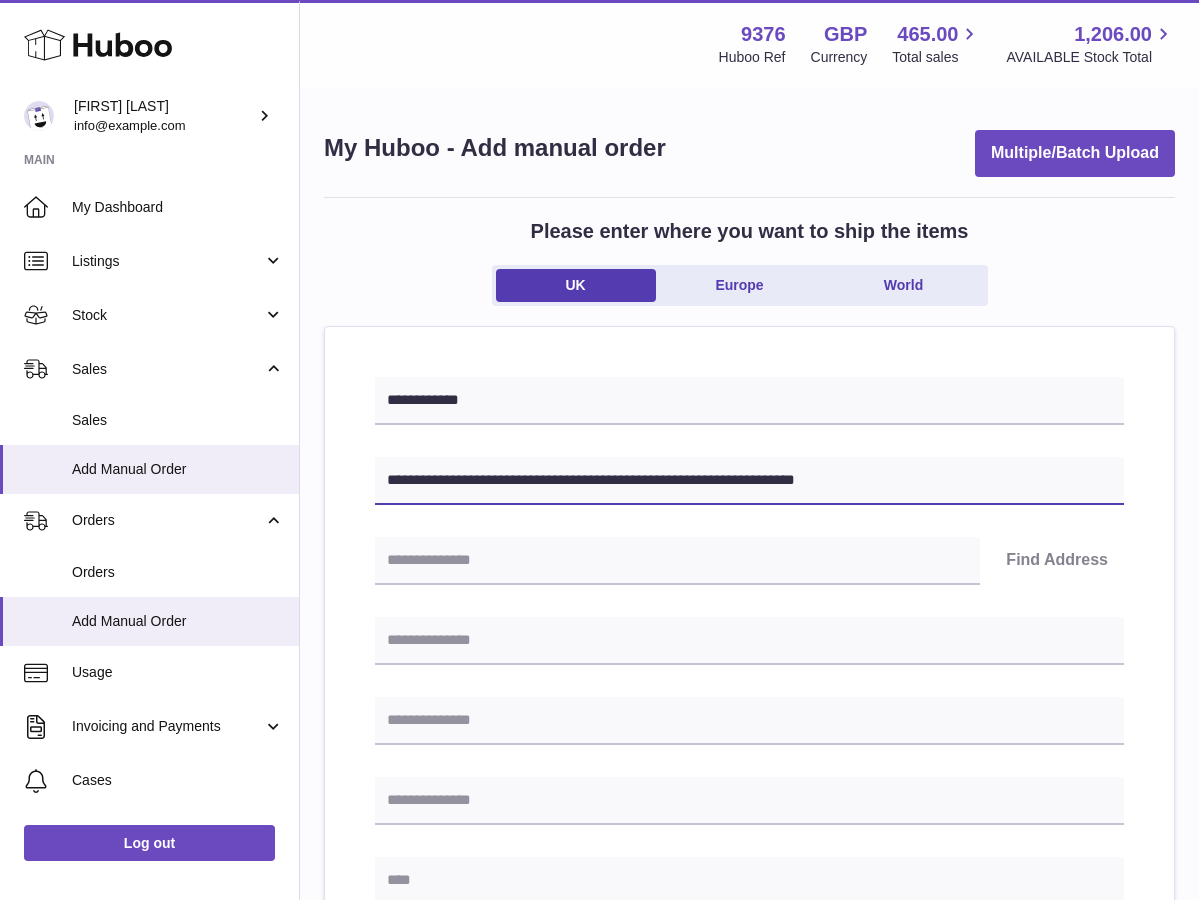 drag, startPoint x: 703, startPoint y: 480, endPoint x: 772, endPoint y: 482, distance: 69.02898 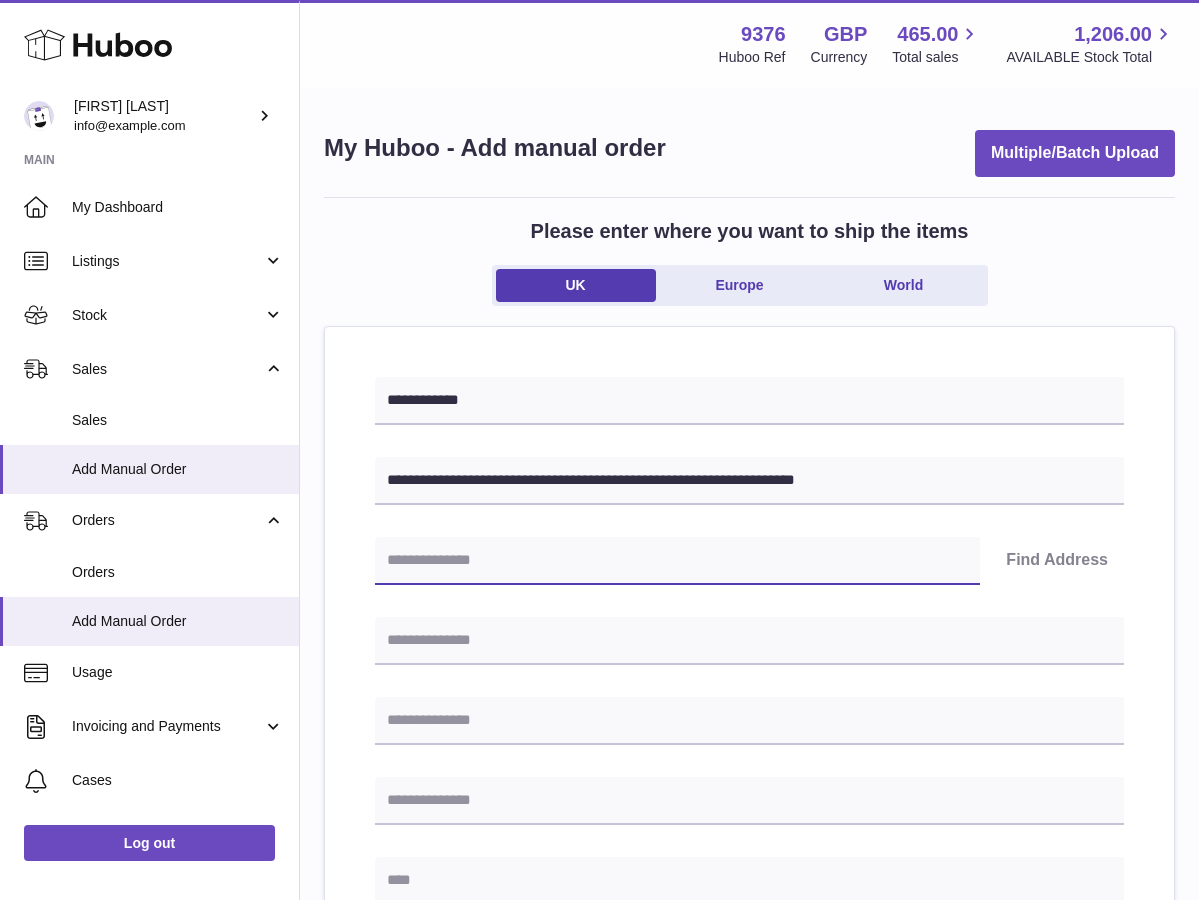 paste on "********" 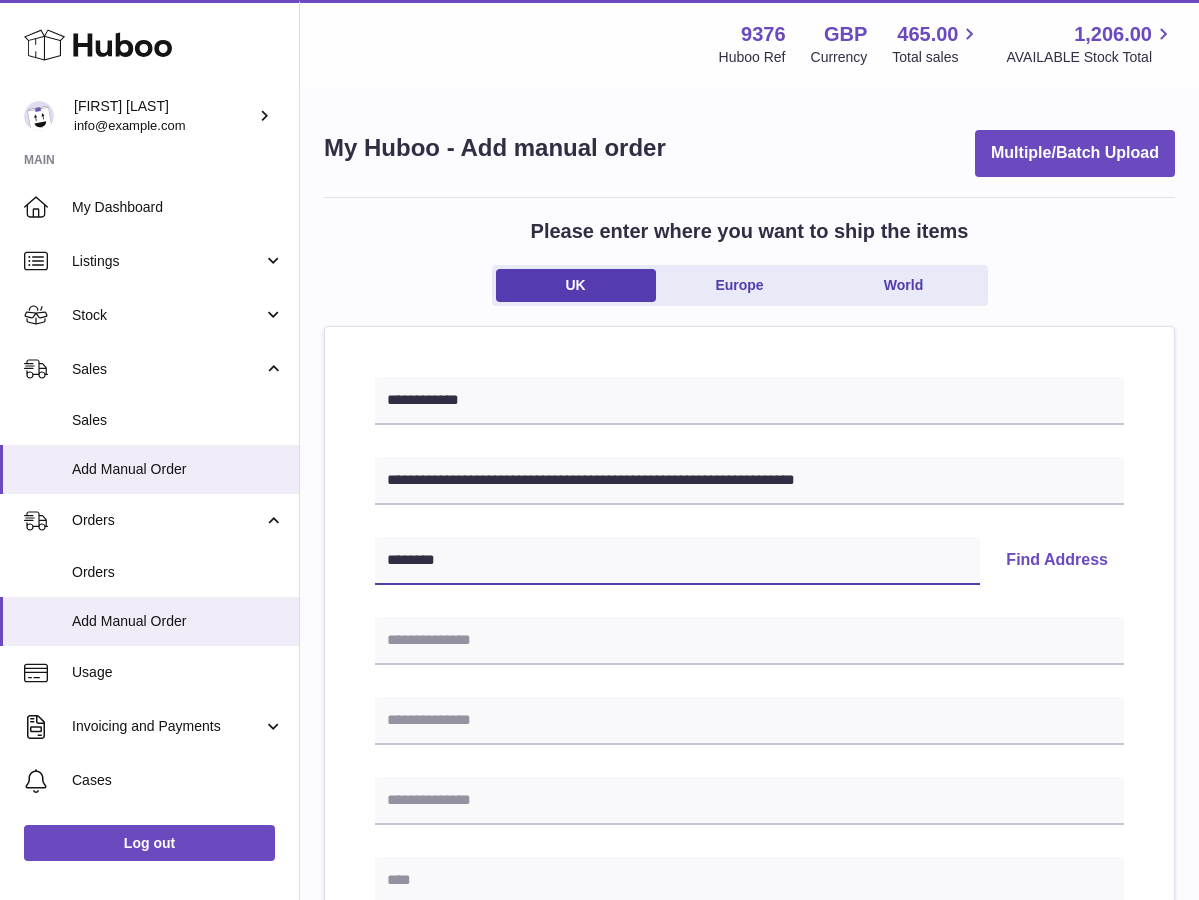 type on "********" 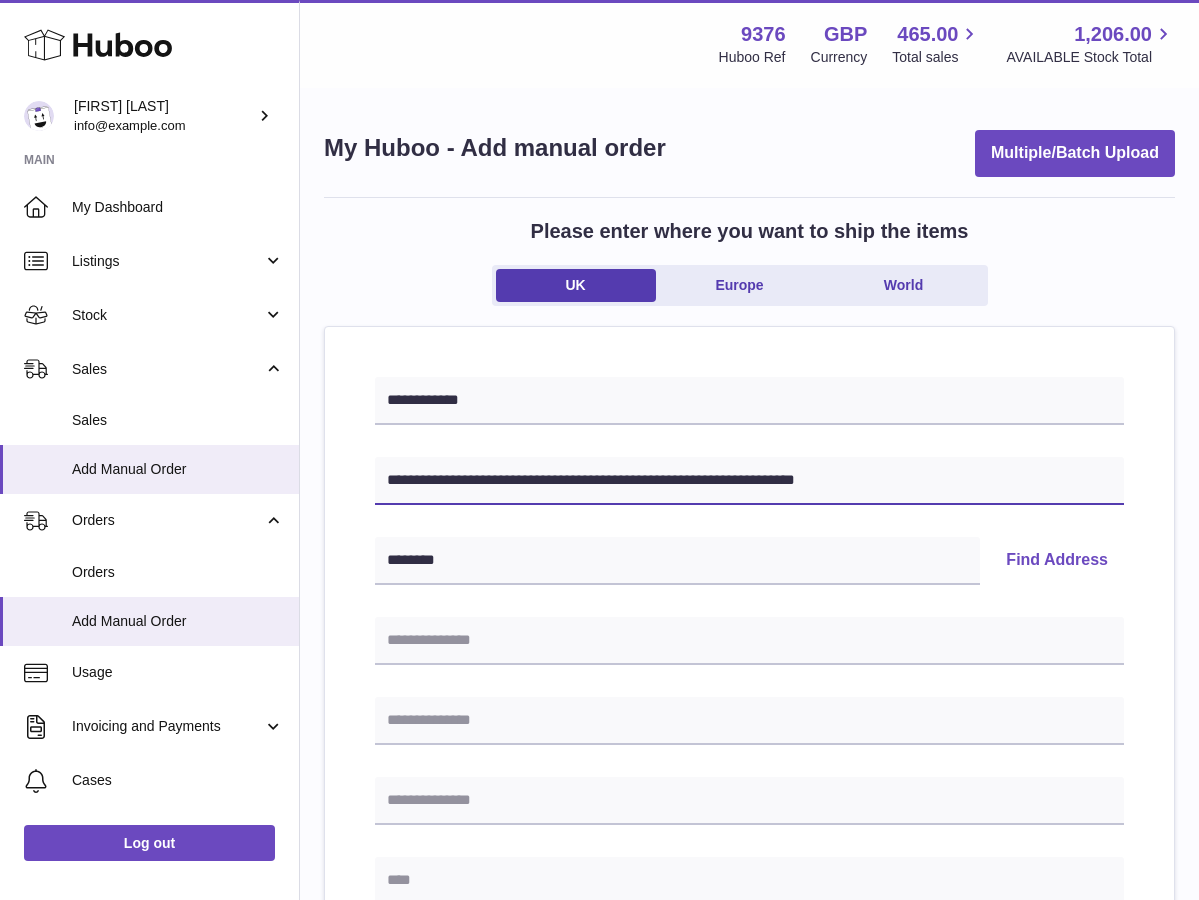 drag, startPoint x: 482, startPoint y: 476, endPoint x: 637, endPoint y: 482, distance: 155.11609 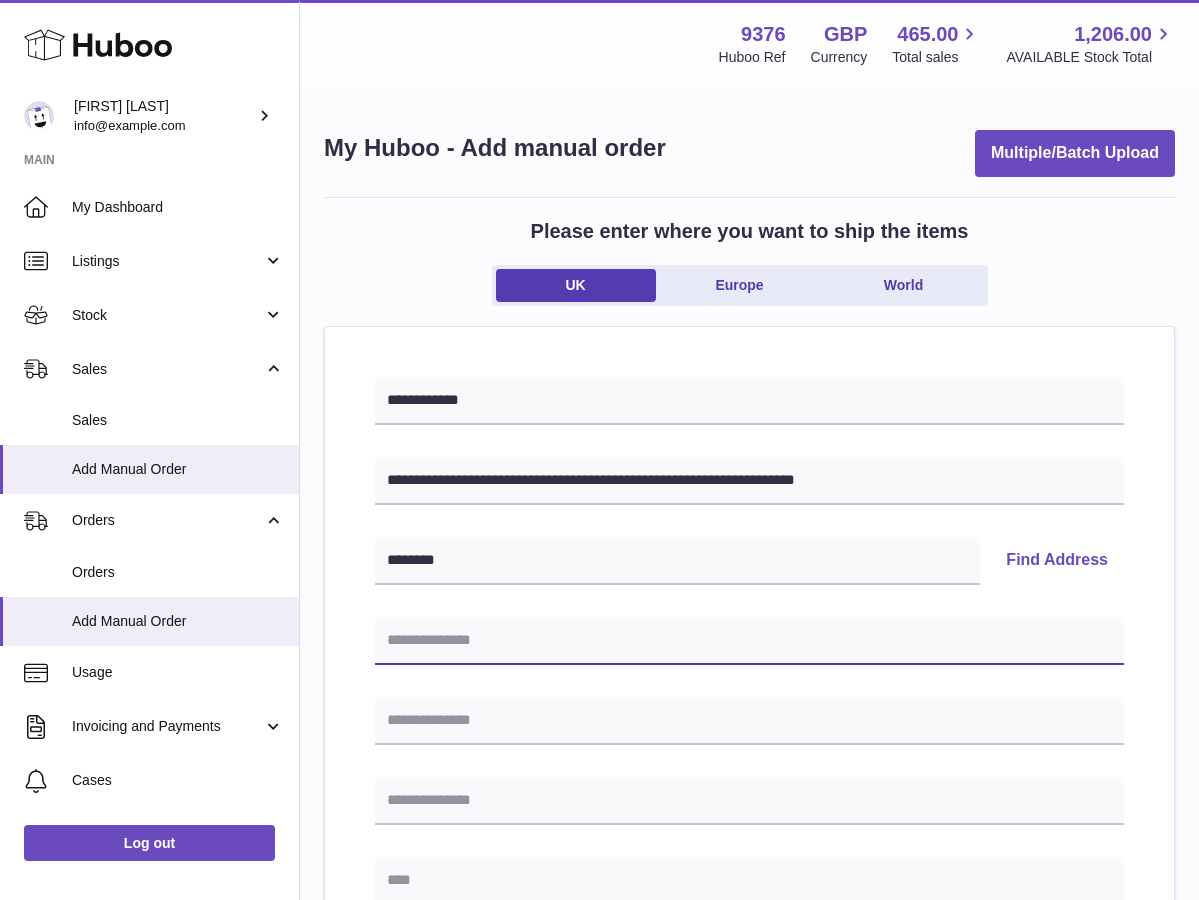 paste on "**********" 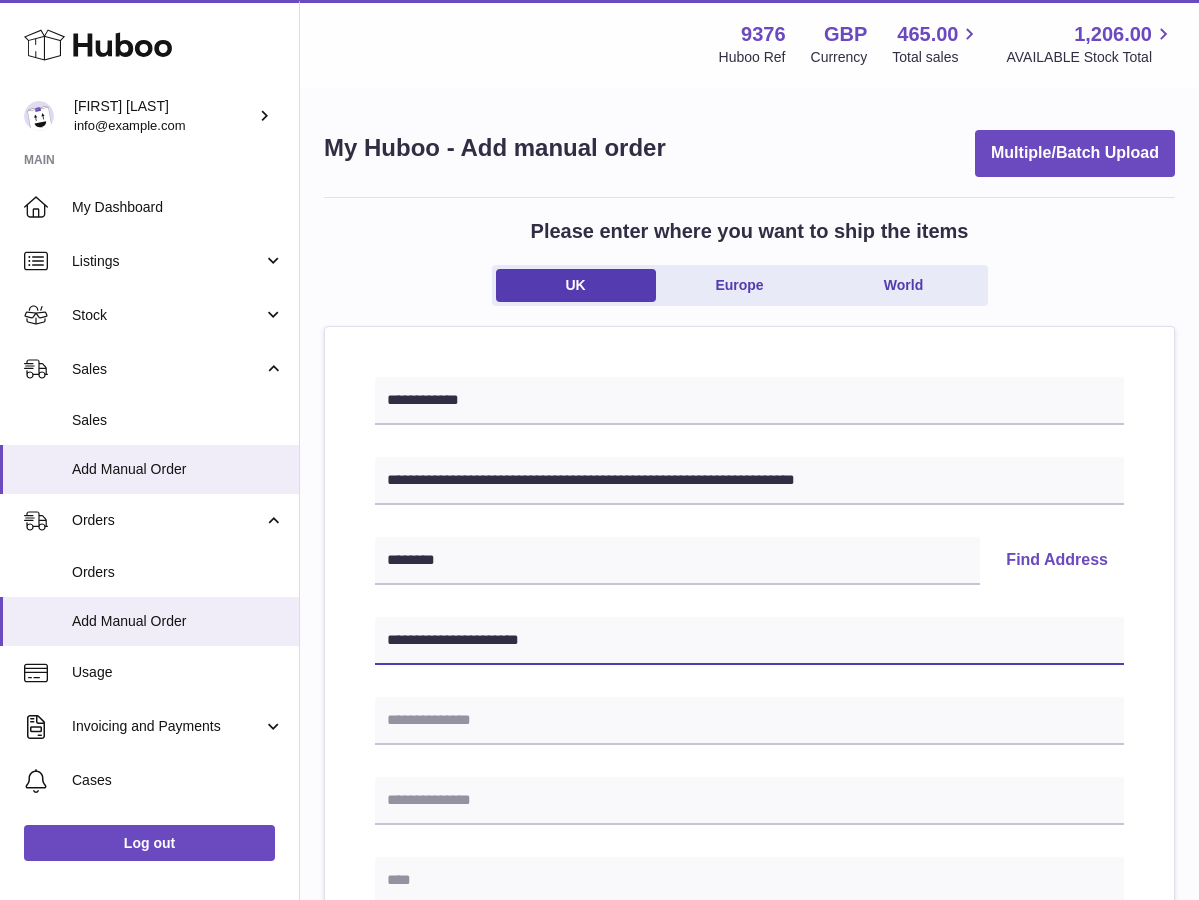 type on "**********" 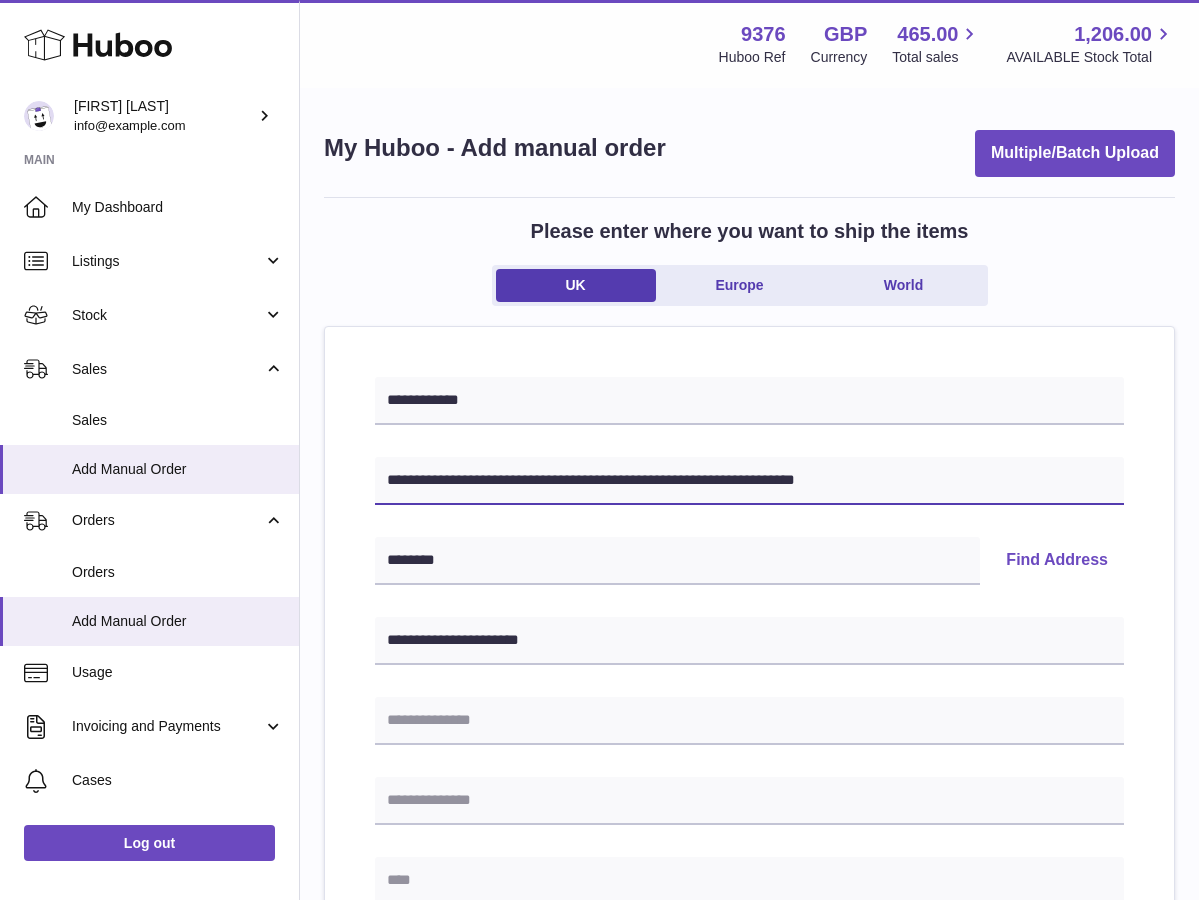 drag, startPoint x: 634, startPoint y: 478, endPoint x: 698, endPoint y: 480, distance: 64.03124 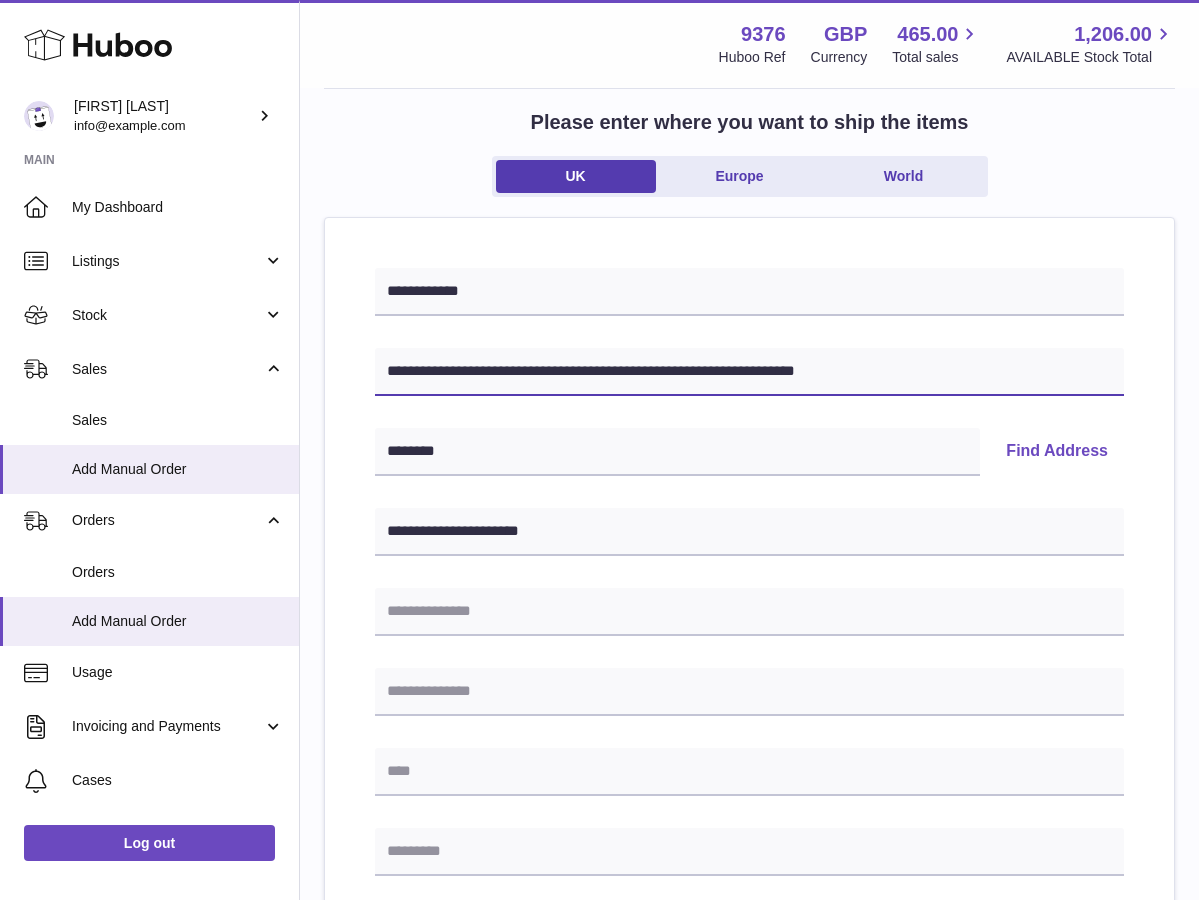 scroll, scrollTop: 126, scrollLeft: 0, axis: vertical 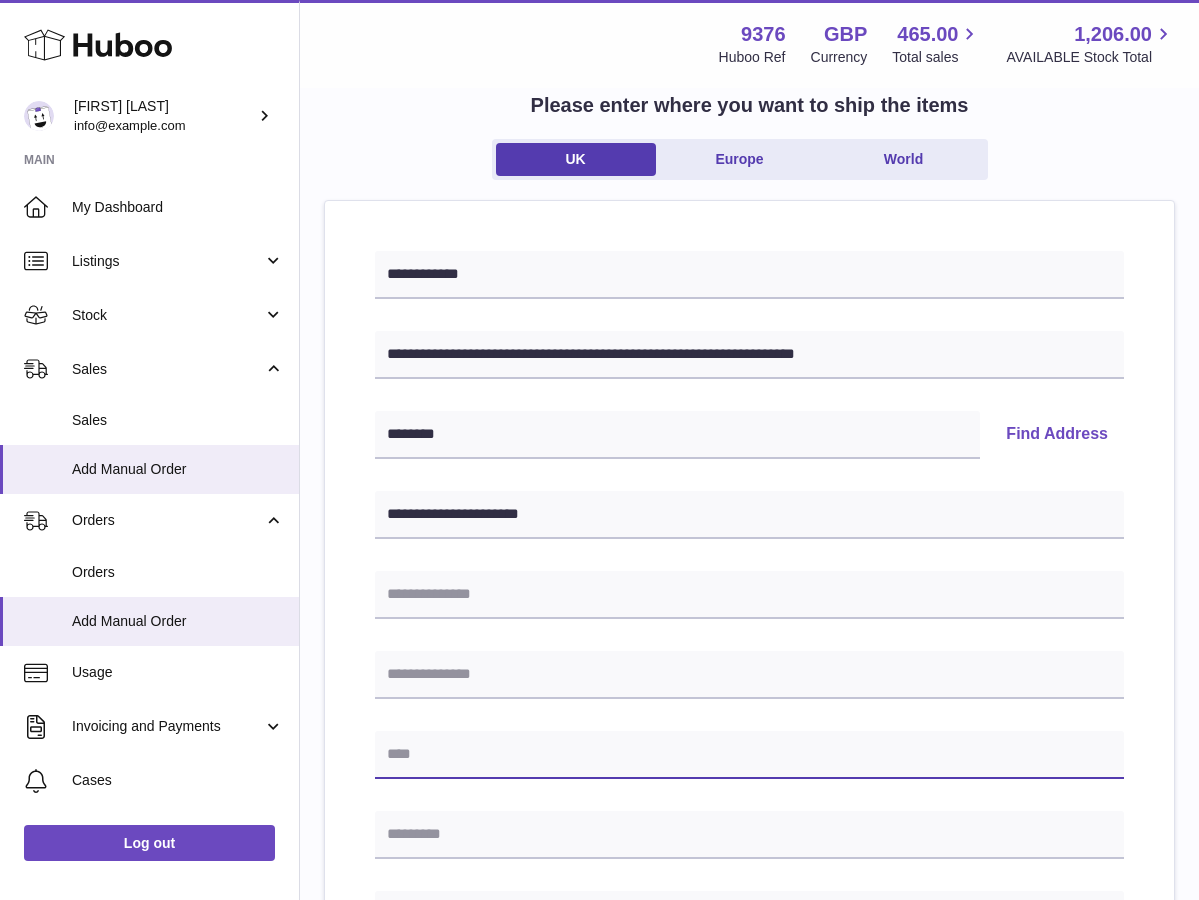 click at bounding box center (749, 755) 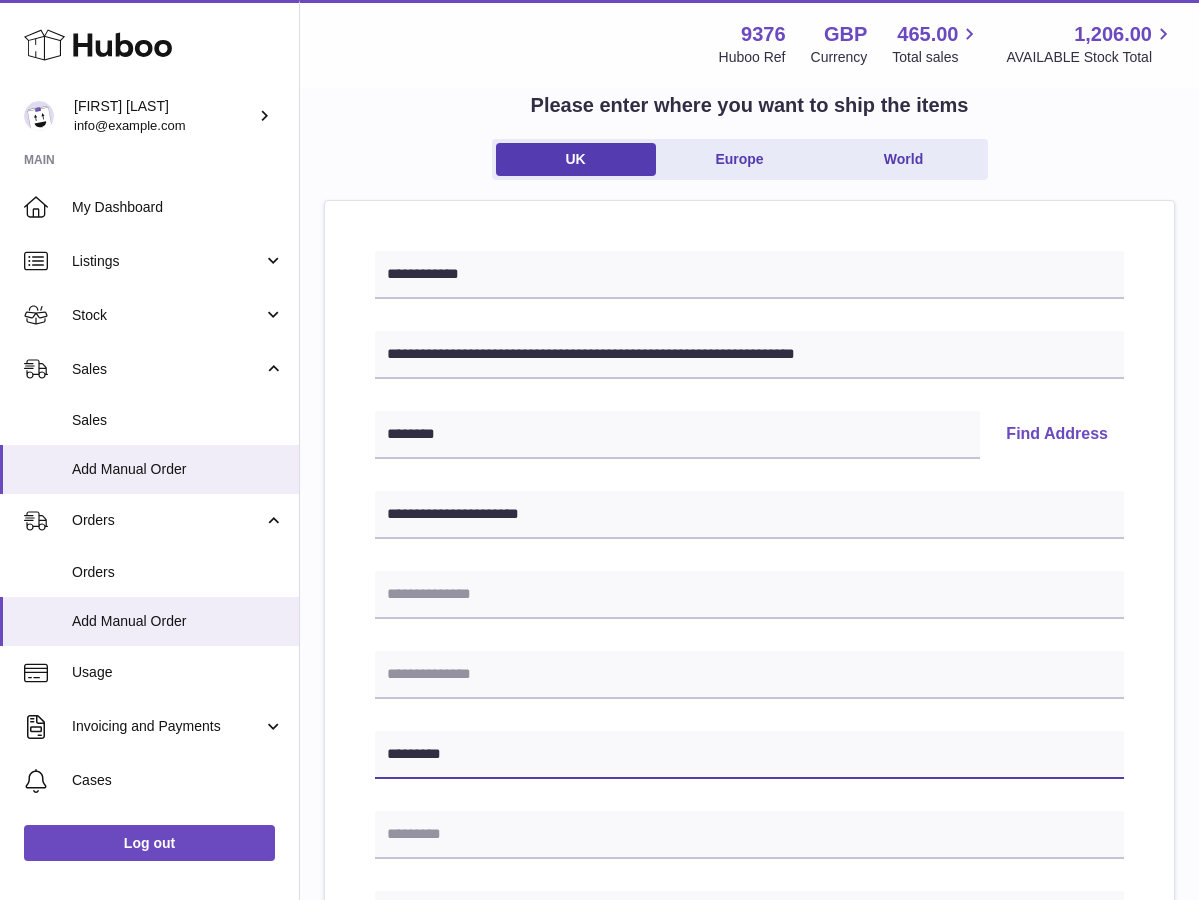 type on "*********" 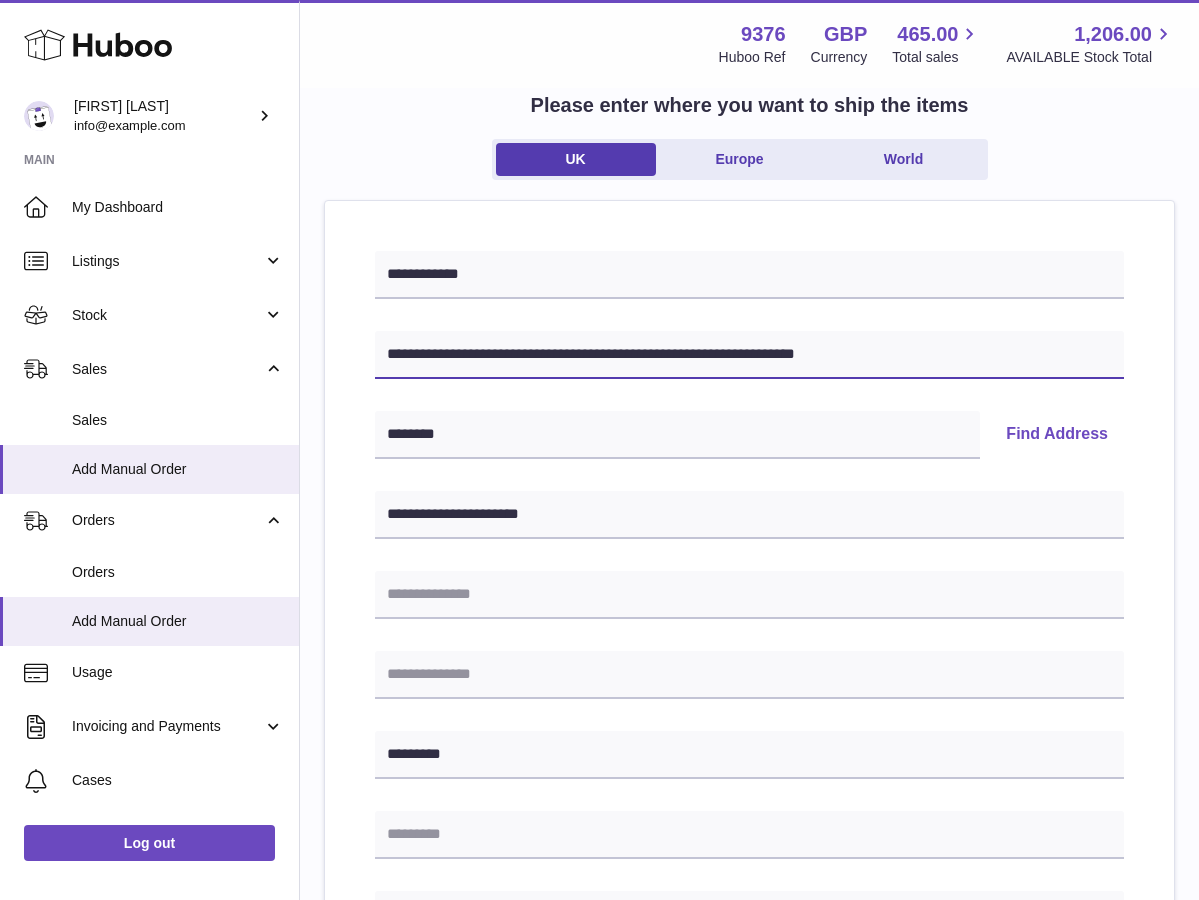 drag, startPoint x: 706, startPoint y: 354, endPoint x: 774, endPoint y: 354, distance: 68 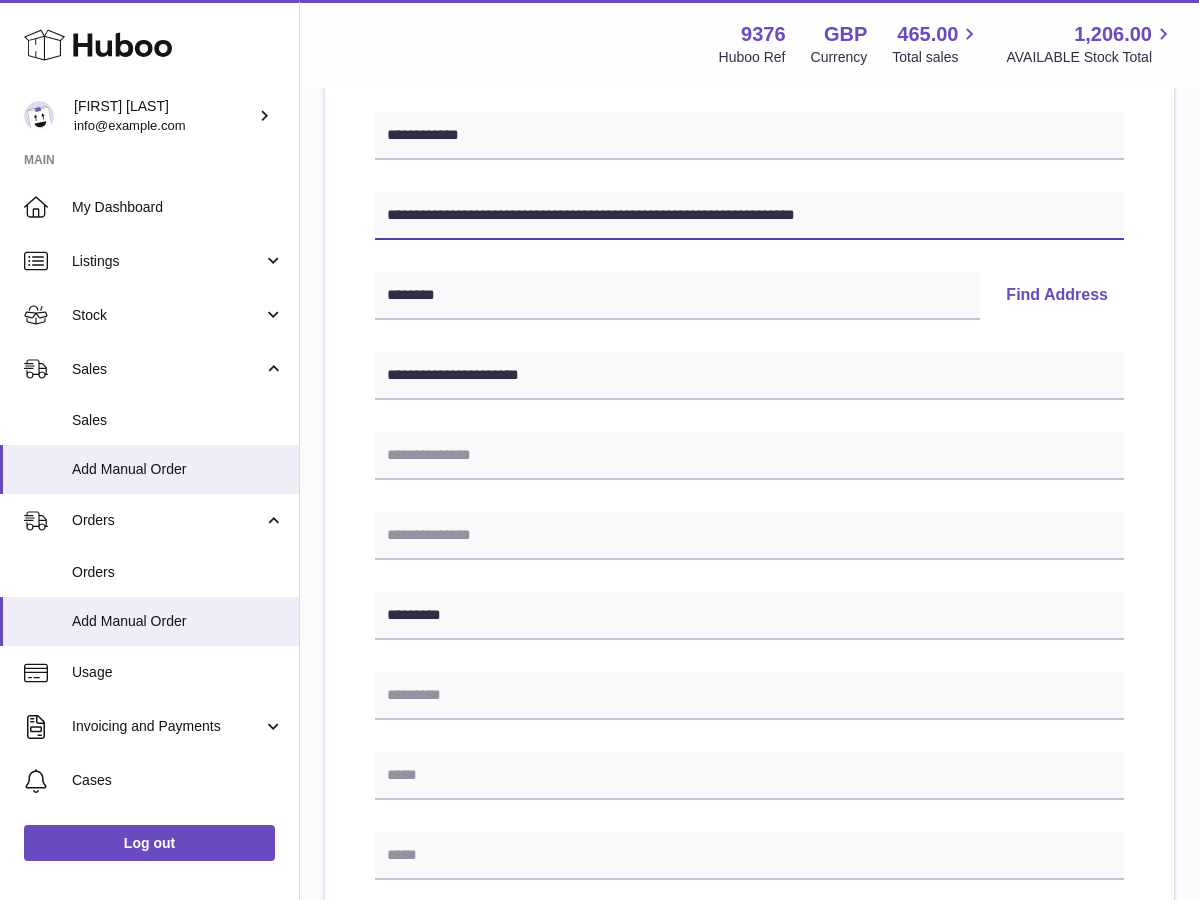 scroll, scrollTop: 284, scrollLeft: 0, axis: vertical 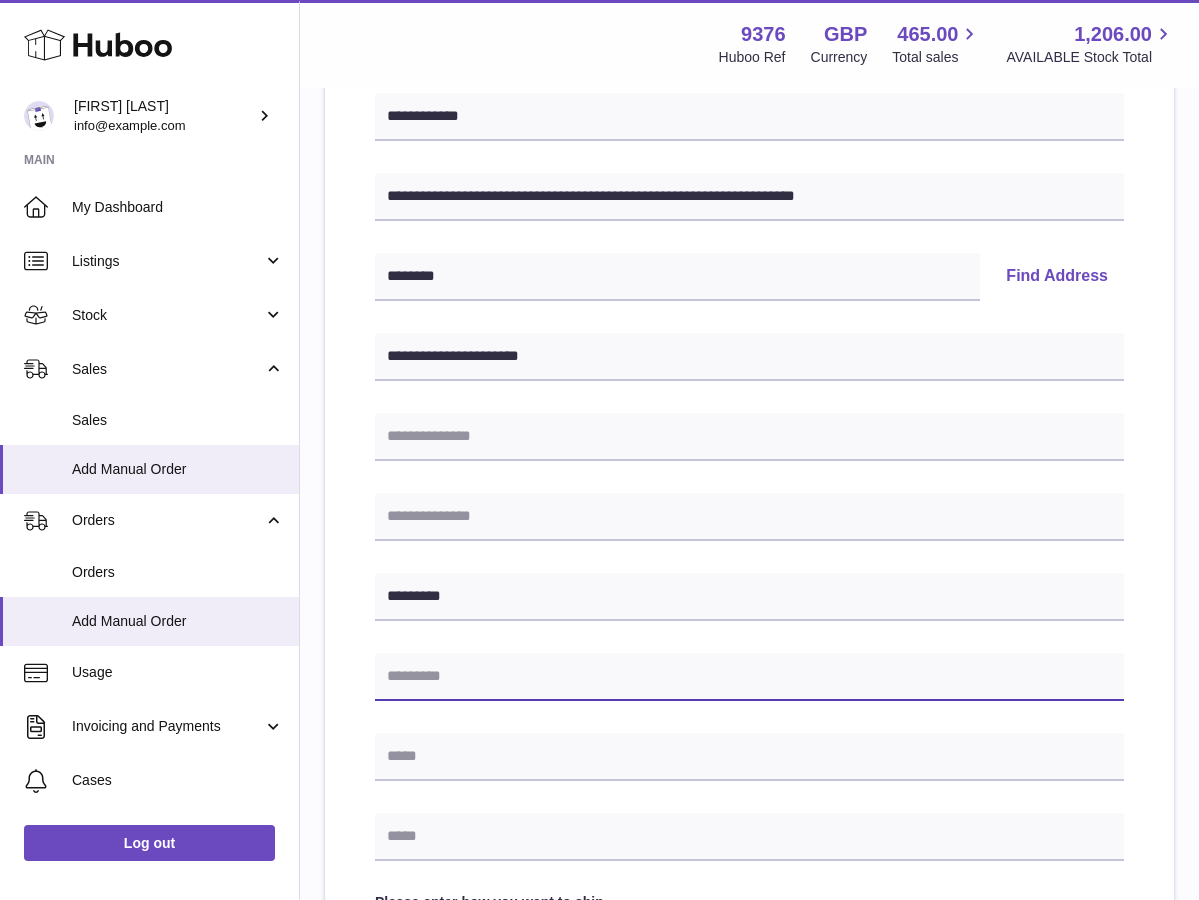 paste on "********" 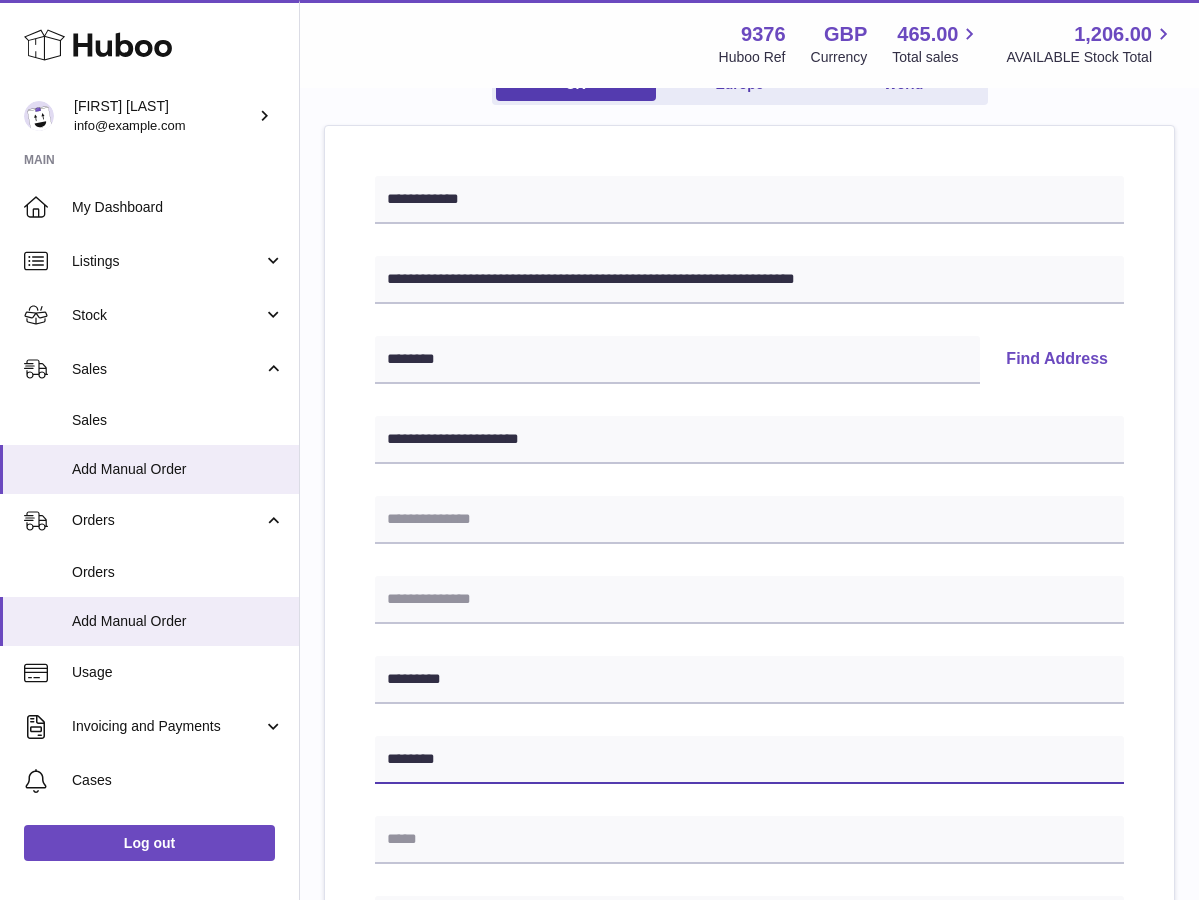 scroll, scrollTop: 200, scrollLeft: 0, axis: vertical 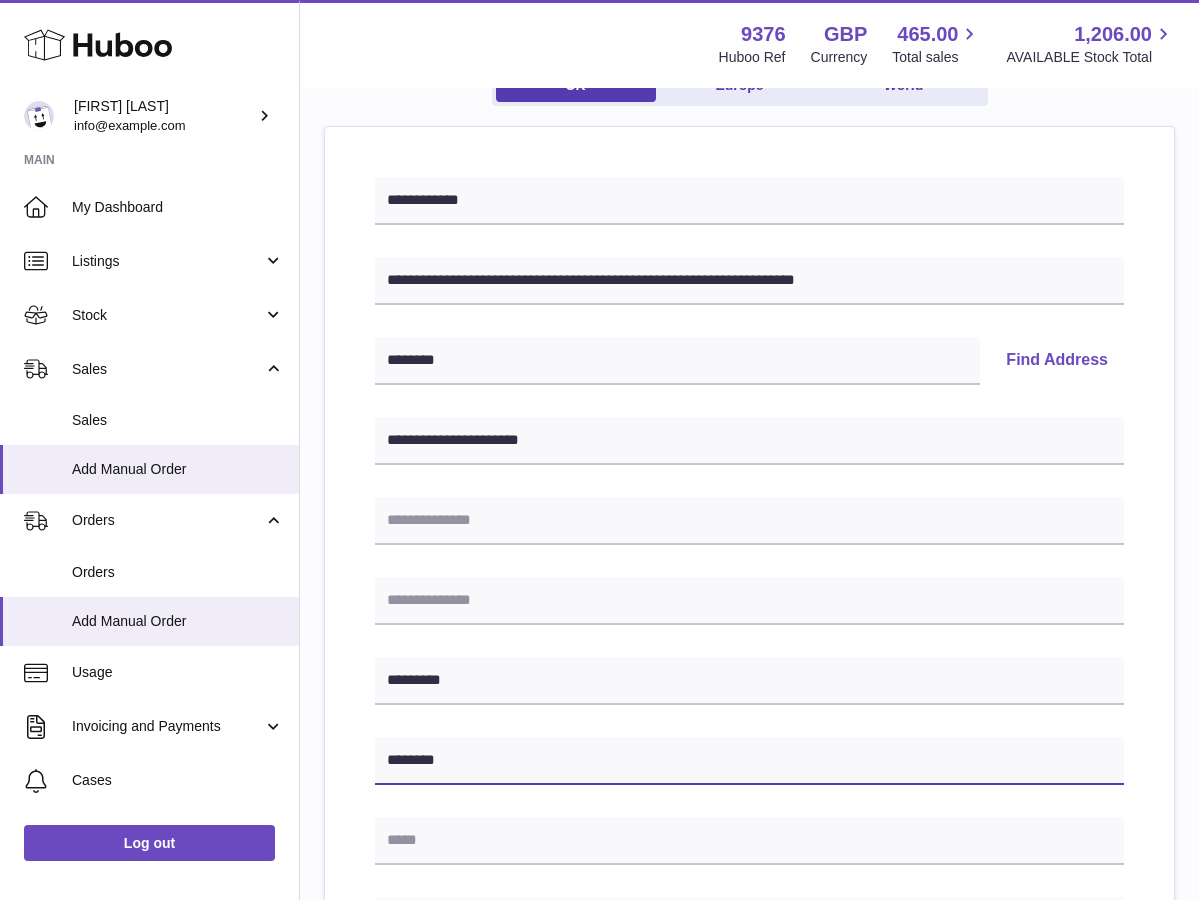 type on "********" 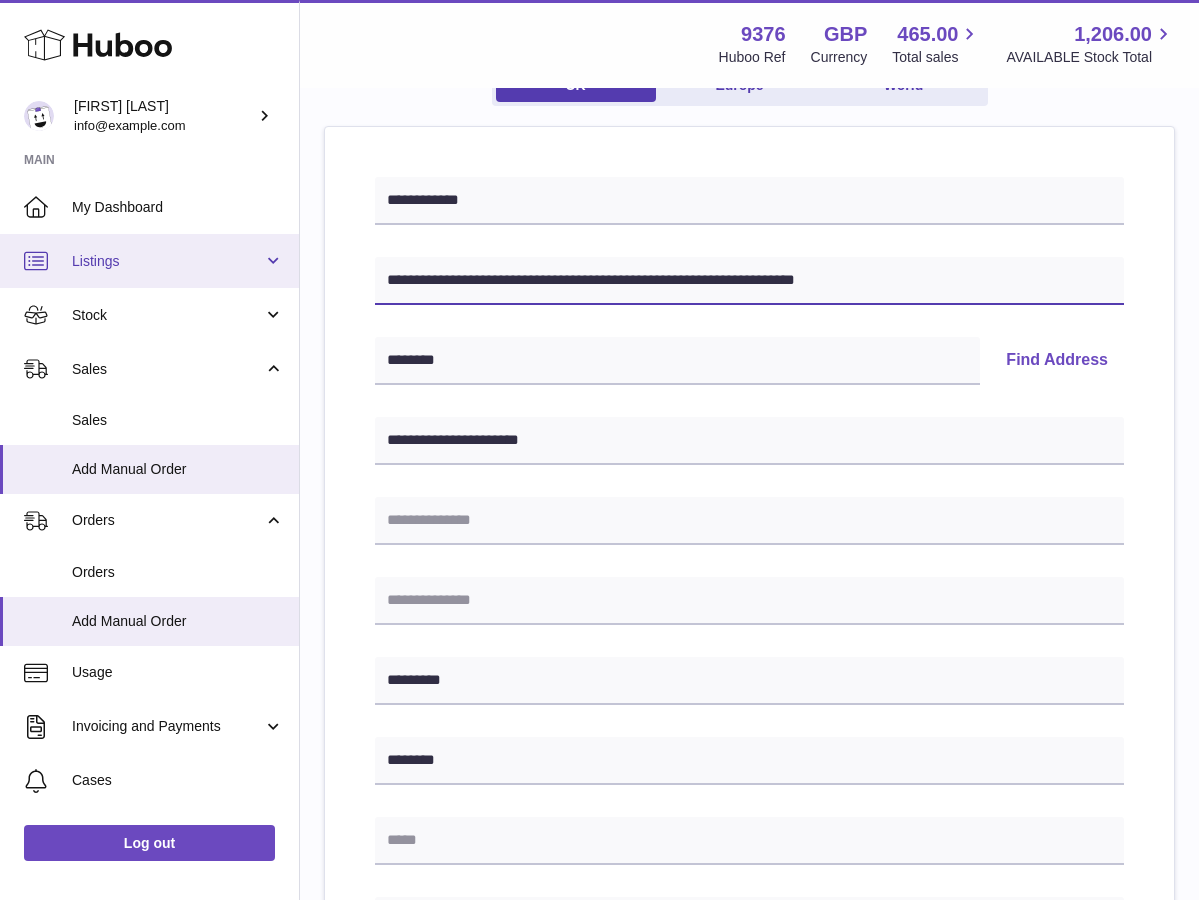 drag, startPoint x: 908, startPoint y: 281, endPoint x: 169, endPoint y: 283, distance: 739.0027 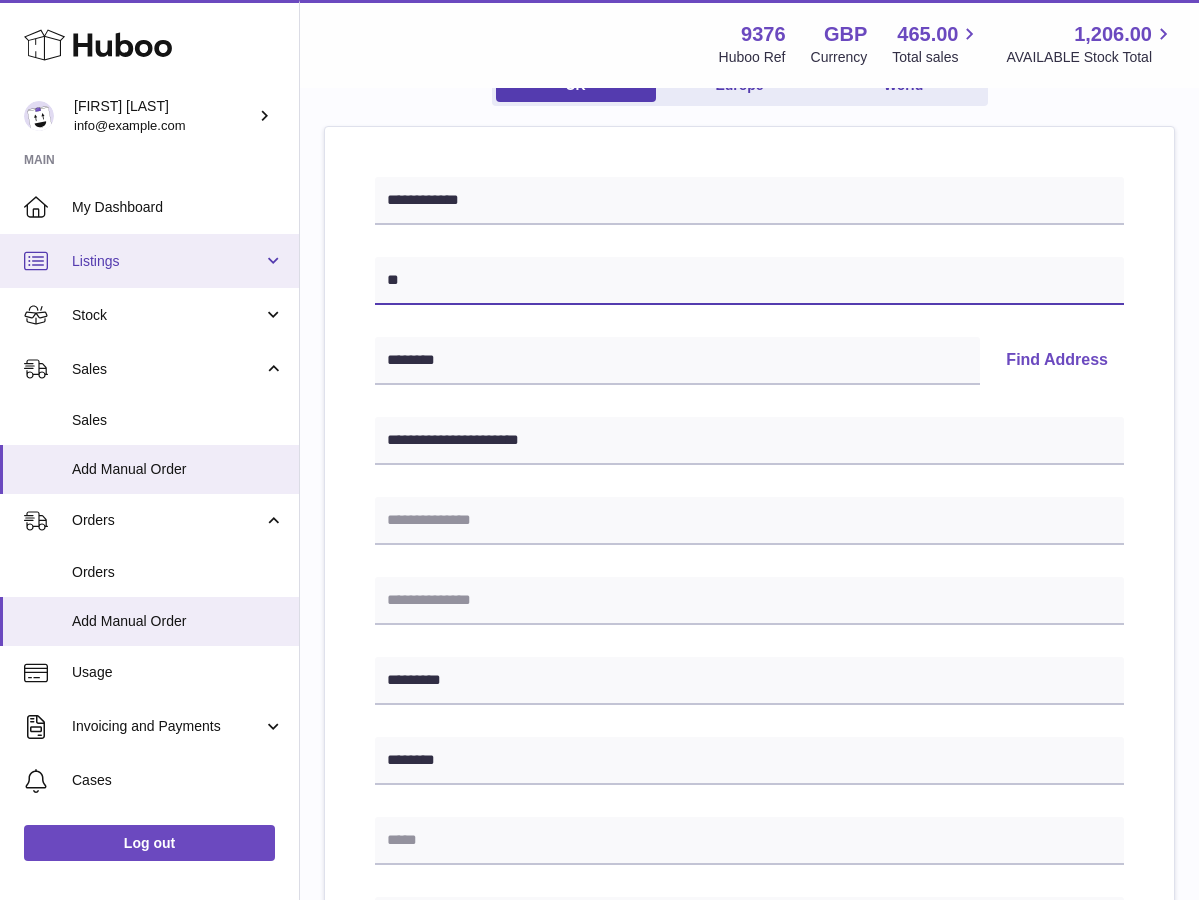 type on "*" 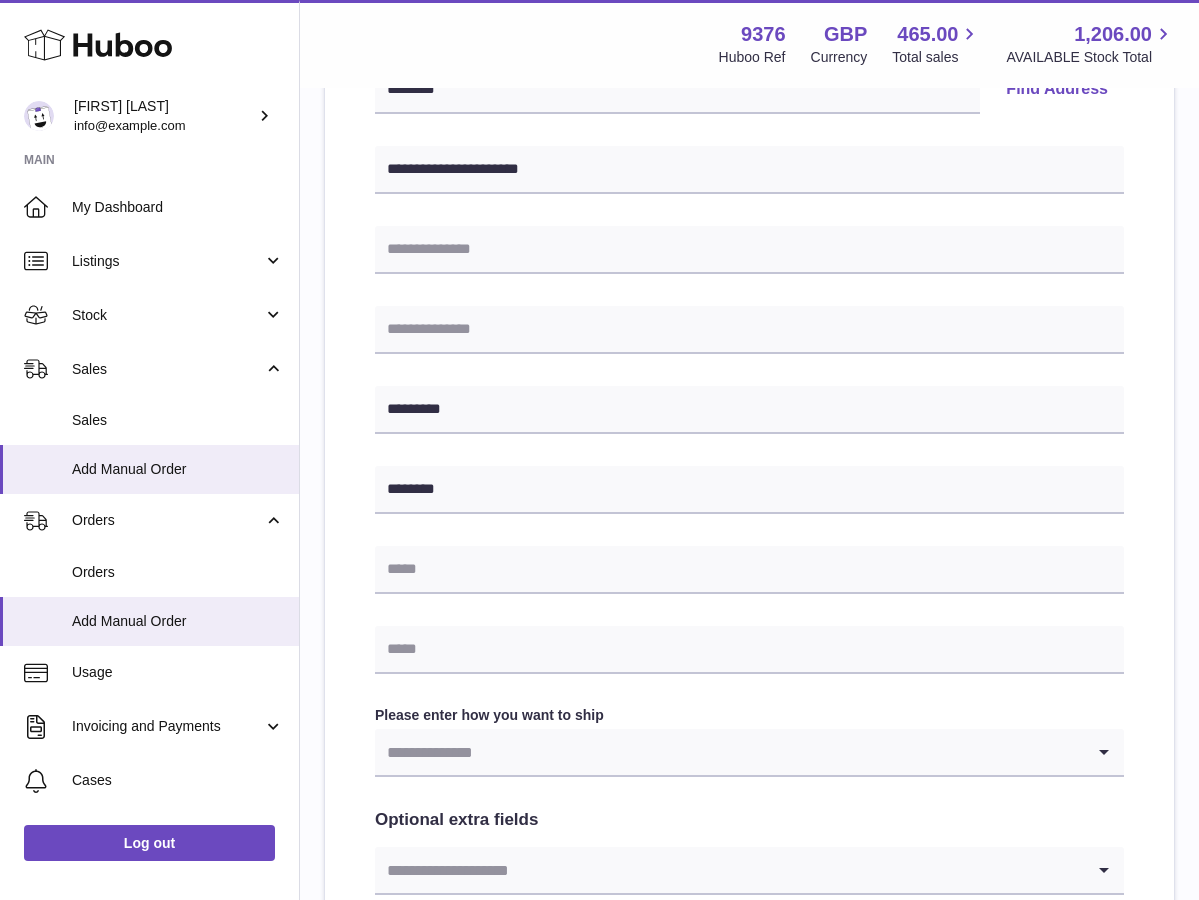 scroll, scrollTop: 508, scrollLeft: 0, axis: vertical 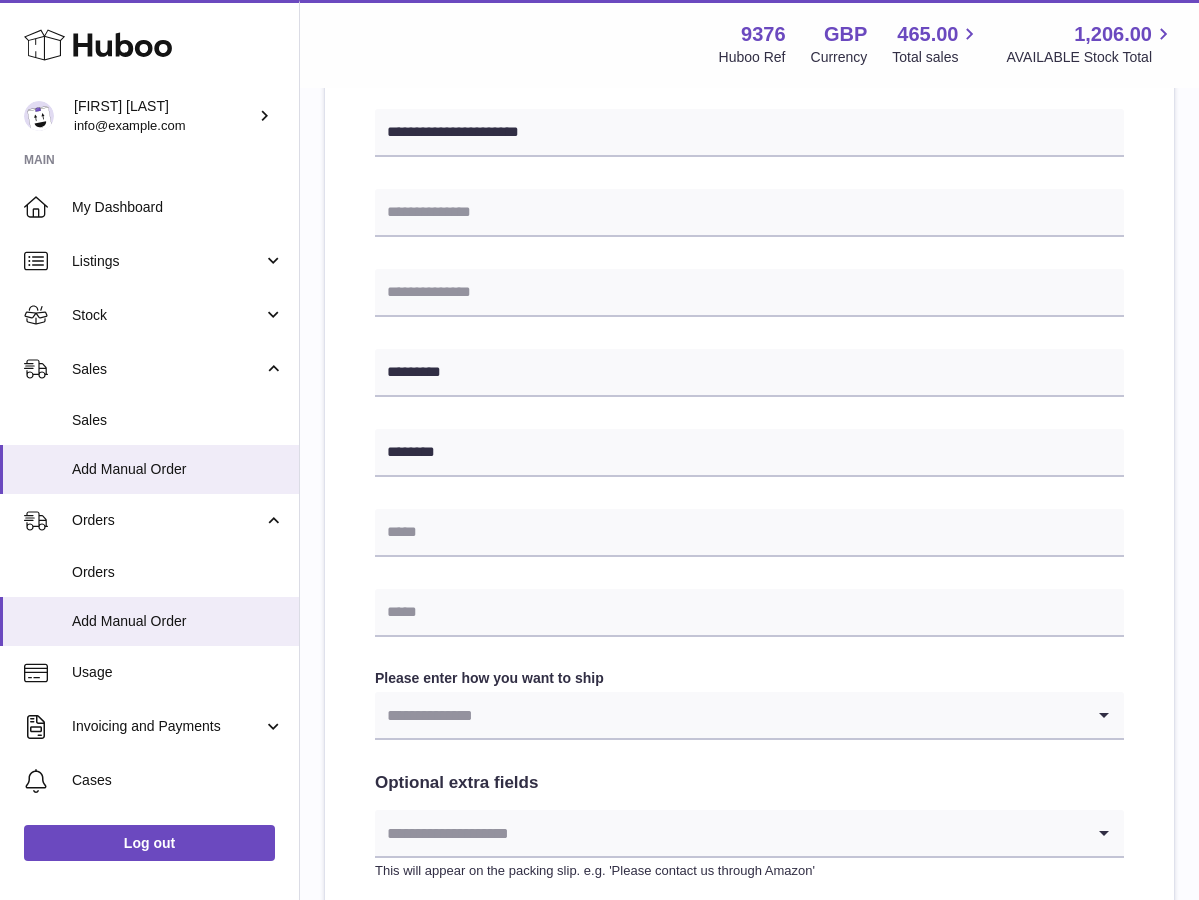 type on "**********" 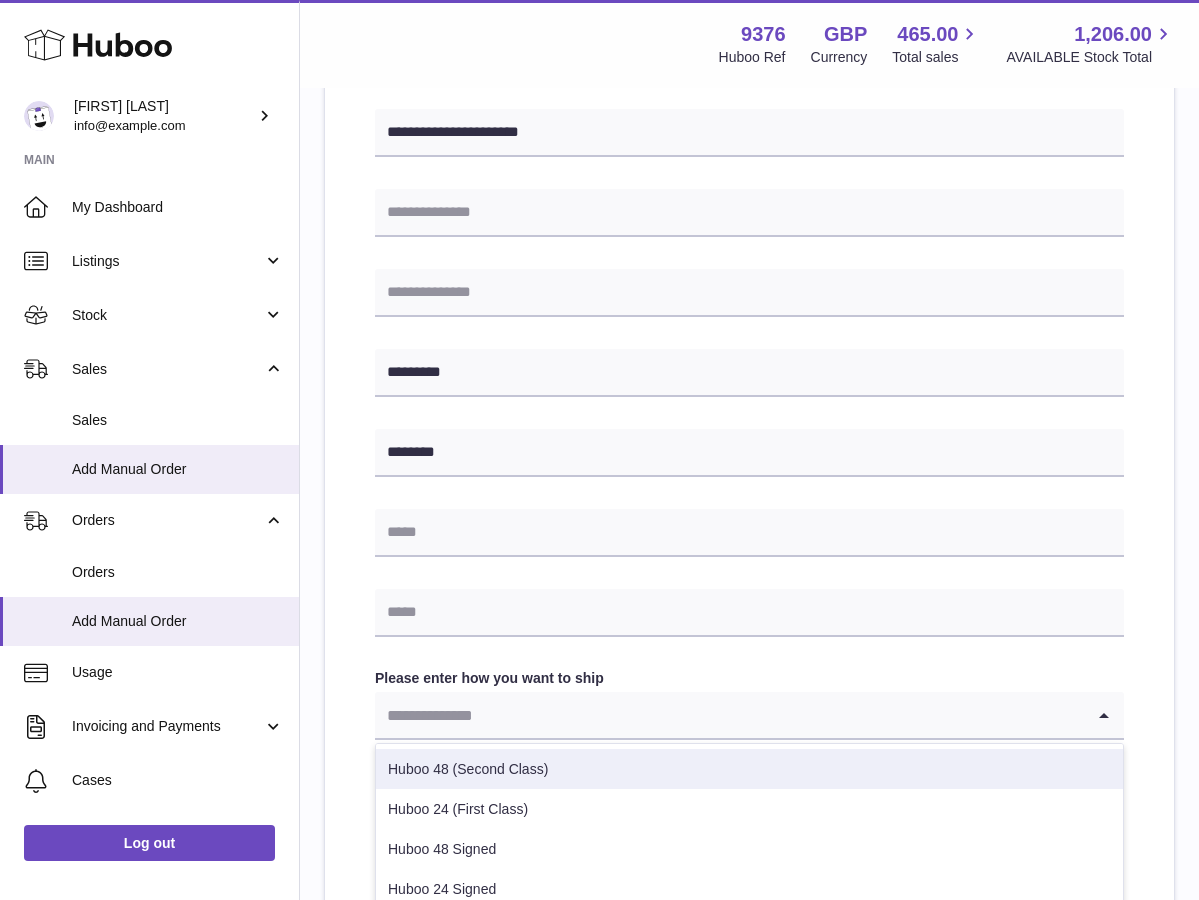 click on "Huboo 48 (Second Class)" at bounding box center [749, 769] 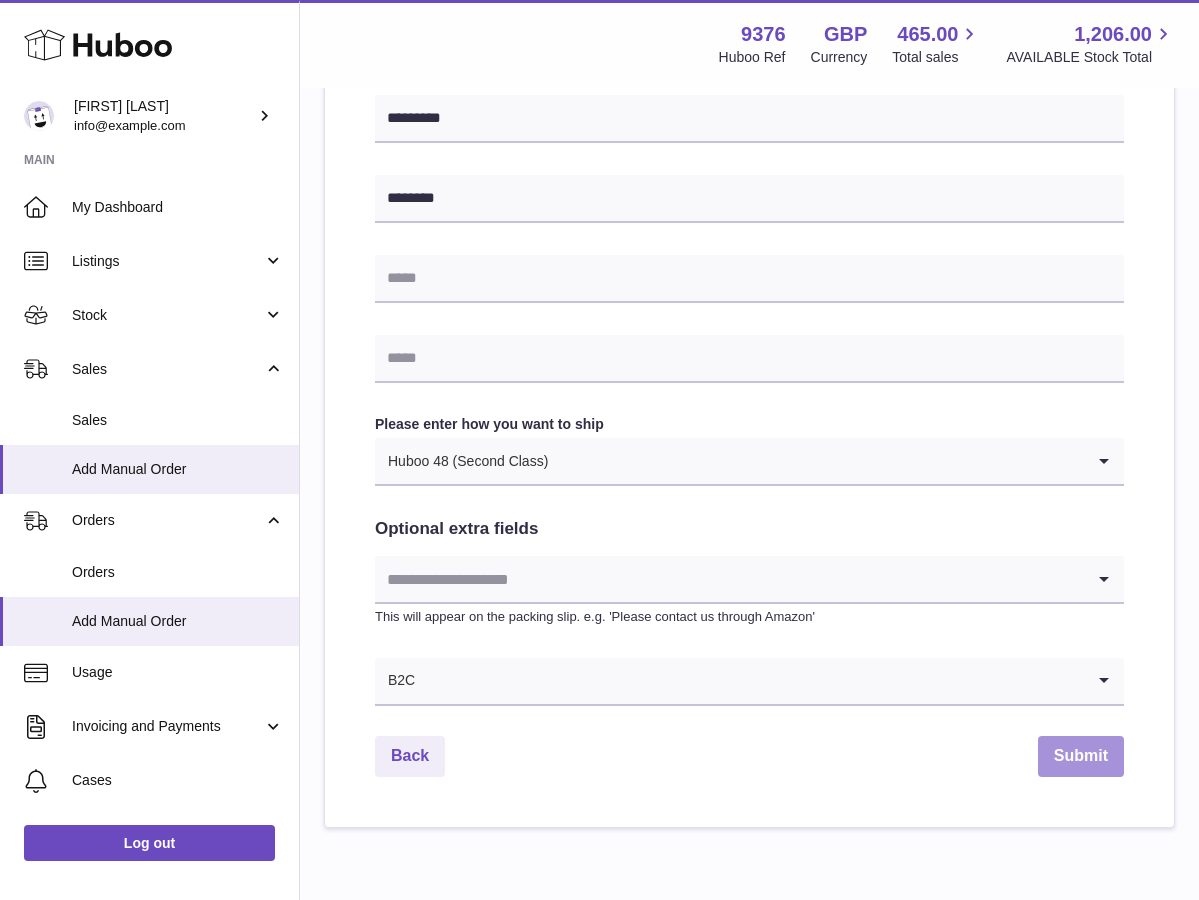scroll, scrollTop: 767, scrollLeft: 0, axis: vertical 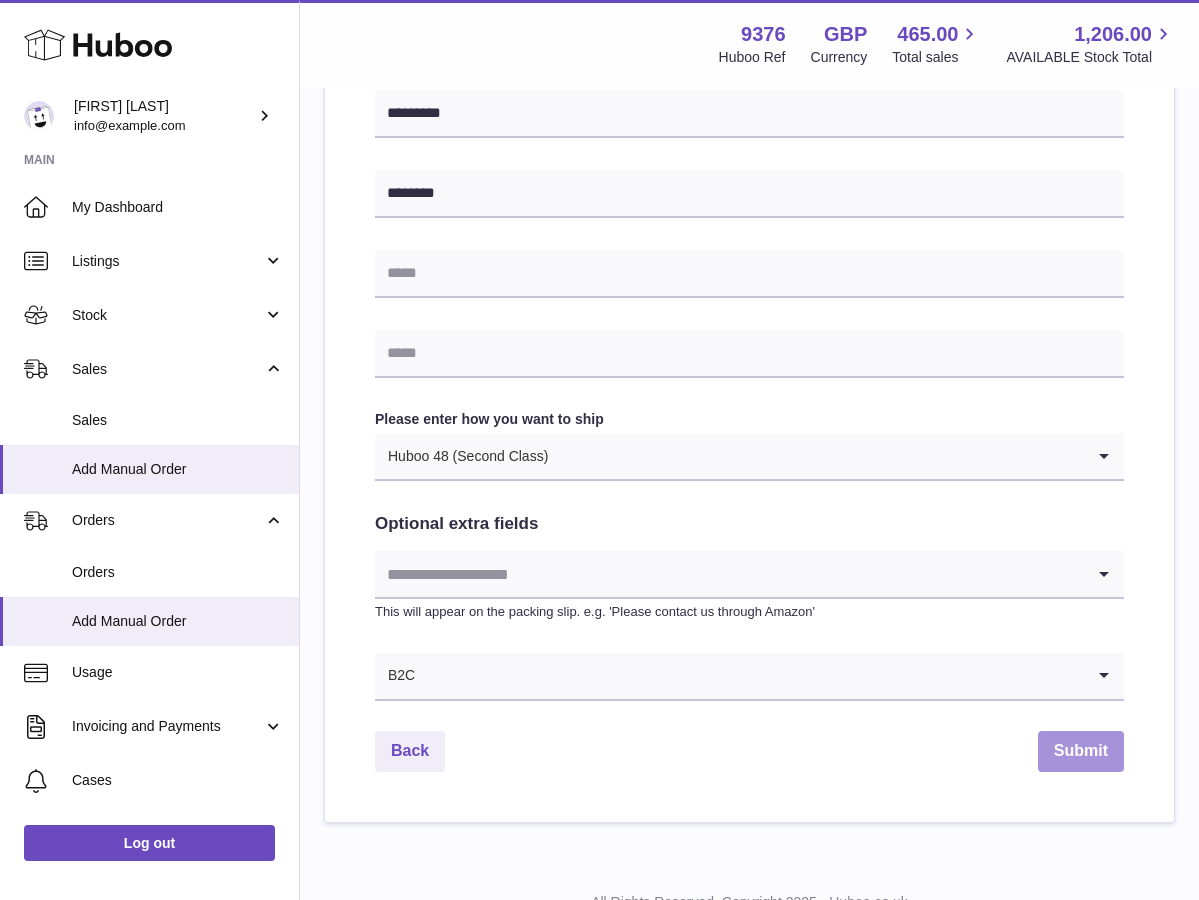 click on "Submit" at bounding box center (1081, 751) 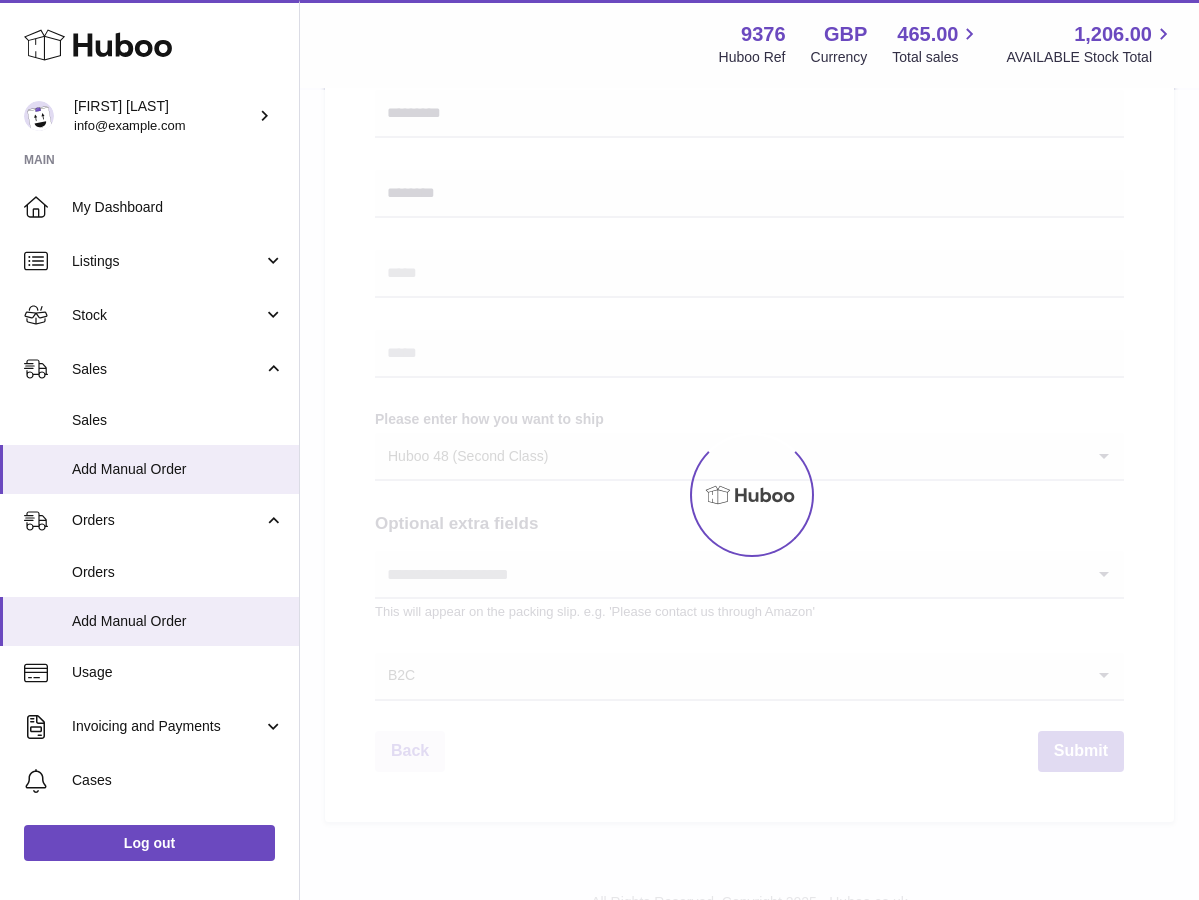 scroll, scrollTop: 0, scrollLeft: 0, axis: both 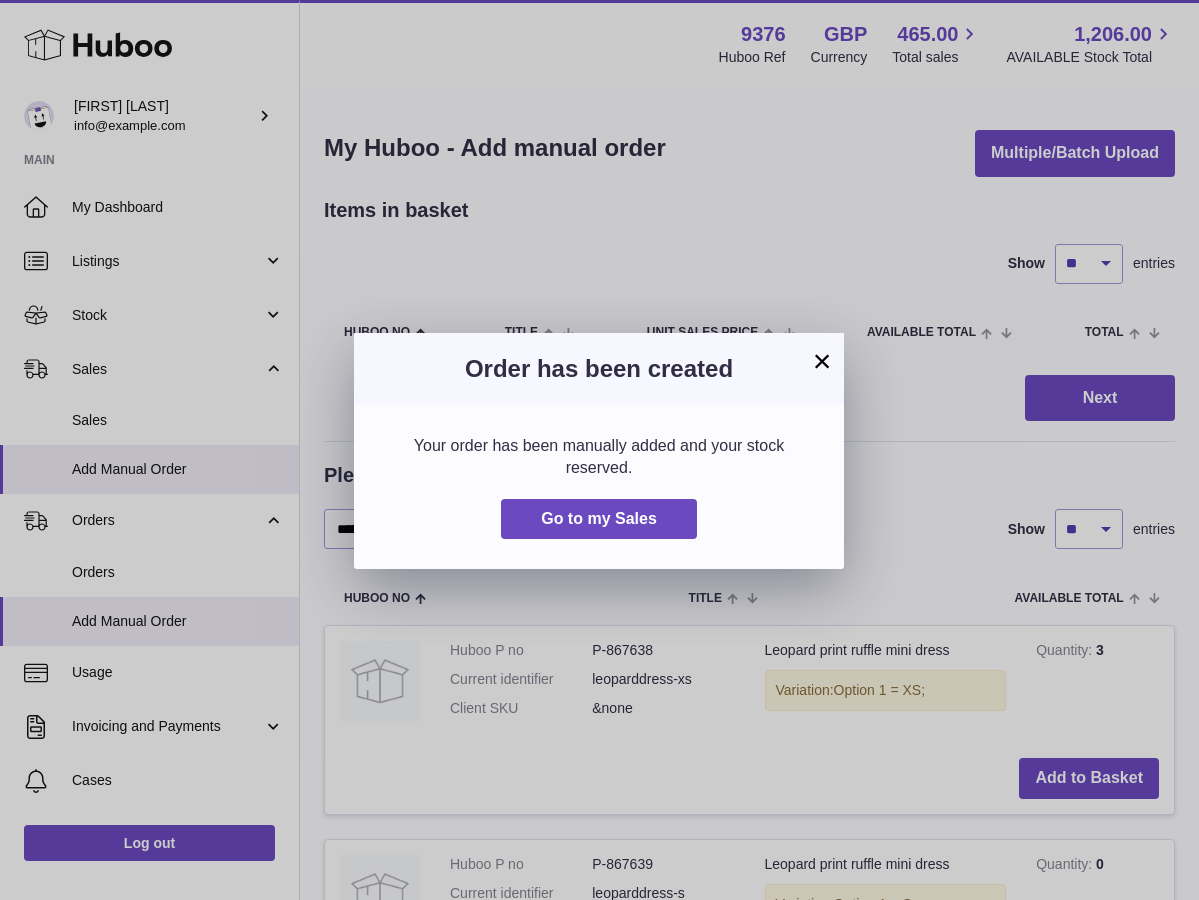 click on "×" at bounding box center [822, 361] 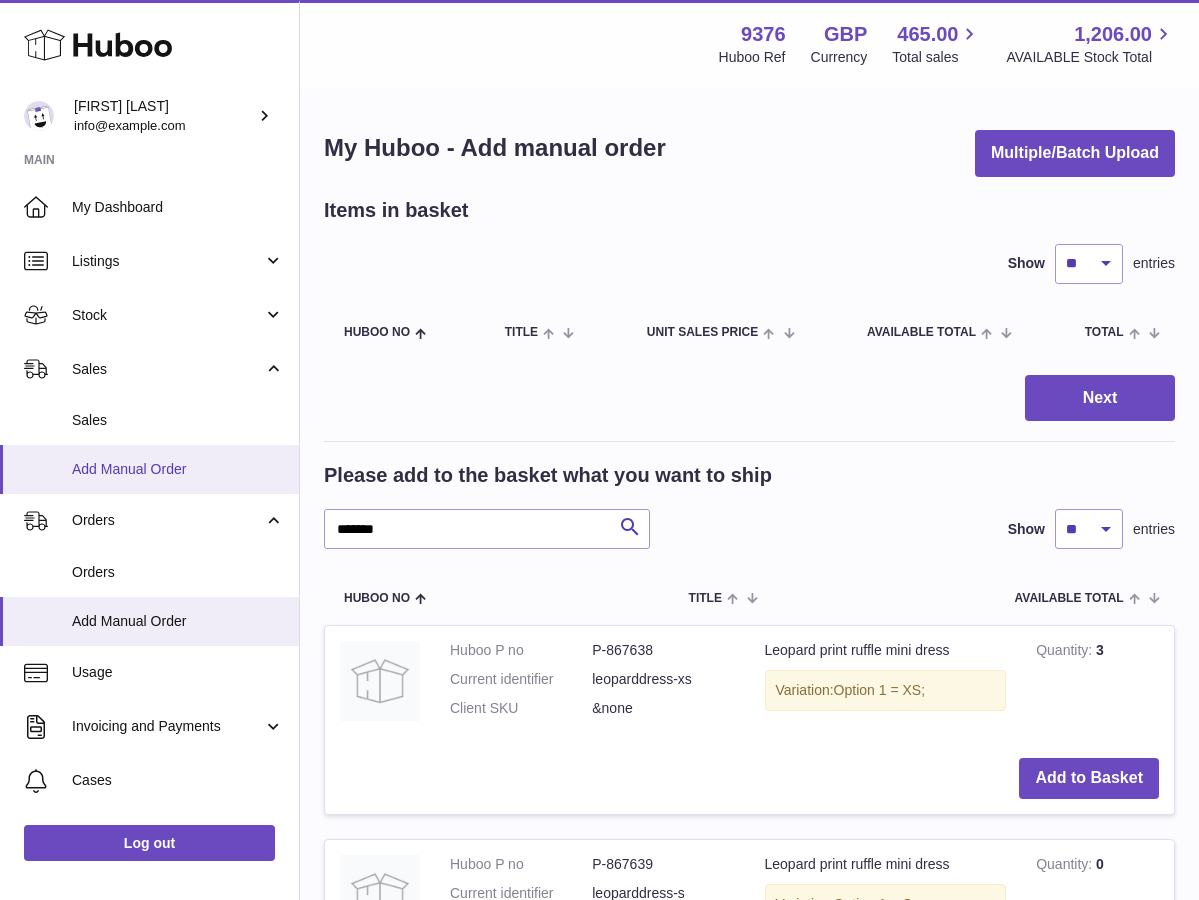 click on "Add Manual Order" at bounding box center (178, 469) 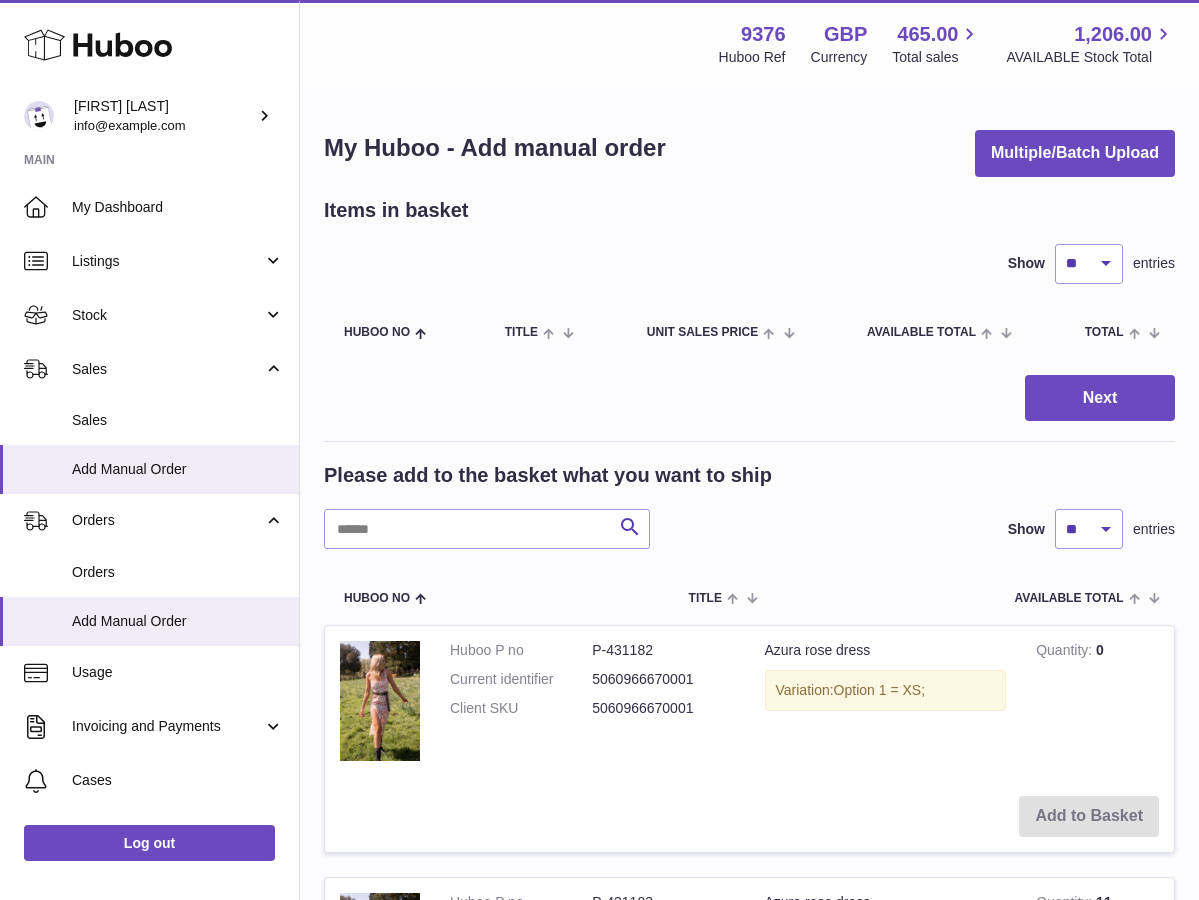 scroll, scrollTop: 0, scrollLeft: 0, axis: both 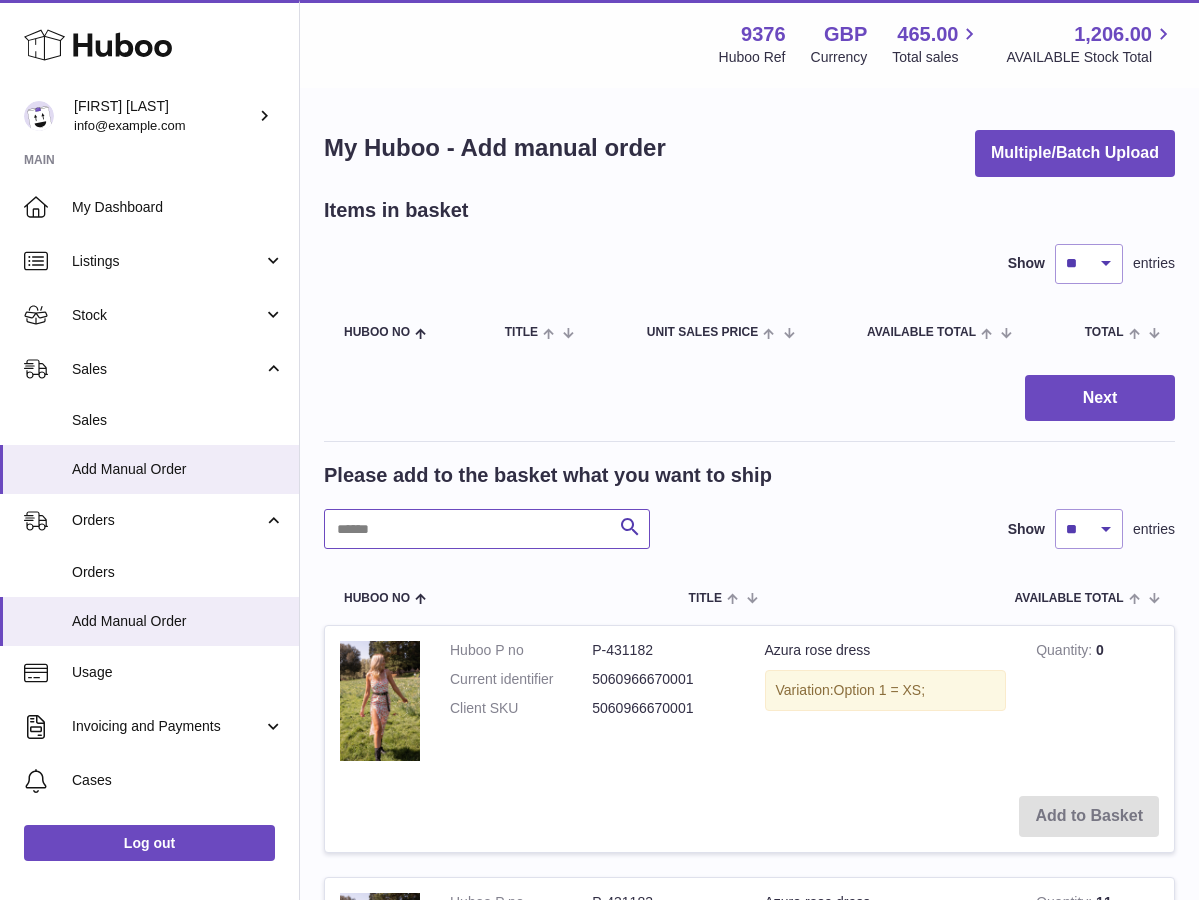 click at bounding box center [487, 529] 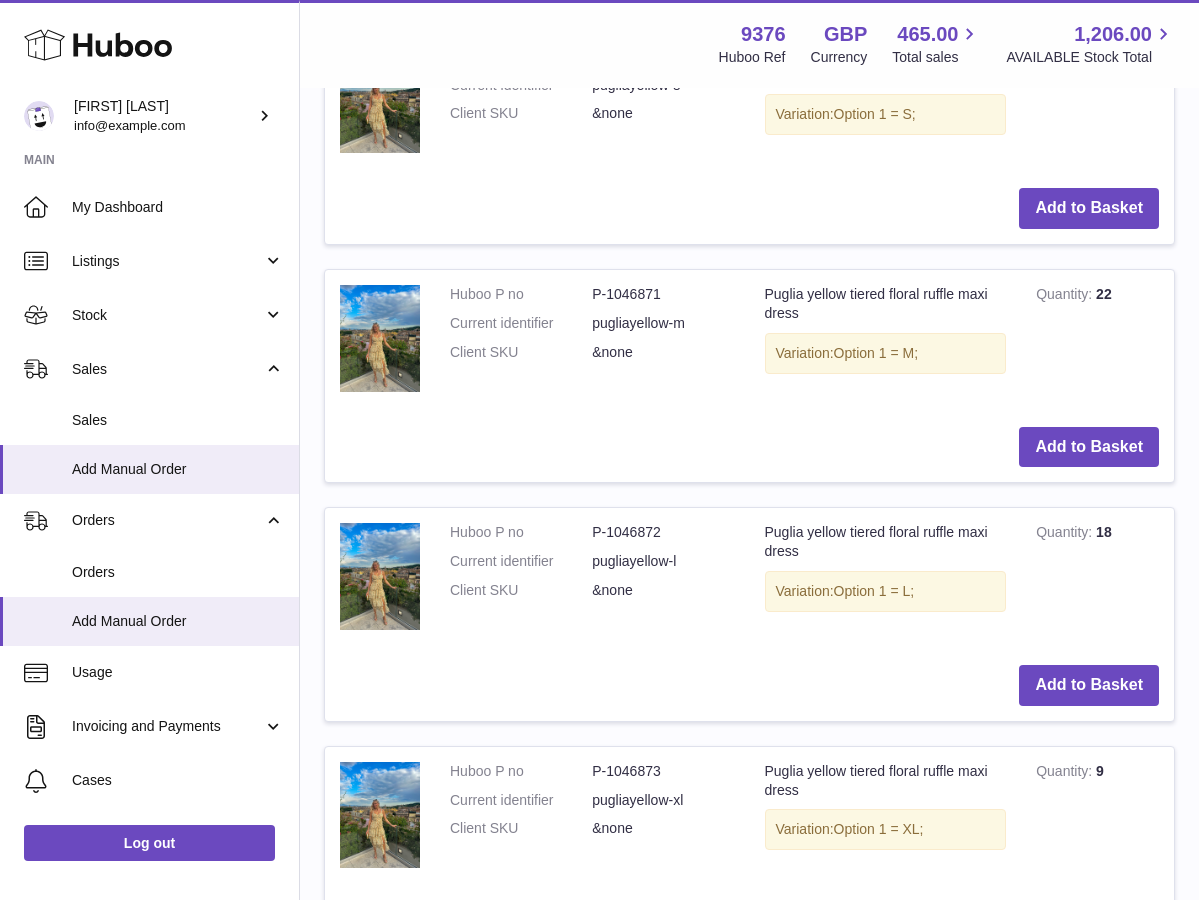 scroll, scrollTop: 844, scrollLeft: 0, axis: vertical 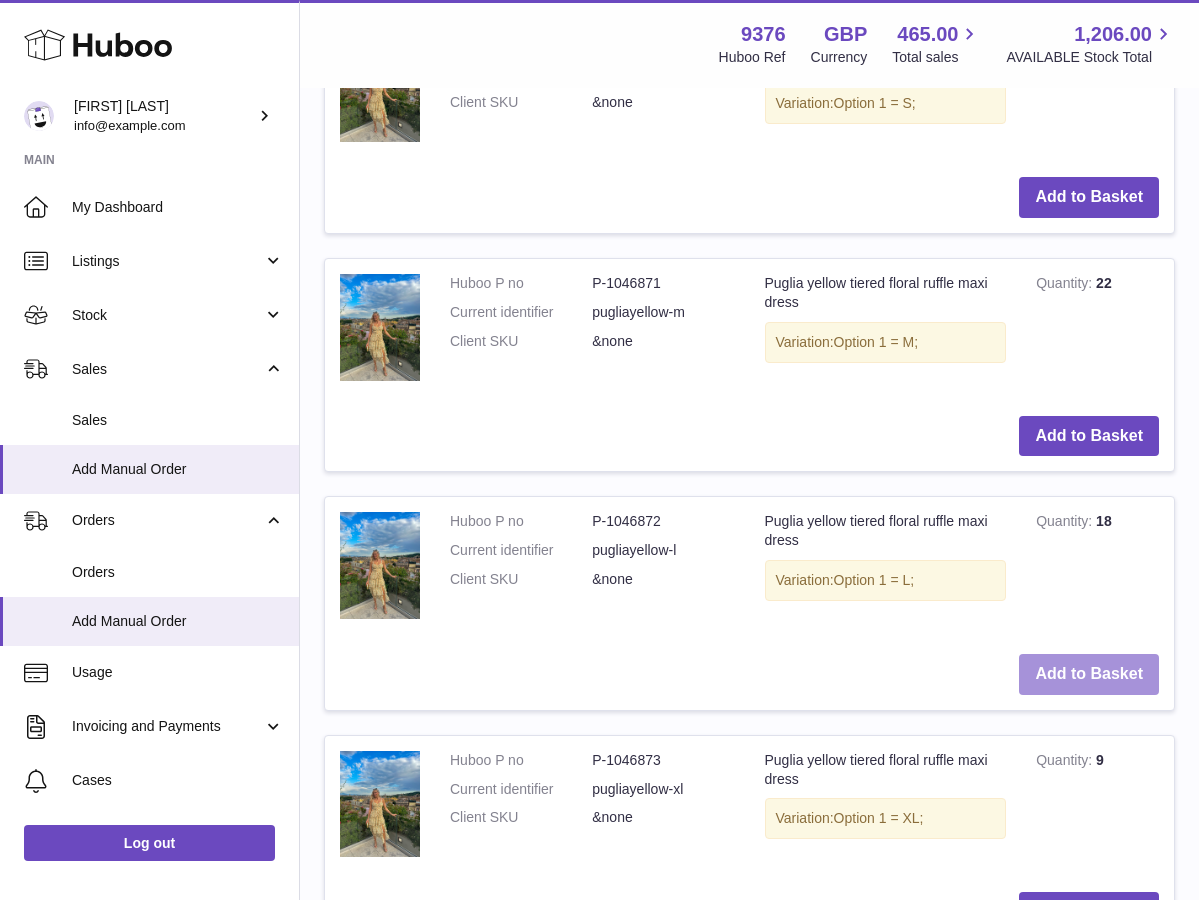 type on "**********" 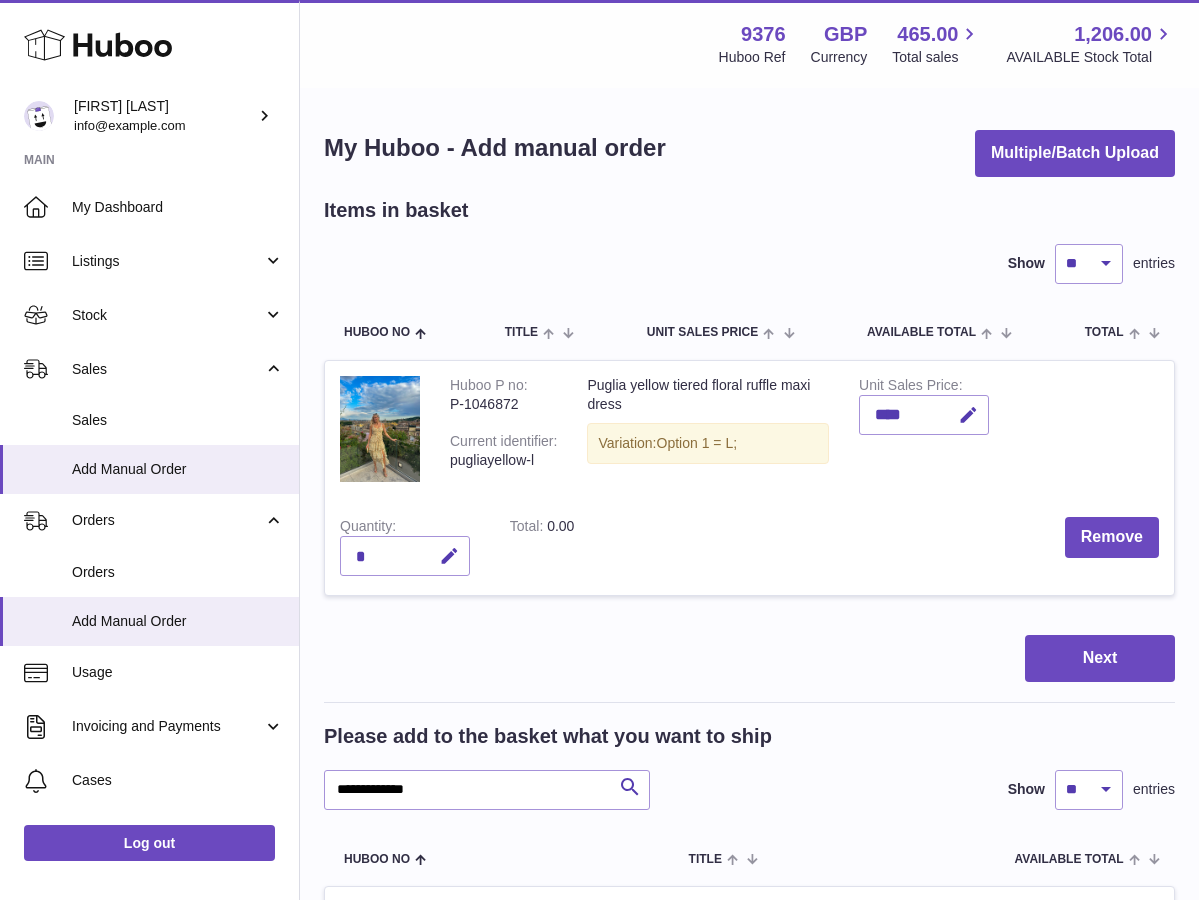 scroll, scrollTop: 0, scrollLeft: 0, axis: both 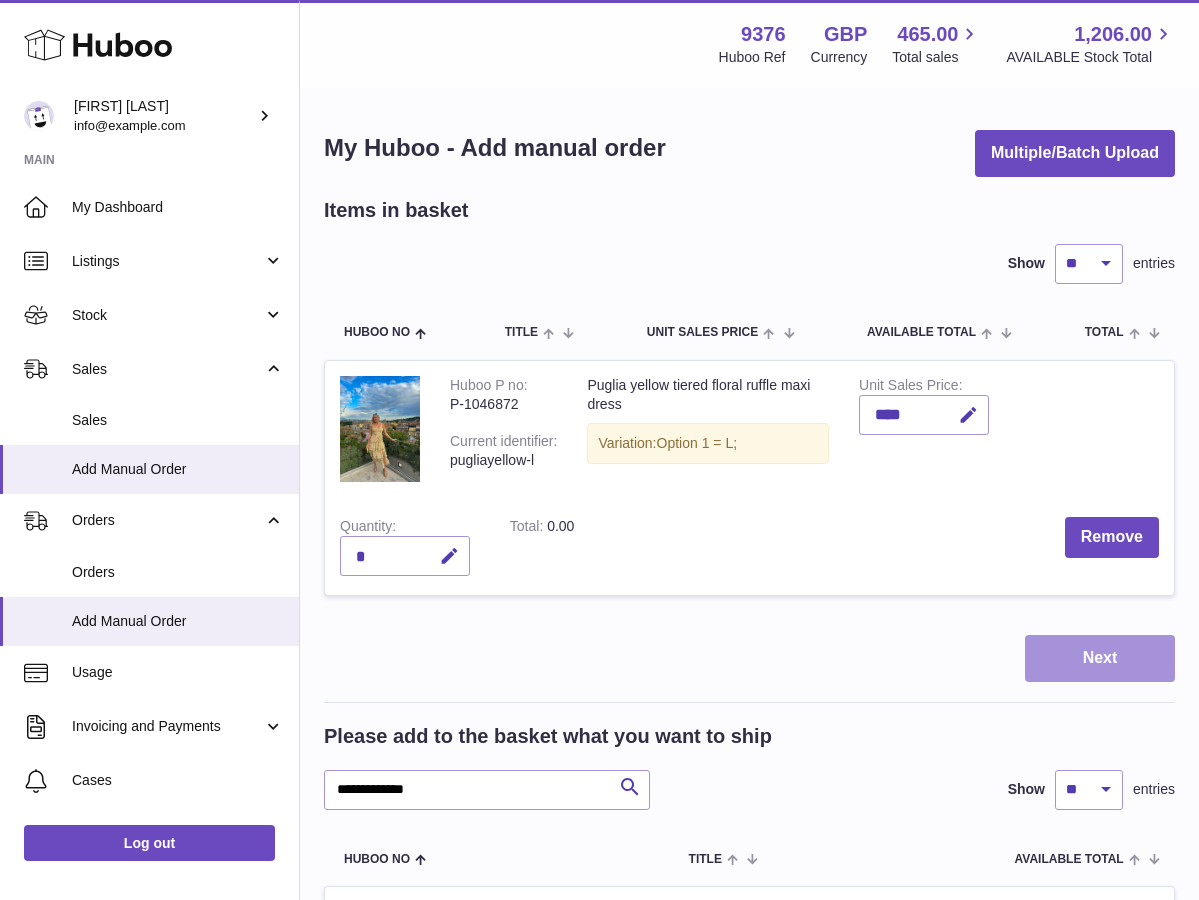 click on "Next" at bounding box center [1100, 658] 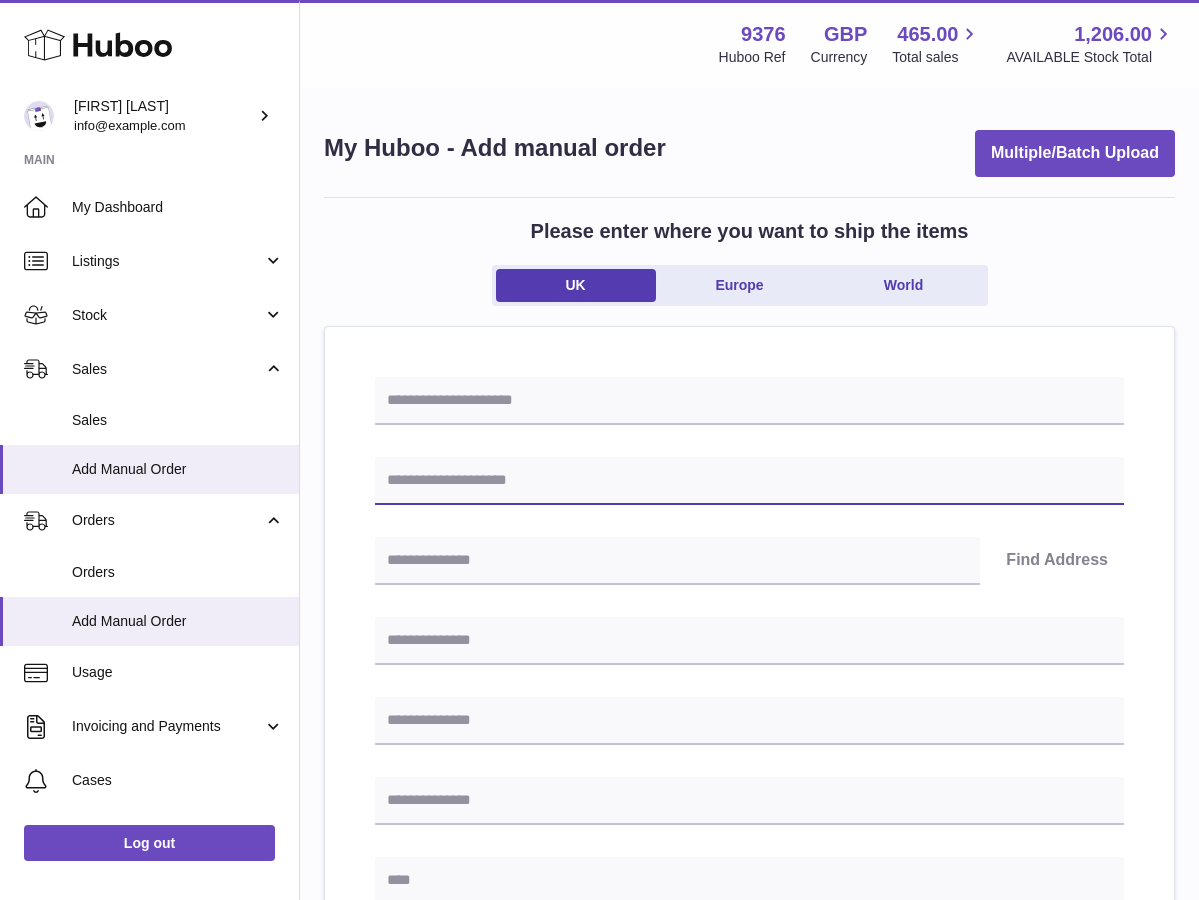 paste on "**********" 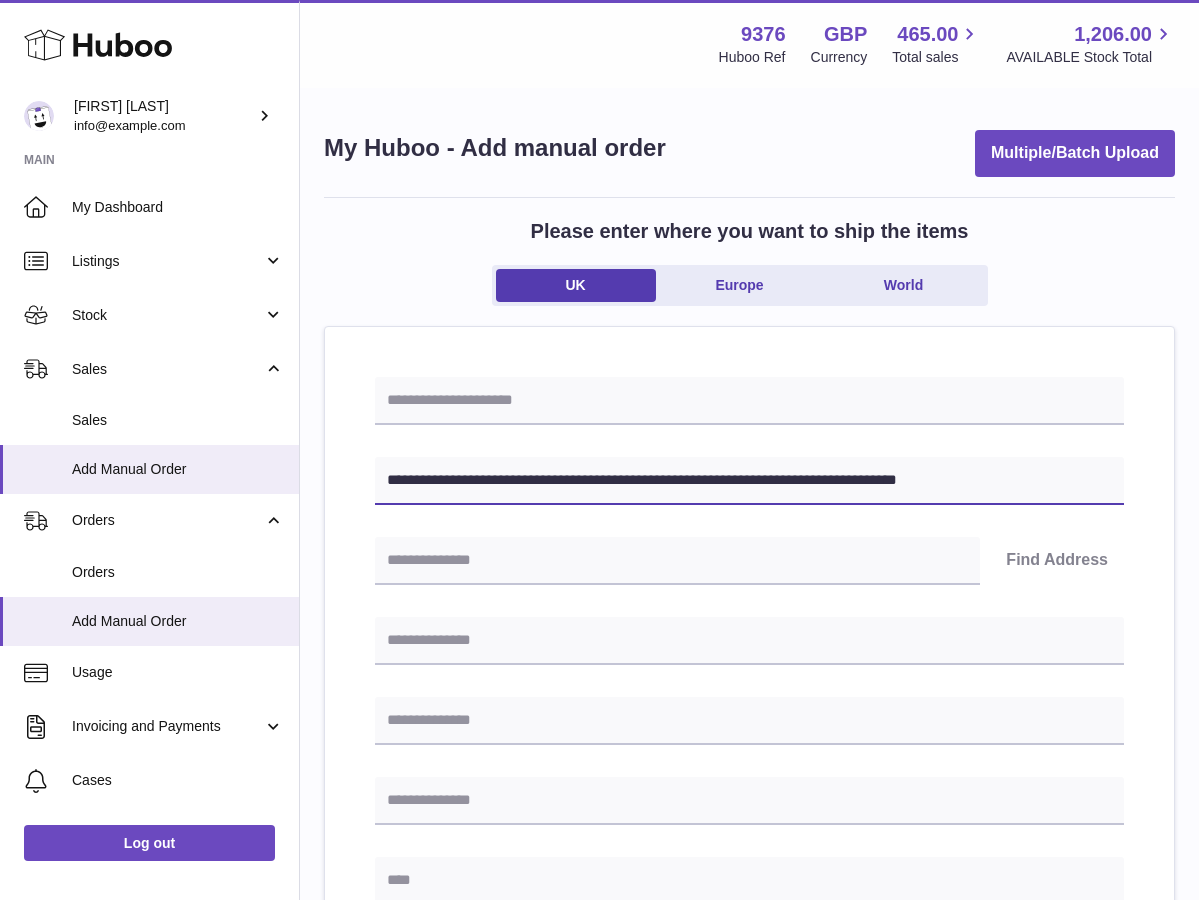 type on "**********" 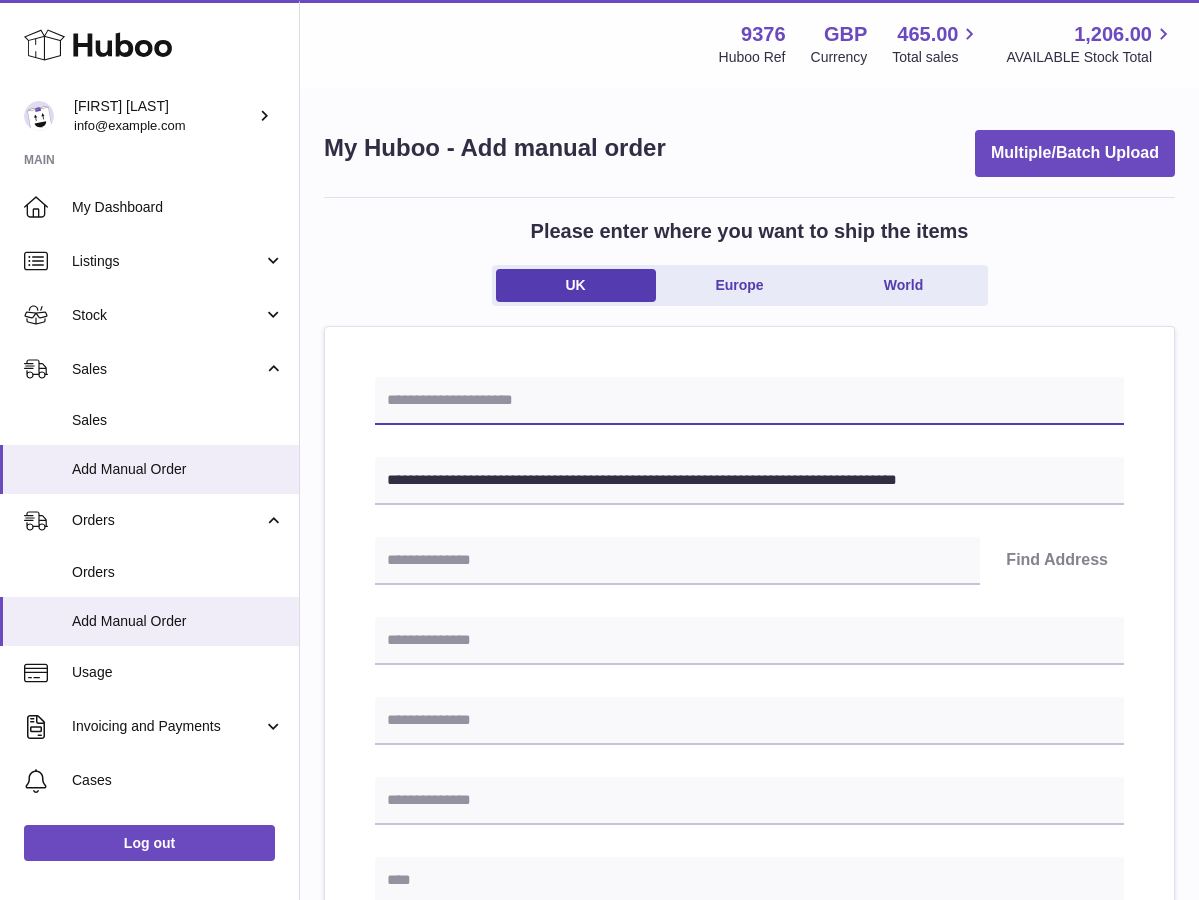 click at bounding box center (749, 401) 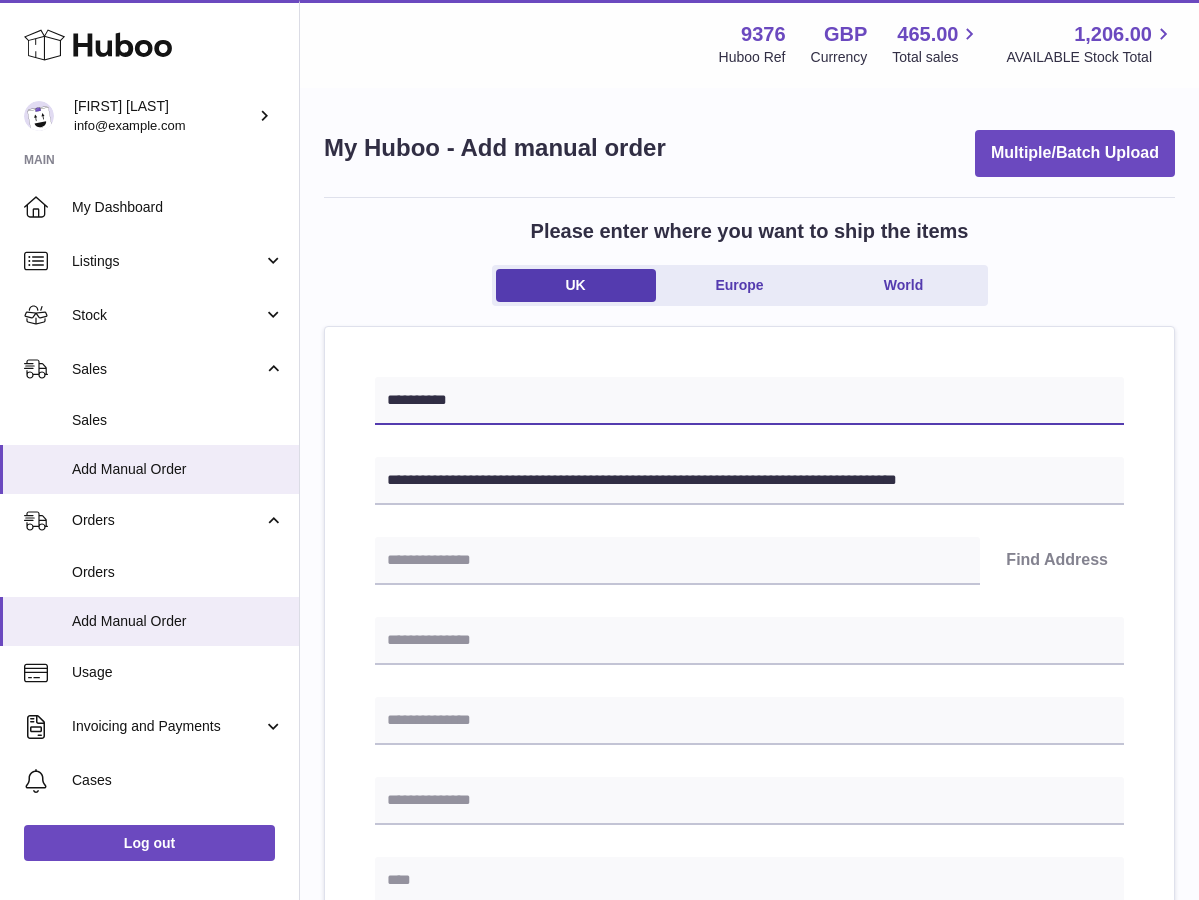 type on "**********" 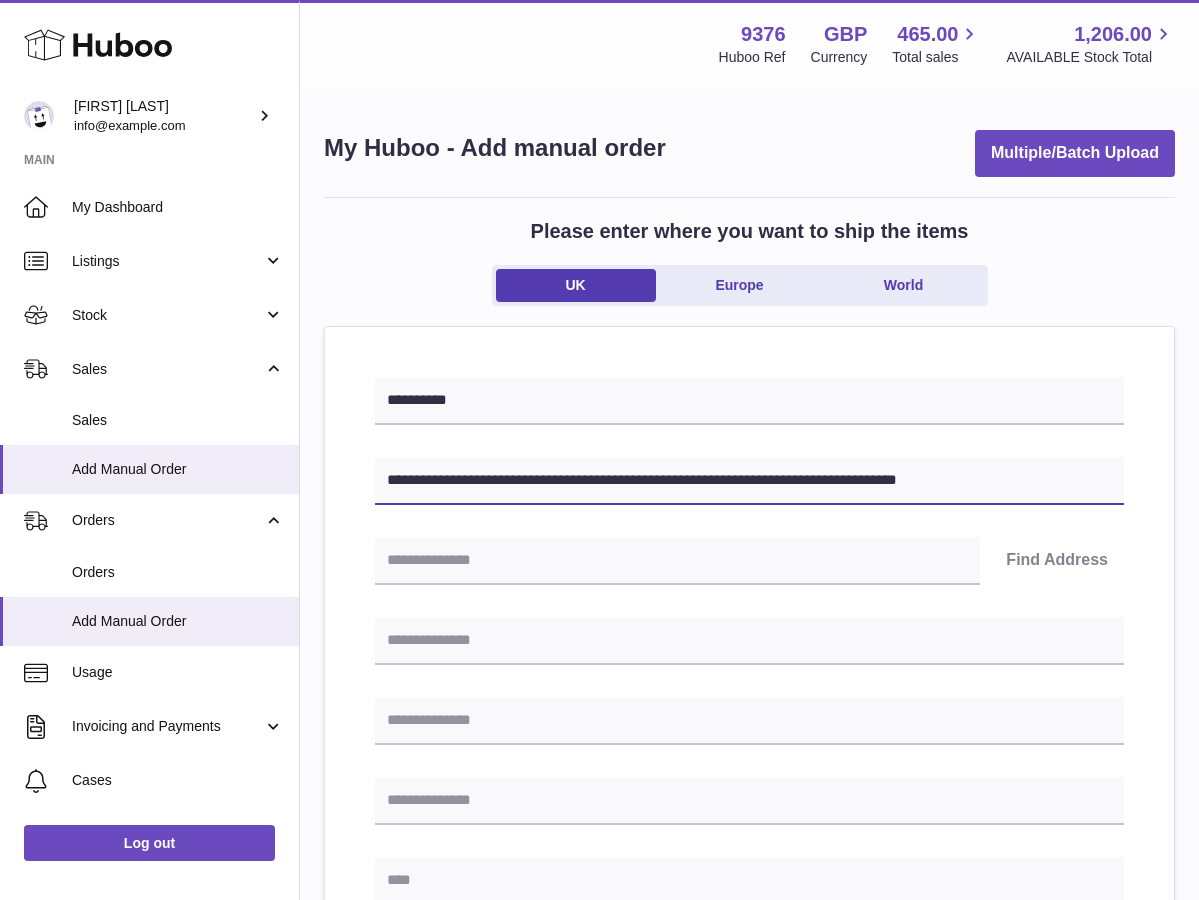 drag, startPoint x: 841, startPoint y: 477, endPoint x: 908, endPoint y: 482, distance: 67.18631 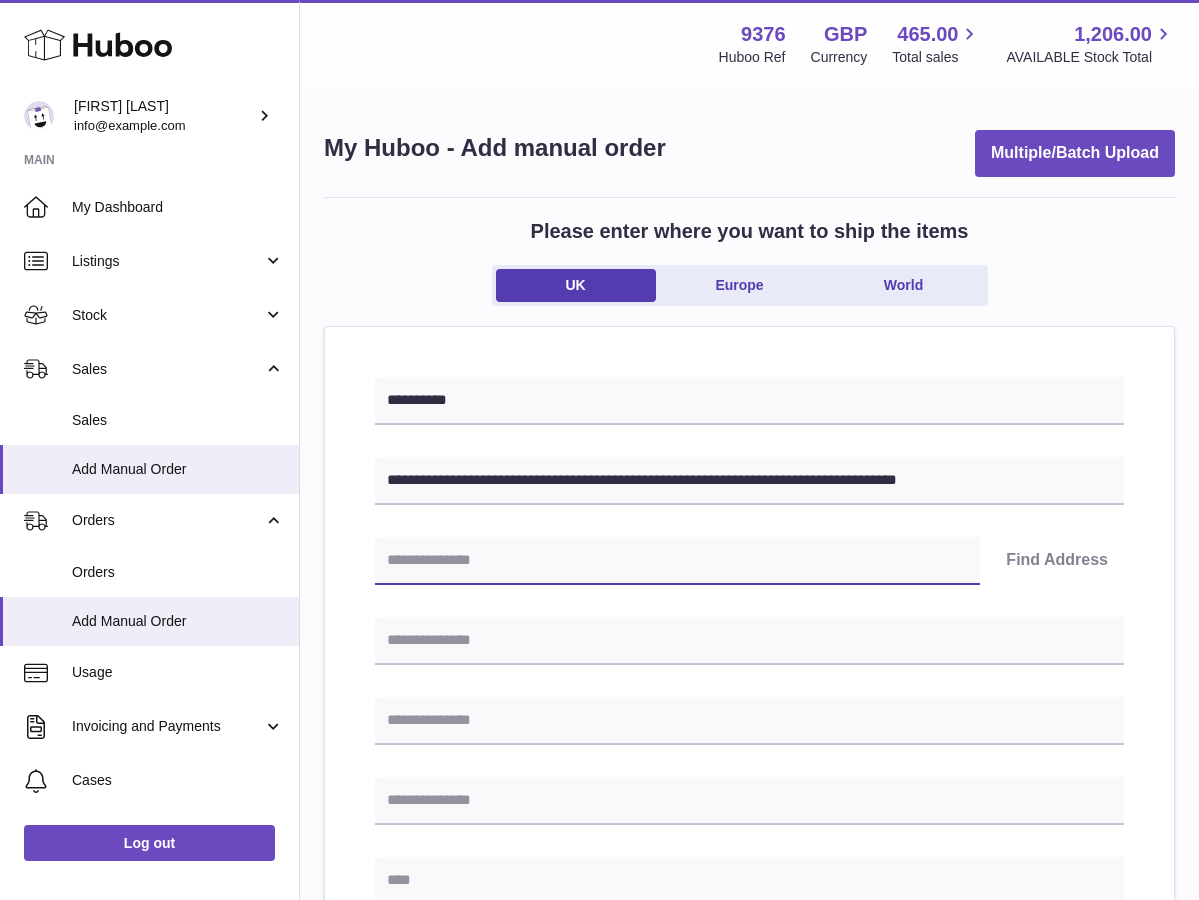 paste on "********" 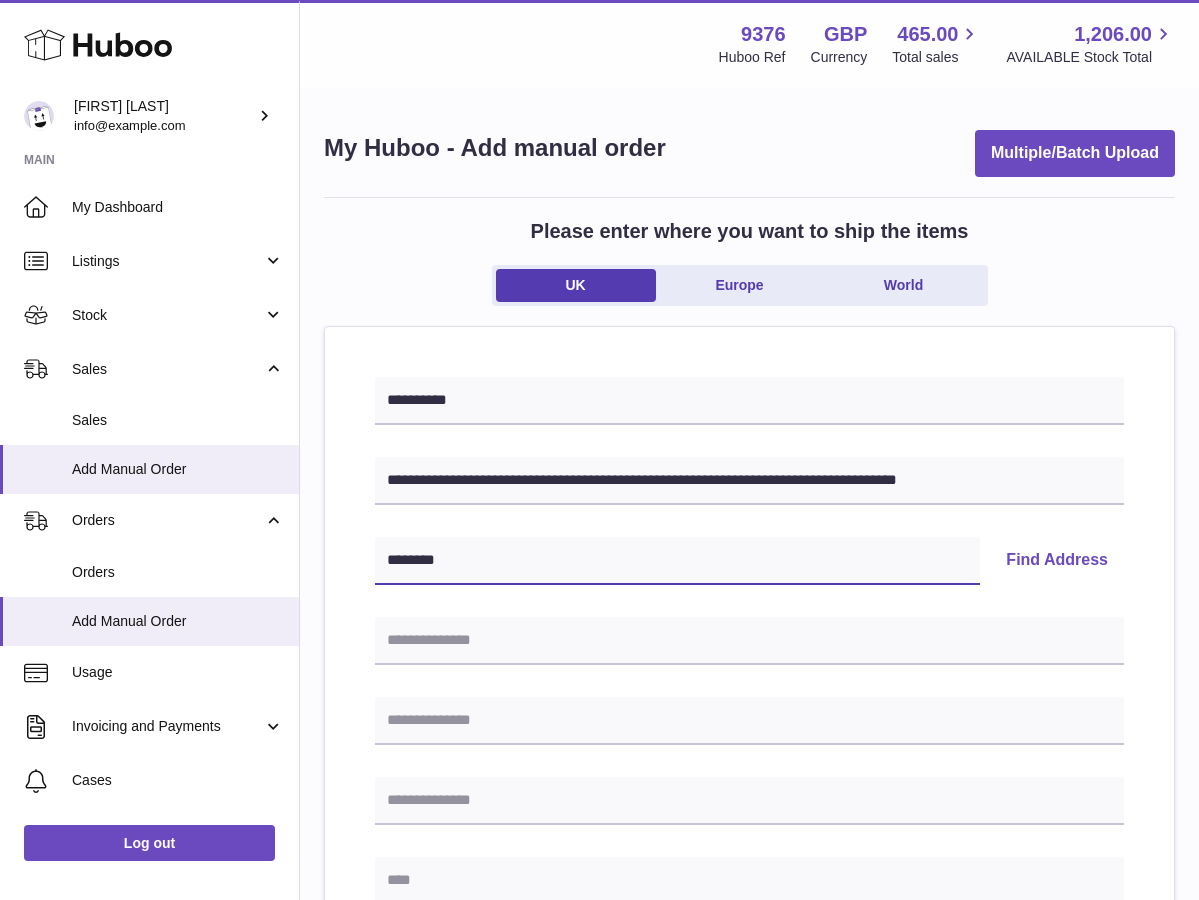 type on "********" 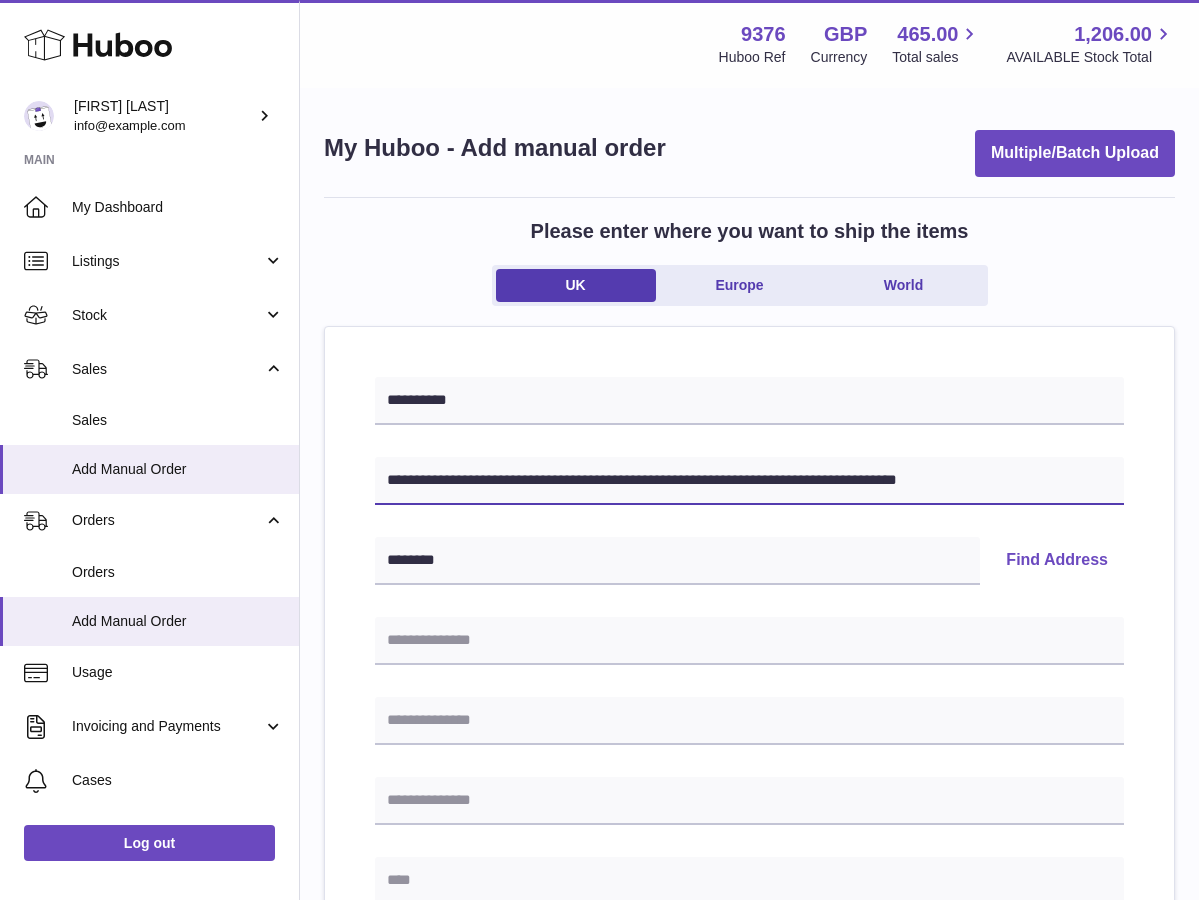 drag, startPoint x: 477, startPoint y: 481, endPoint x: 507, endPoint y: 481, distance: 30 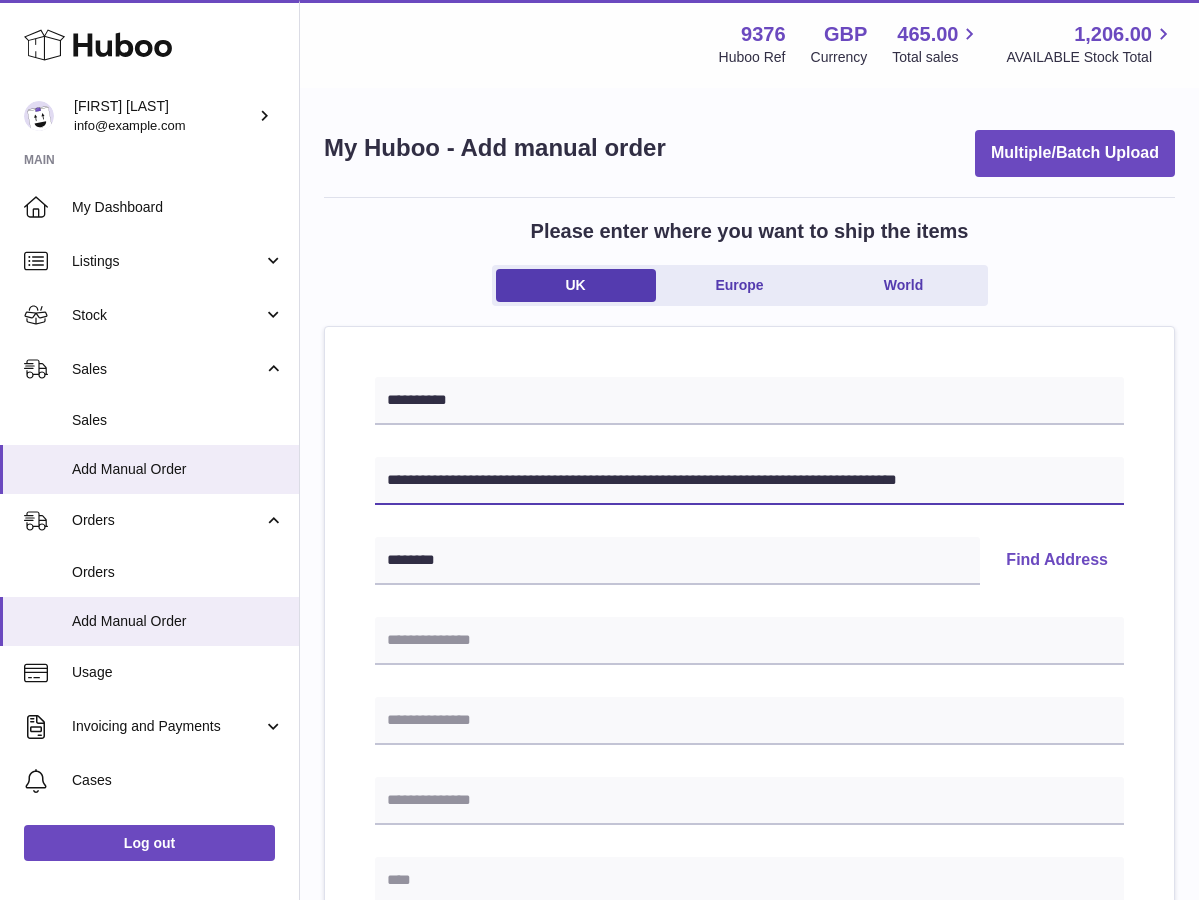 drag, startPoint x: 471, startPoint y: 478, endPoint x: 628, endPoint y: 478, distance: 157 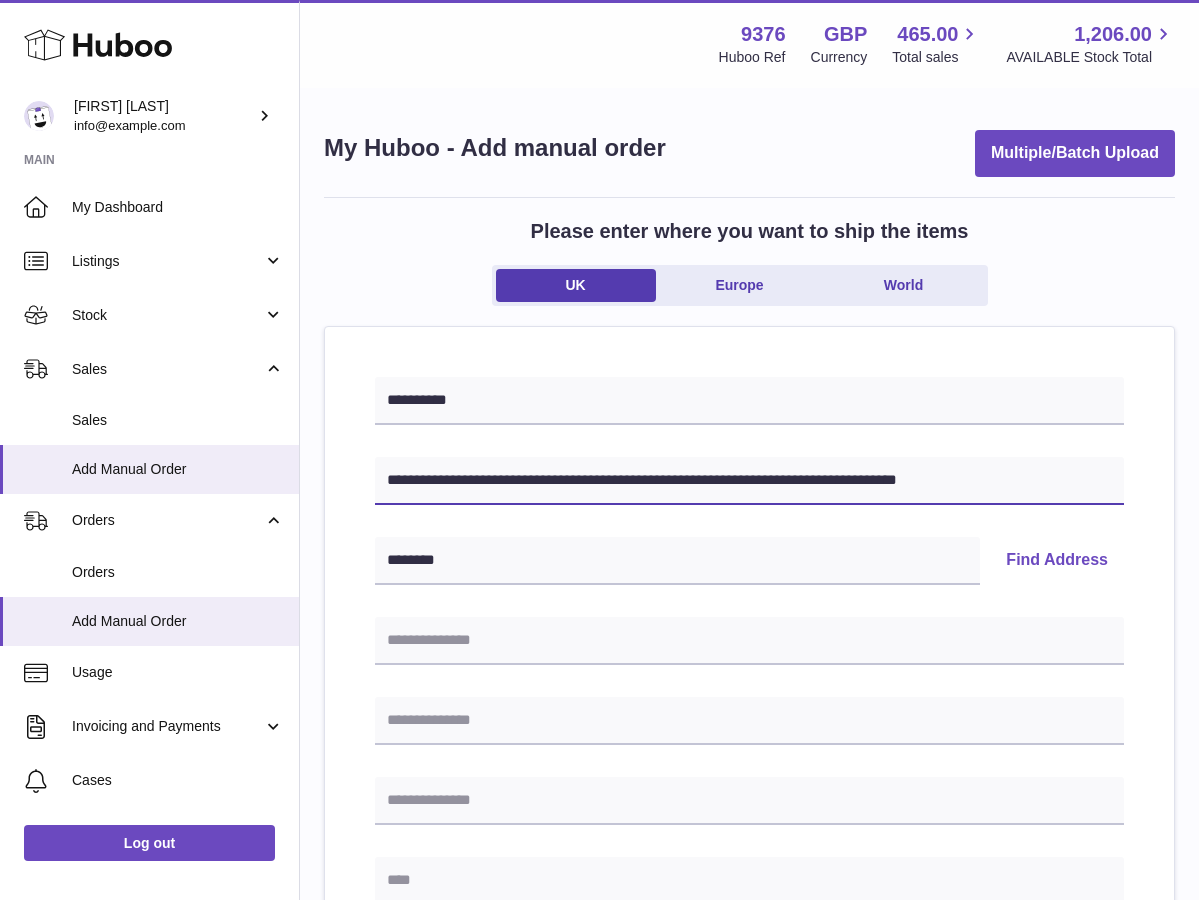 click on "**********" at bounding box center (749, 481) 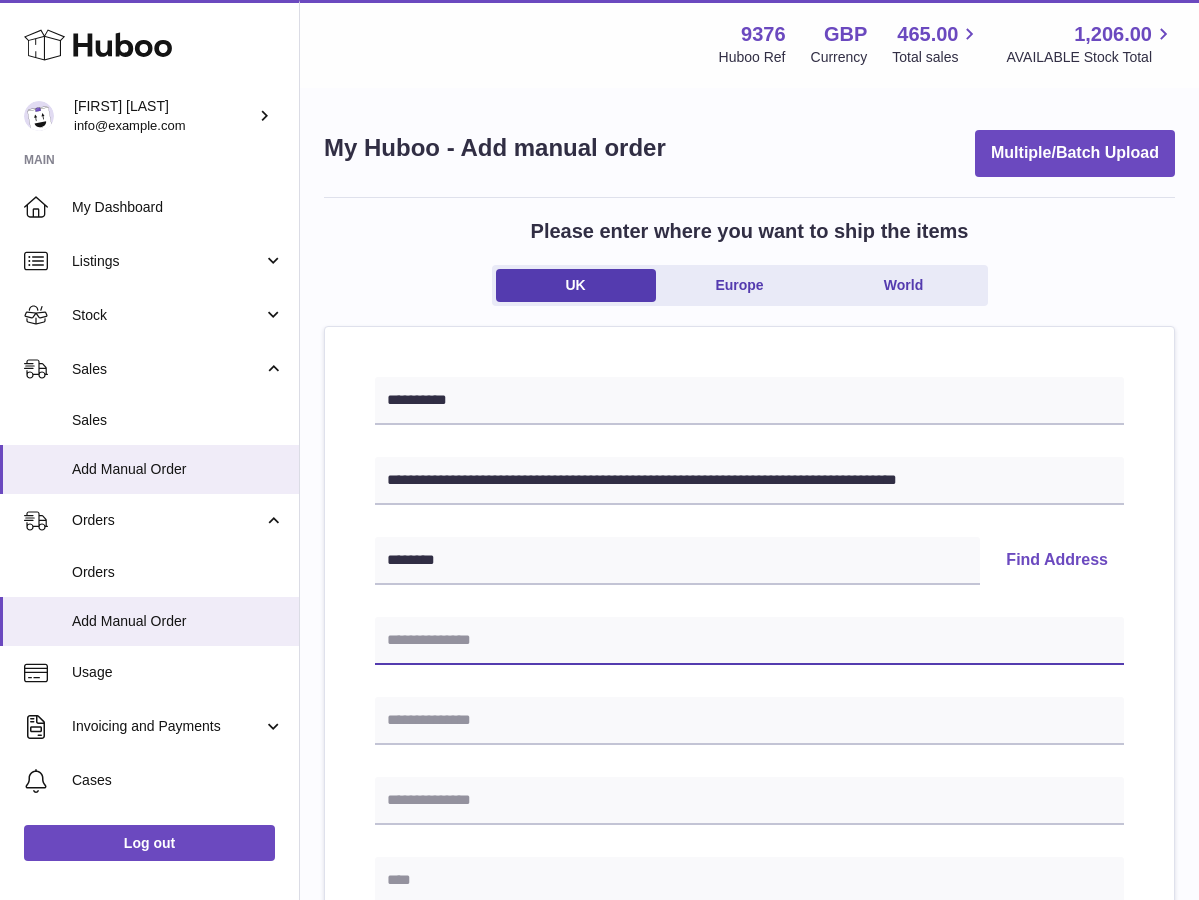 paste on "**********" 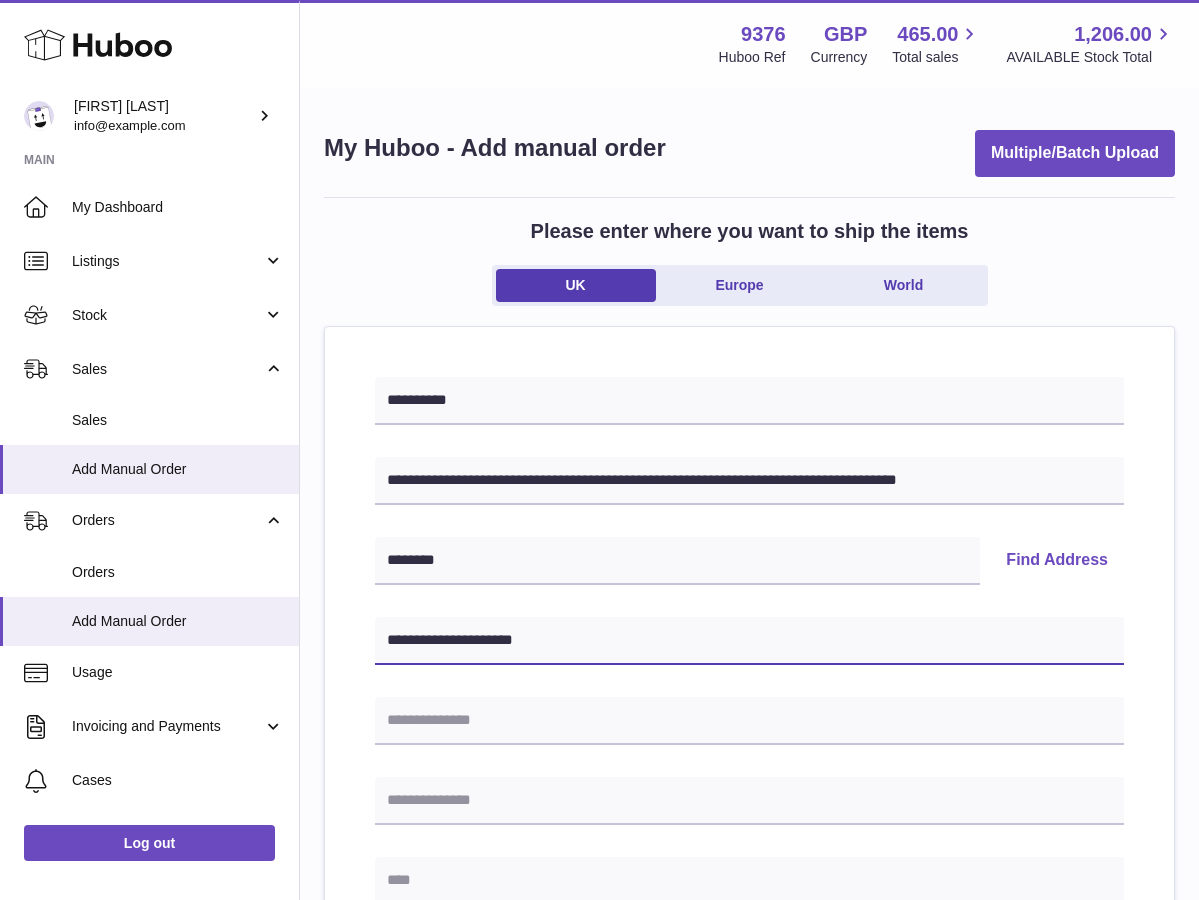 type on "**********" 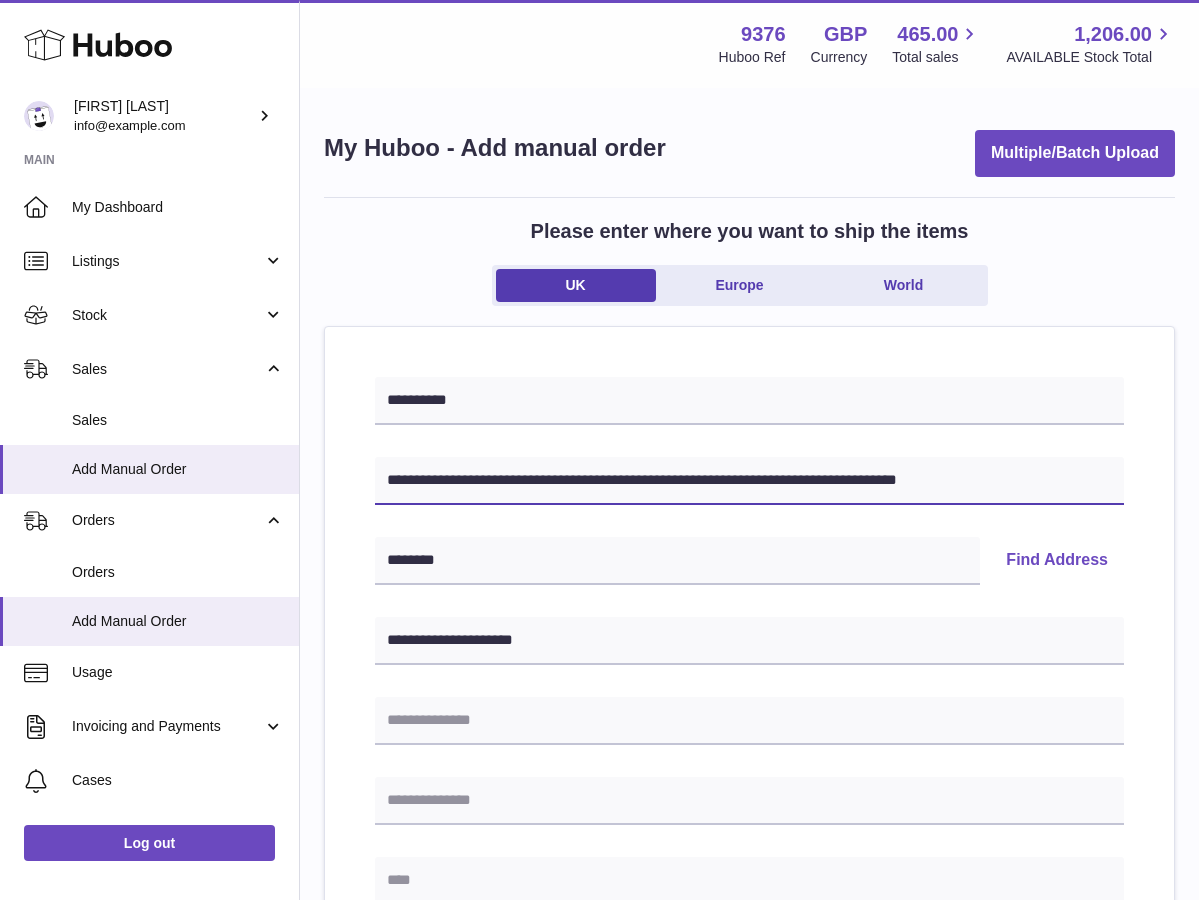 drag, startPoint x: 638, startPoint y: 477, endPoint x: 772, endPoint y: 484, distance: 134.18271 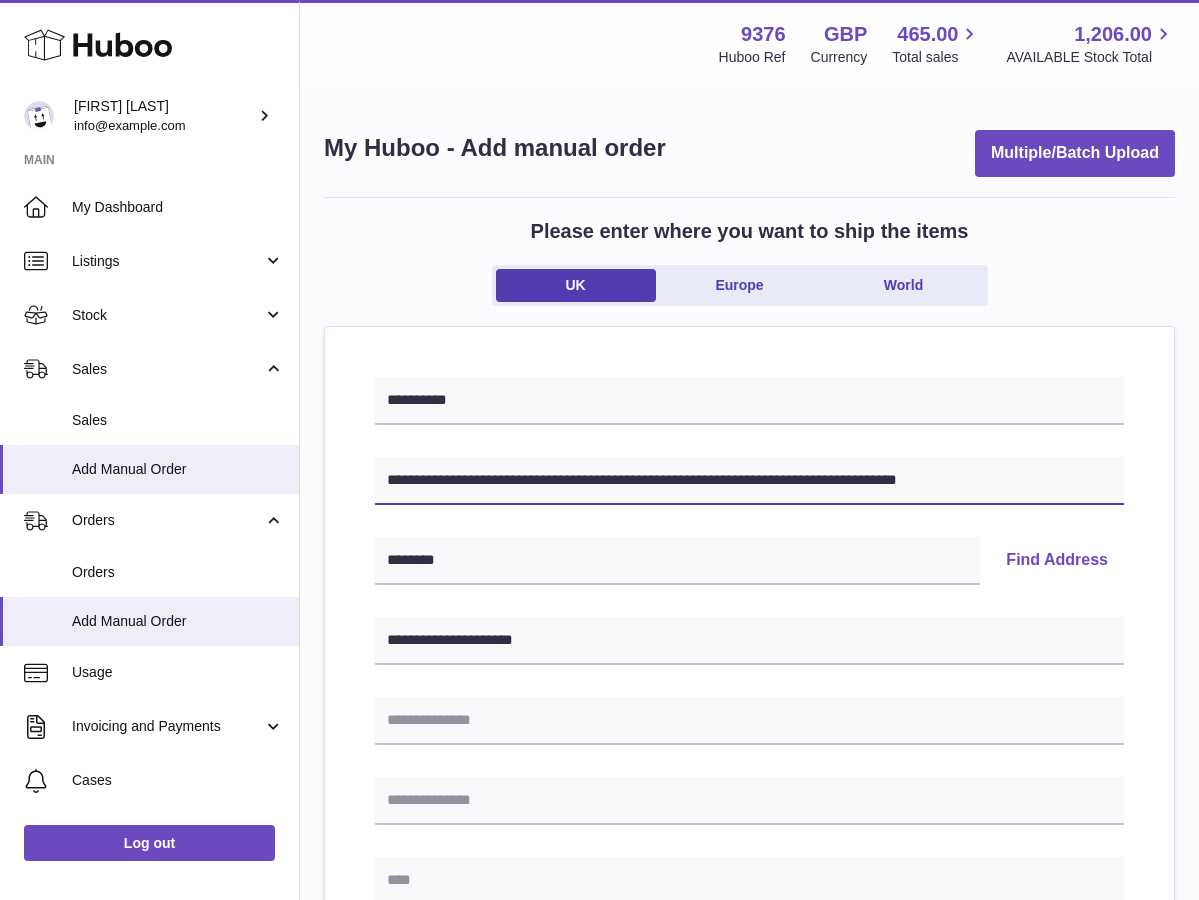 click on "**********" at bounding box center (749, 481) 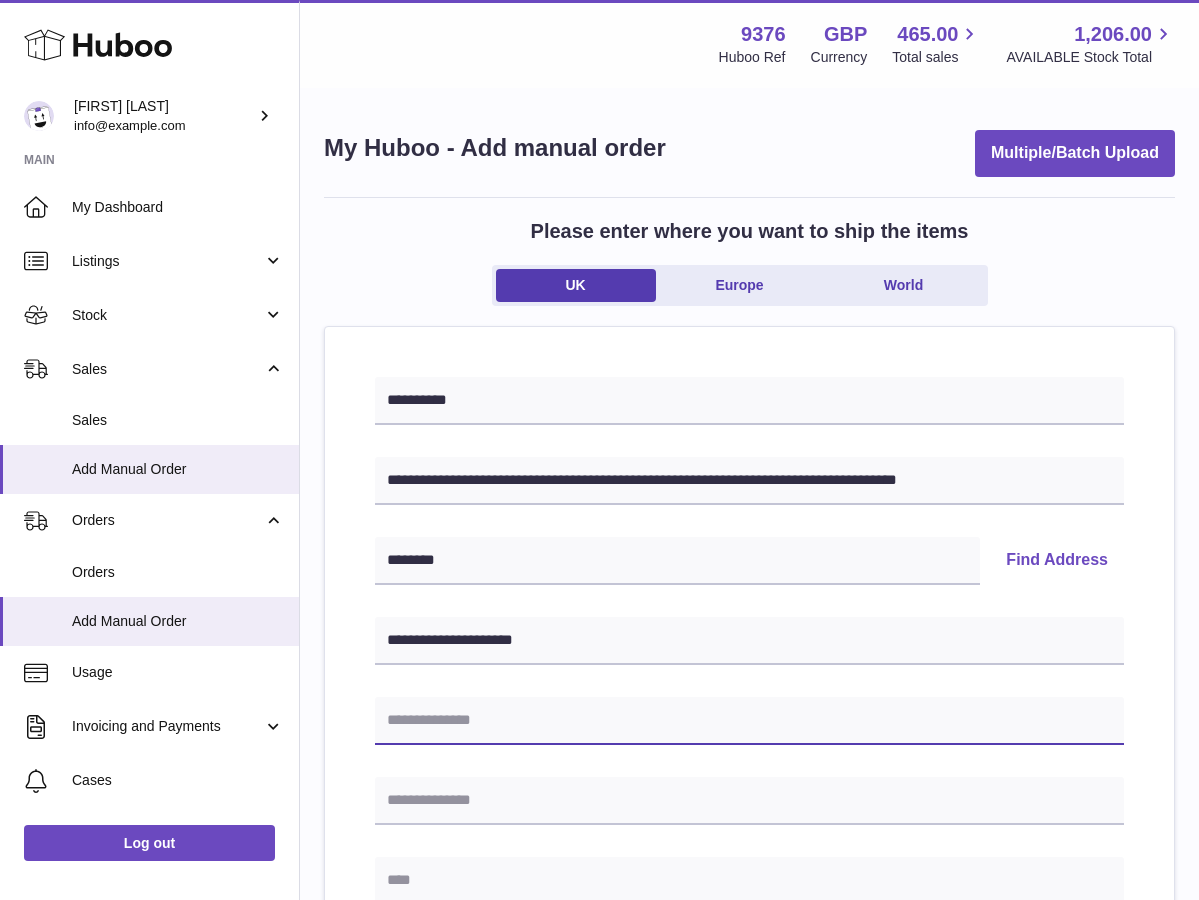 paste on "**********" 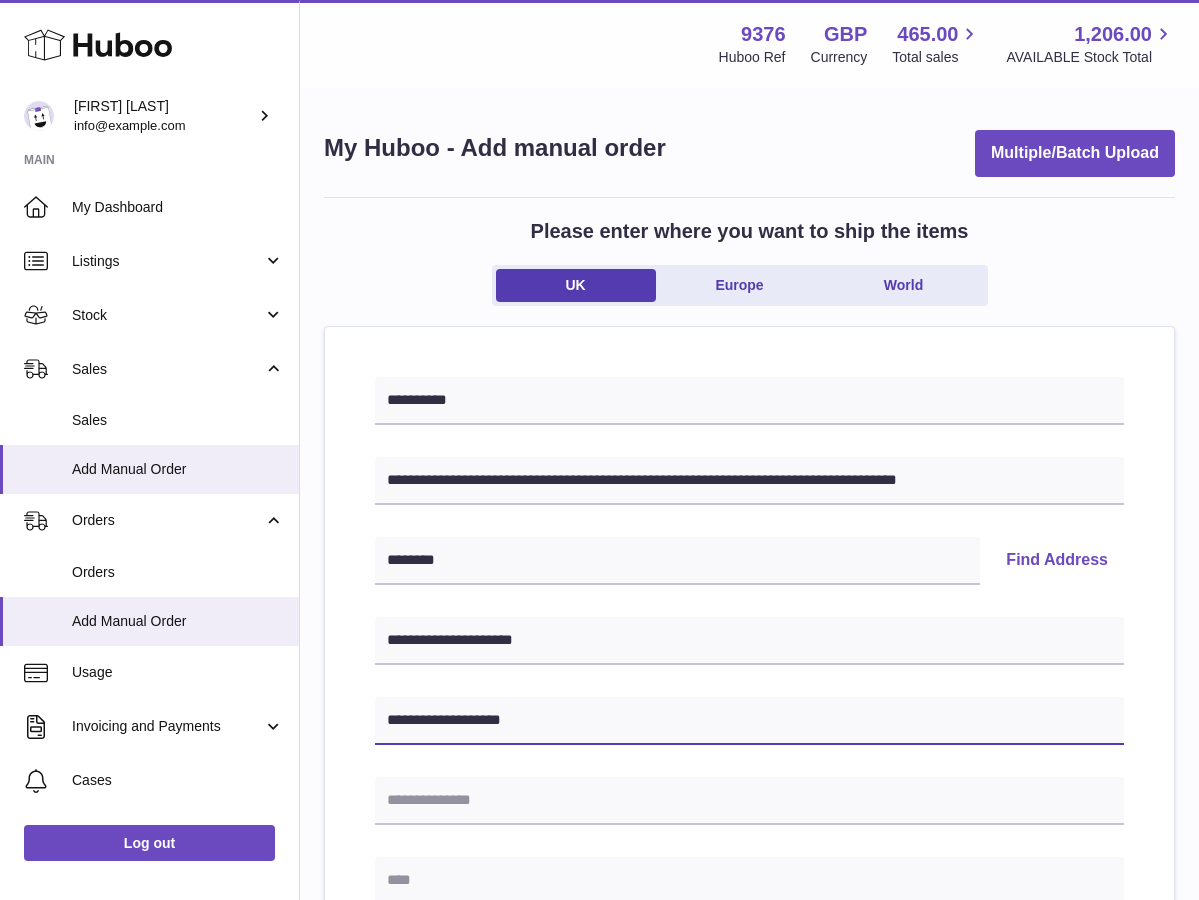 type on "**********" 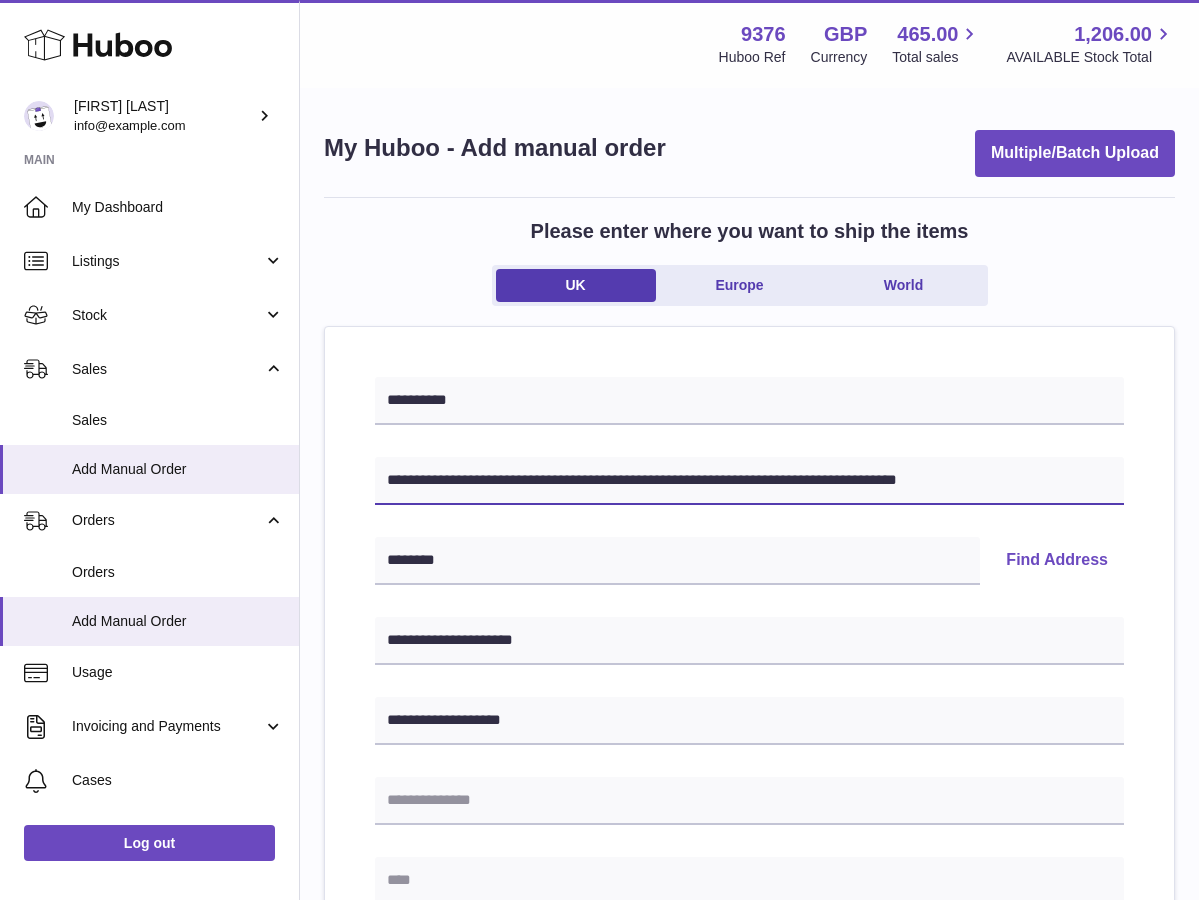 drag, startPoint x: 774, startPoint y: 476, endPoint x: 833, endPoint y: 482, distance: 59.3043 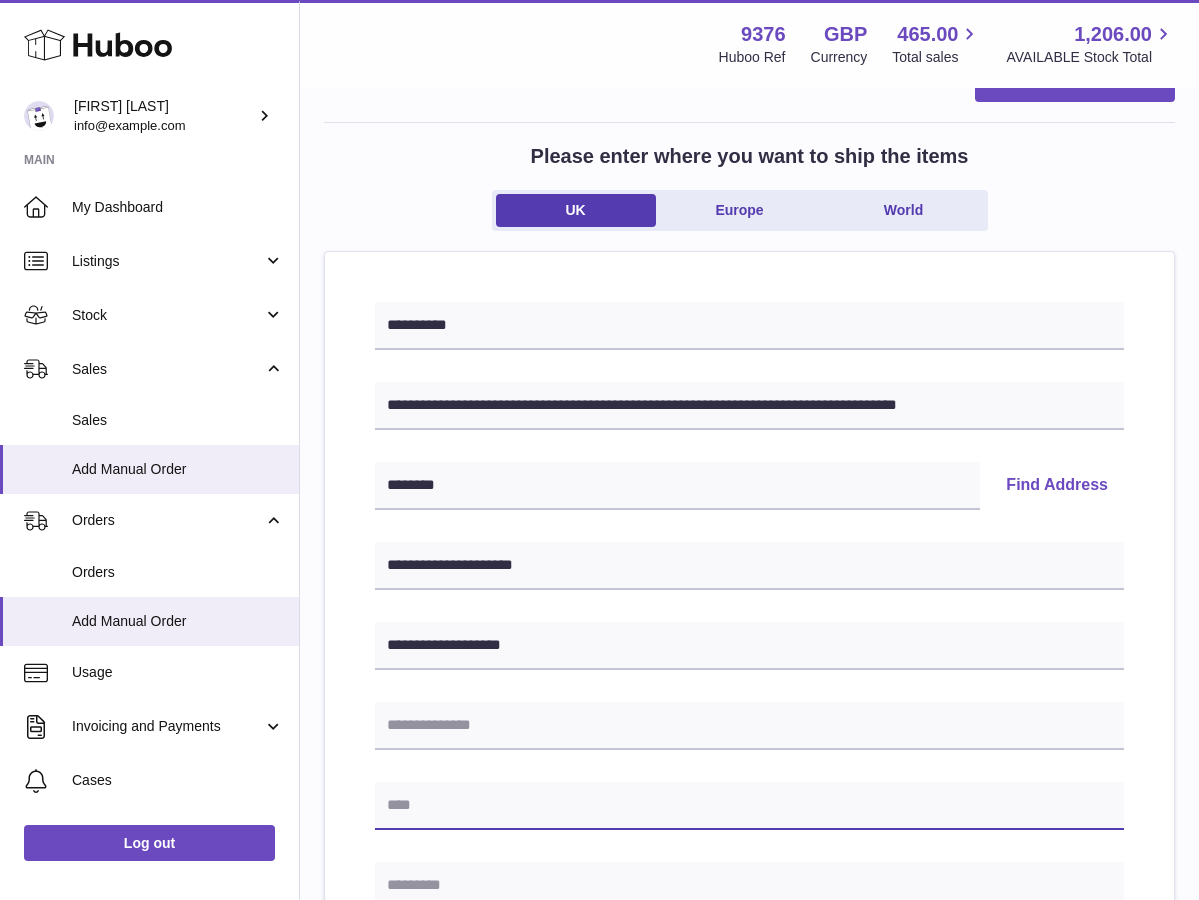 click at bounding box center (749, 806) 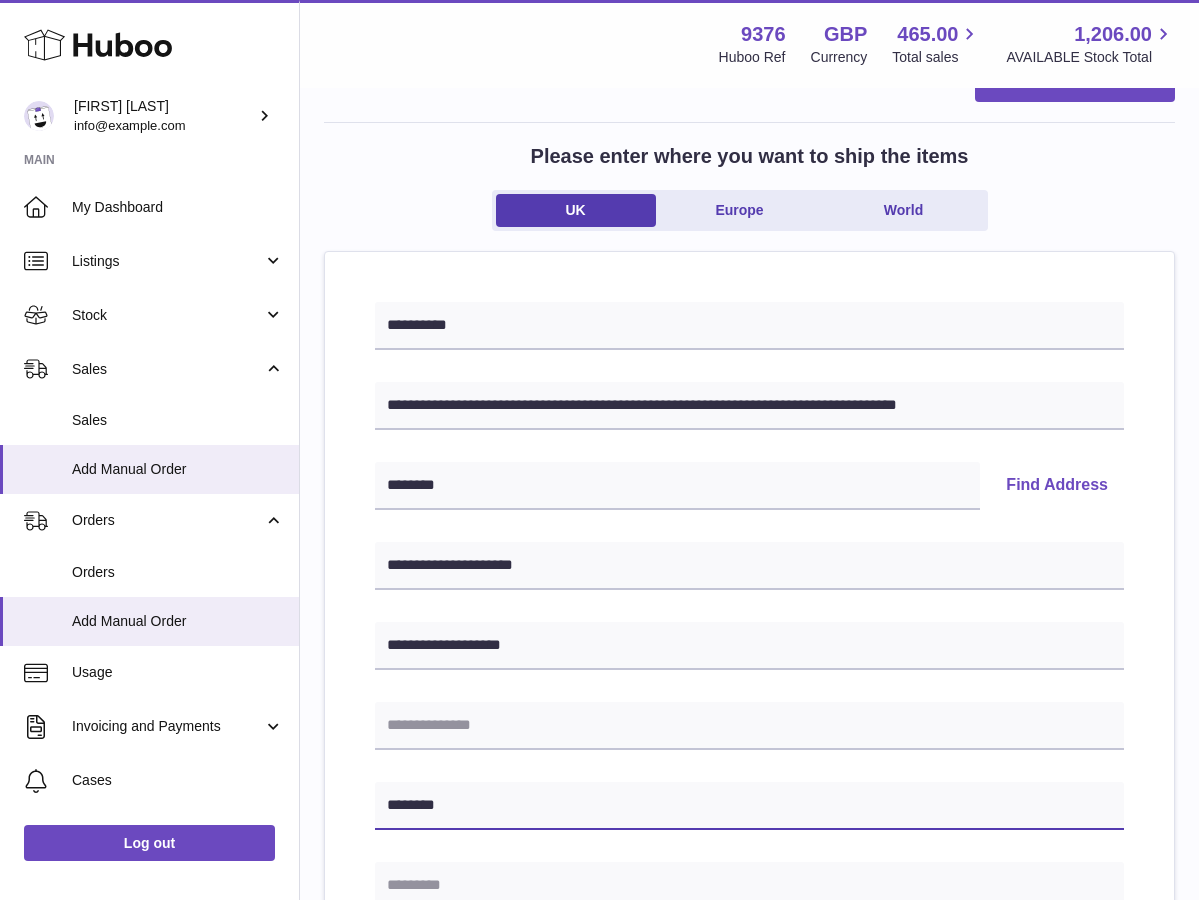 type on "********" 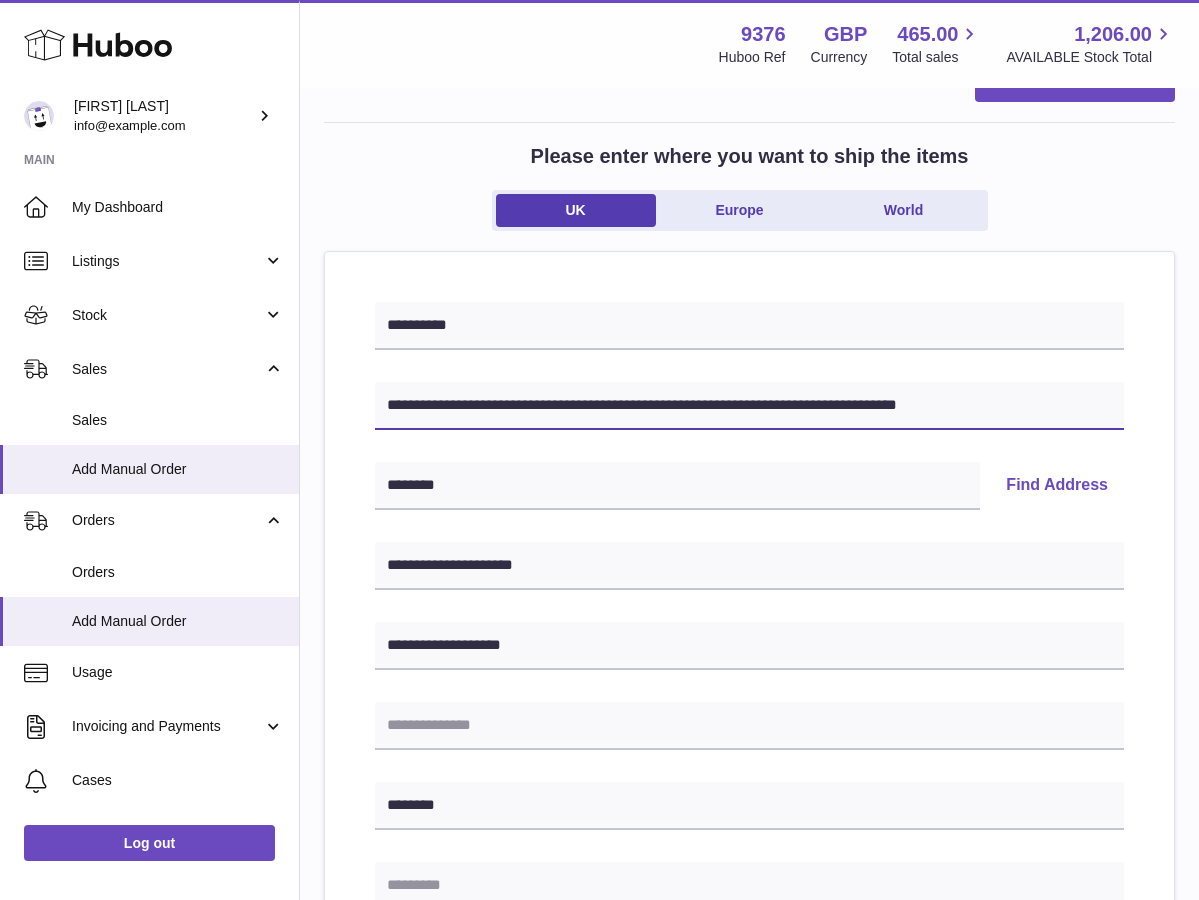 drag, startPoint x: 839, startPoint y: 402, endPoint x: 907, endPoint y: 402, distance: 68 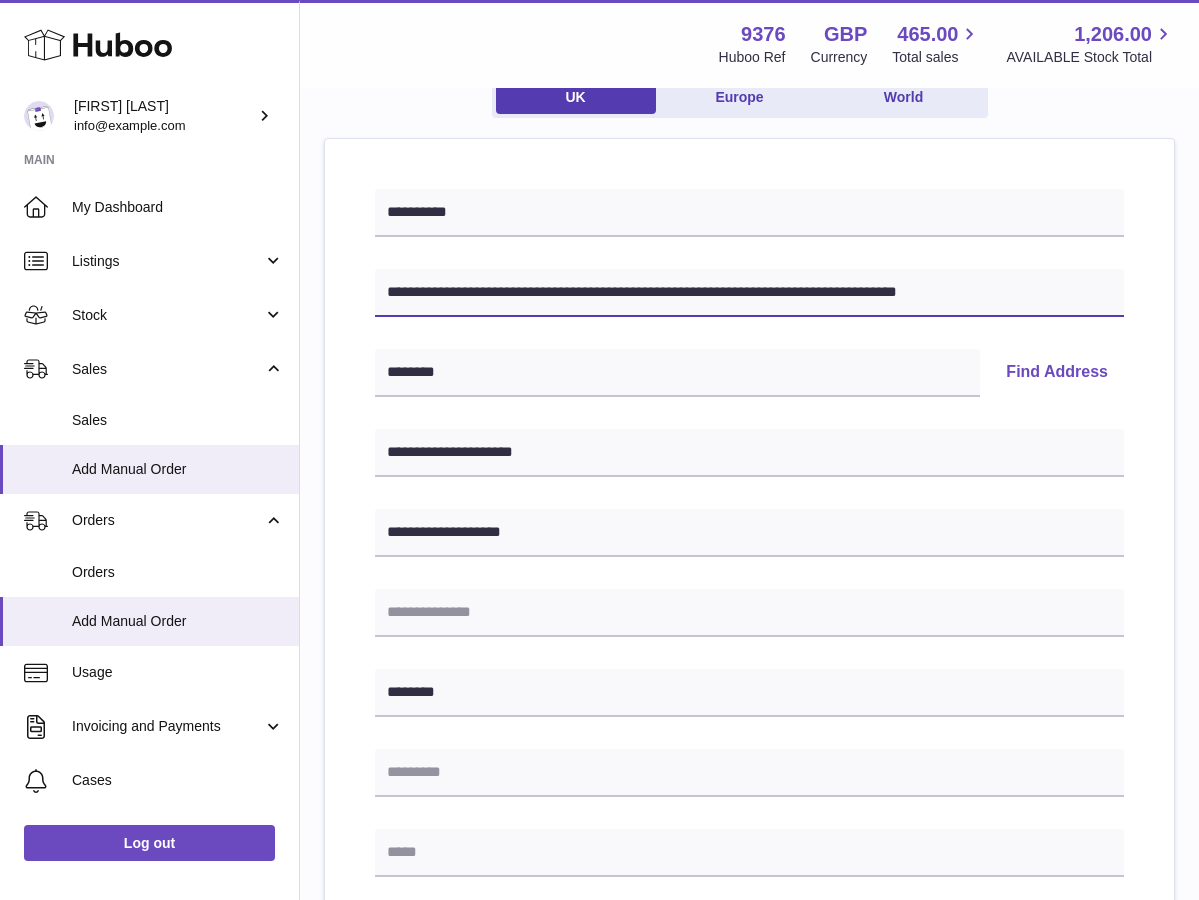 scroll, scrollTop: 193, scrollLeft: 0, axis: vertical 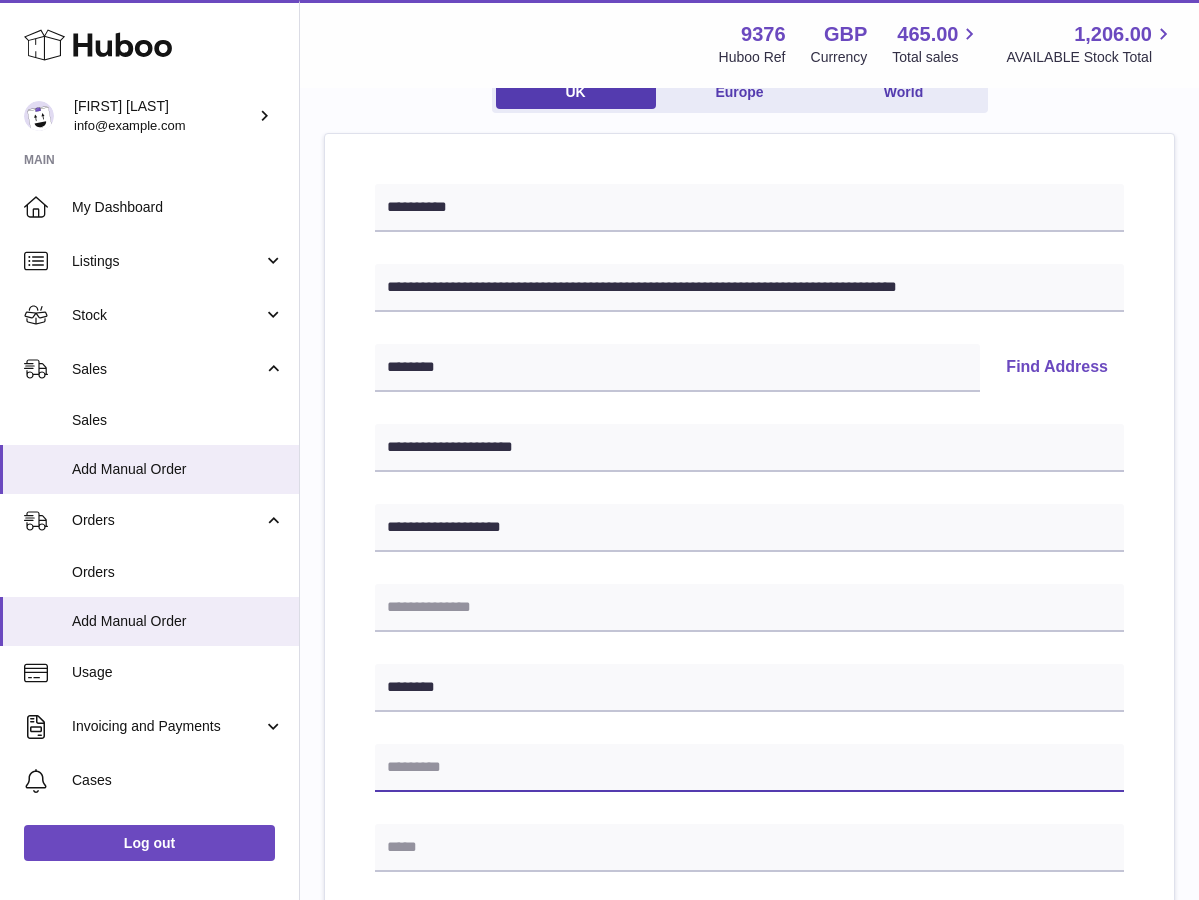 paste on "********" 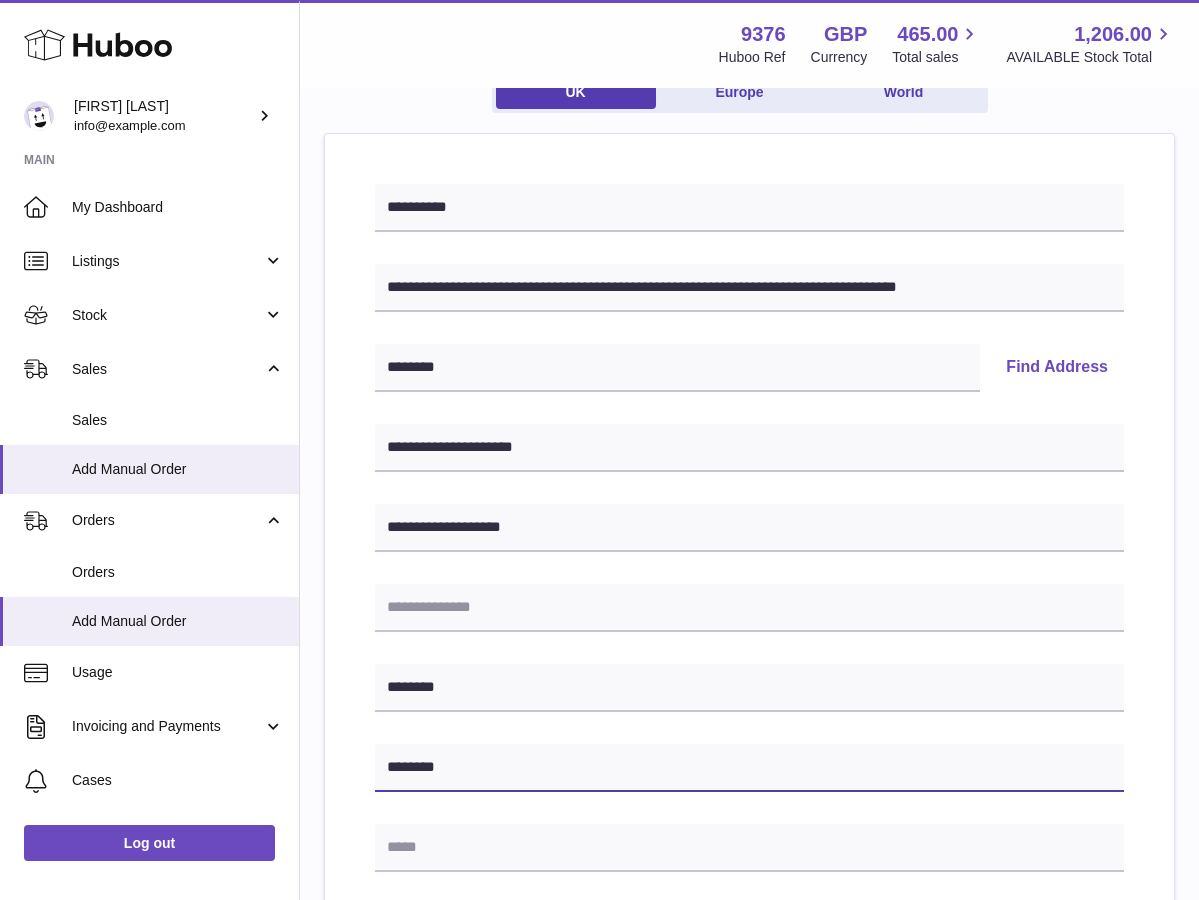 type on "********" 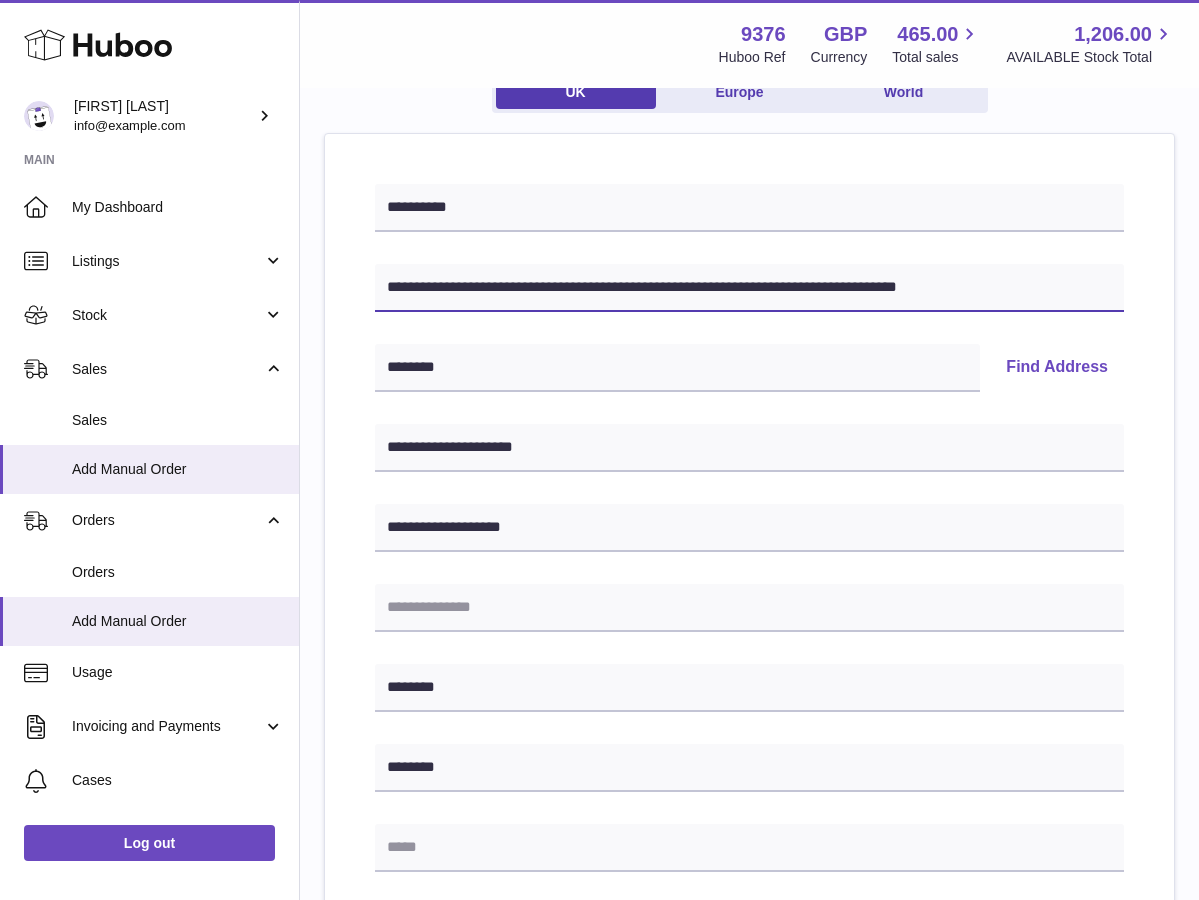 drag, startPoint x: 1027, startPoint y: 283, endPoint x: 492, endPoint y: 289, distance: 535.0336 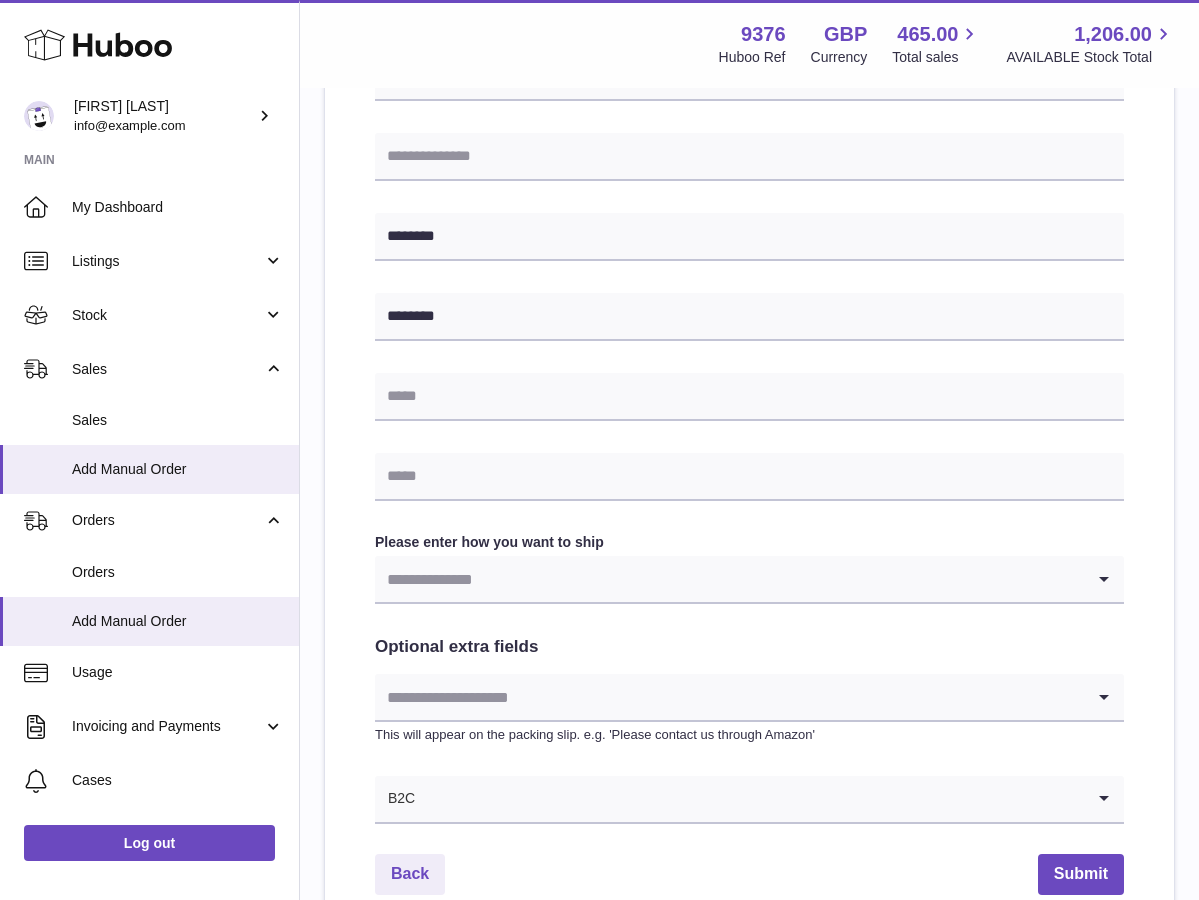 scroll, scrollTop: 710, scrollLeft: 0, axis: vertical 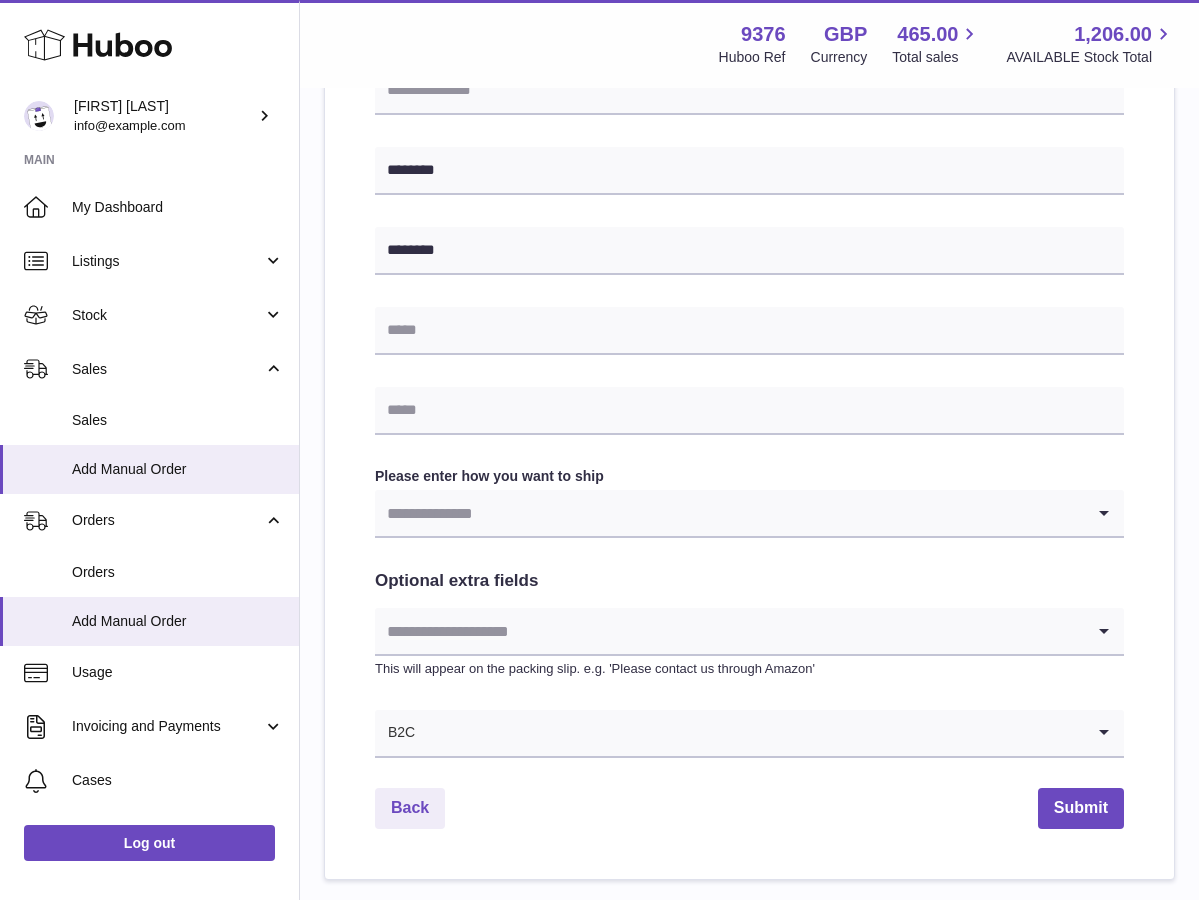 type on "**********" 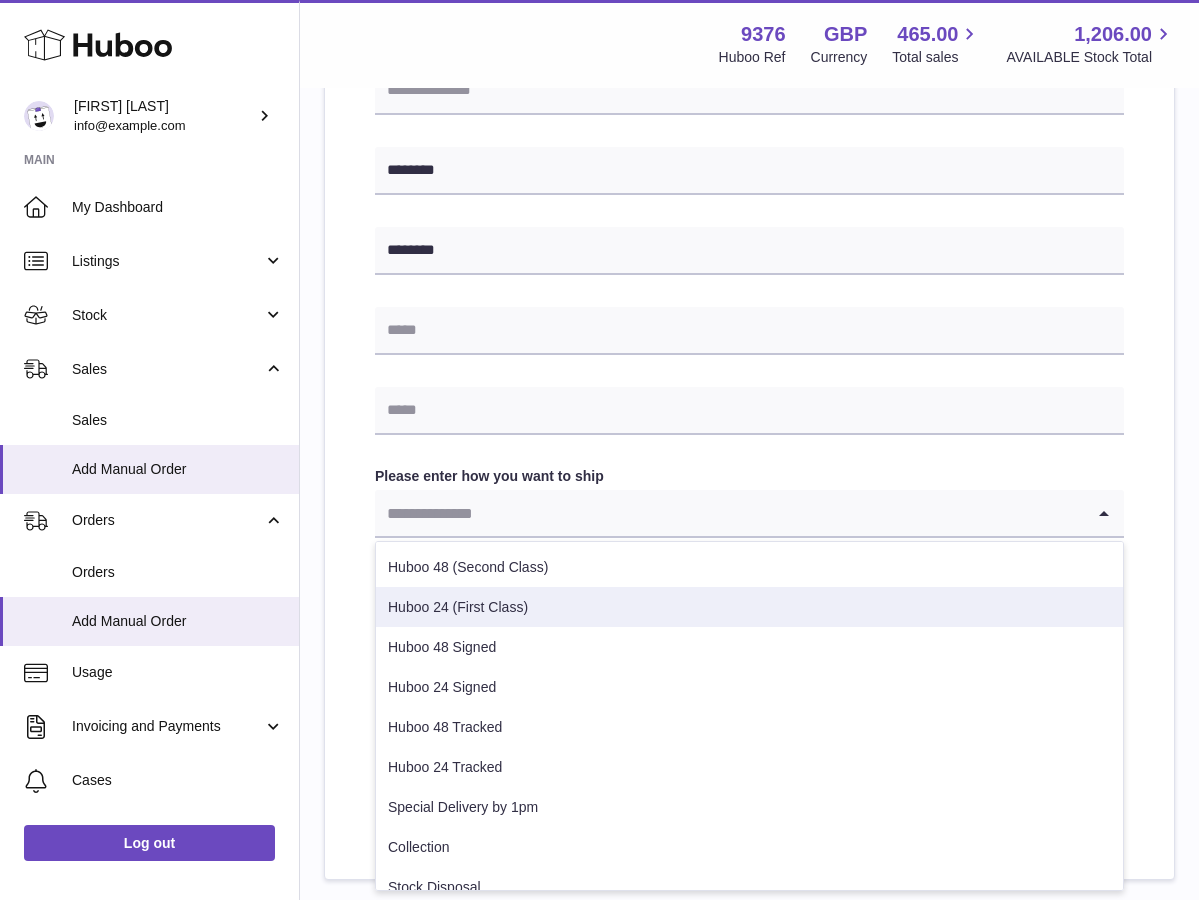 click on "Huboo 24 (First Class)" at bounding box center [749, 607] 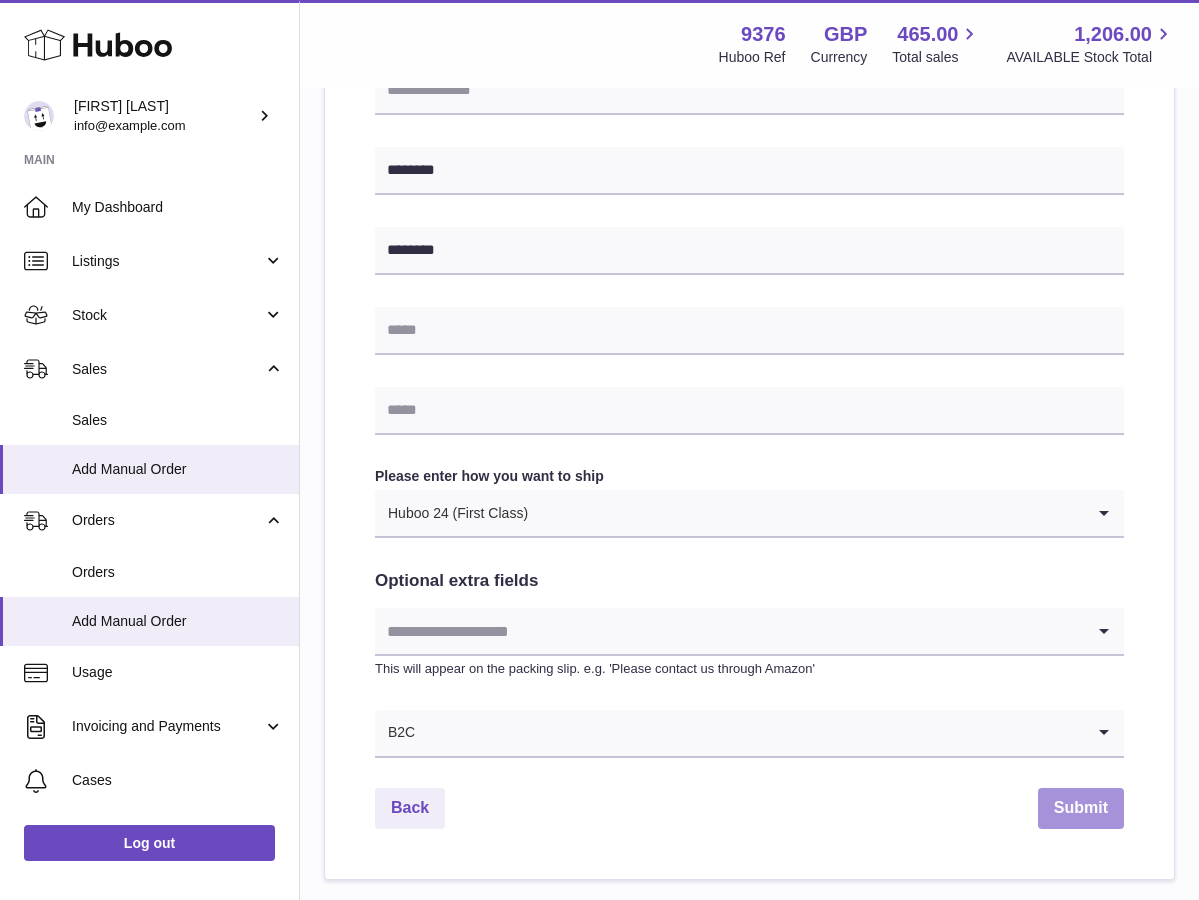 click on "Submit" at bounding box center (1081, 808) 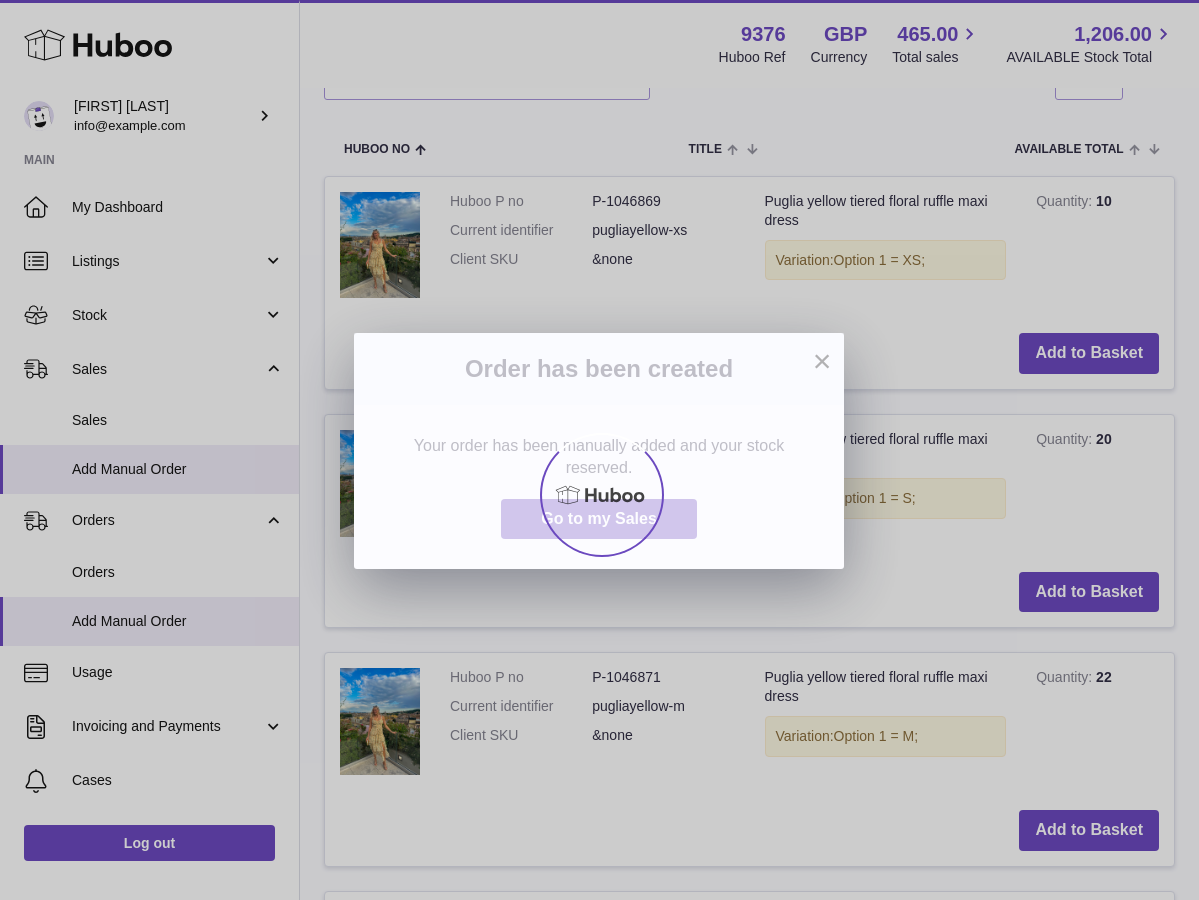 scroll, scrollTop: 0, scrollLeft: 0, axis: both 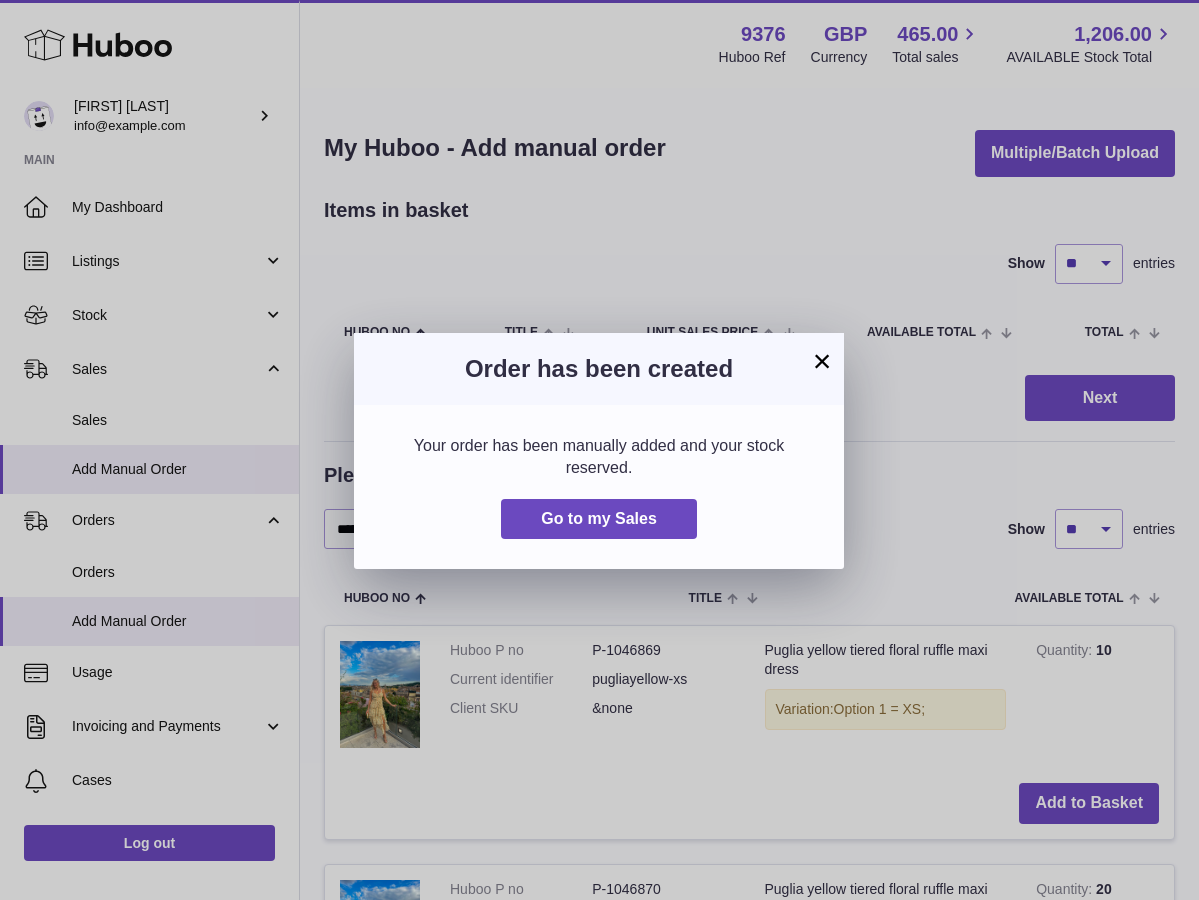 click on "×" at bounding box center (822, 361) 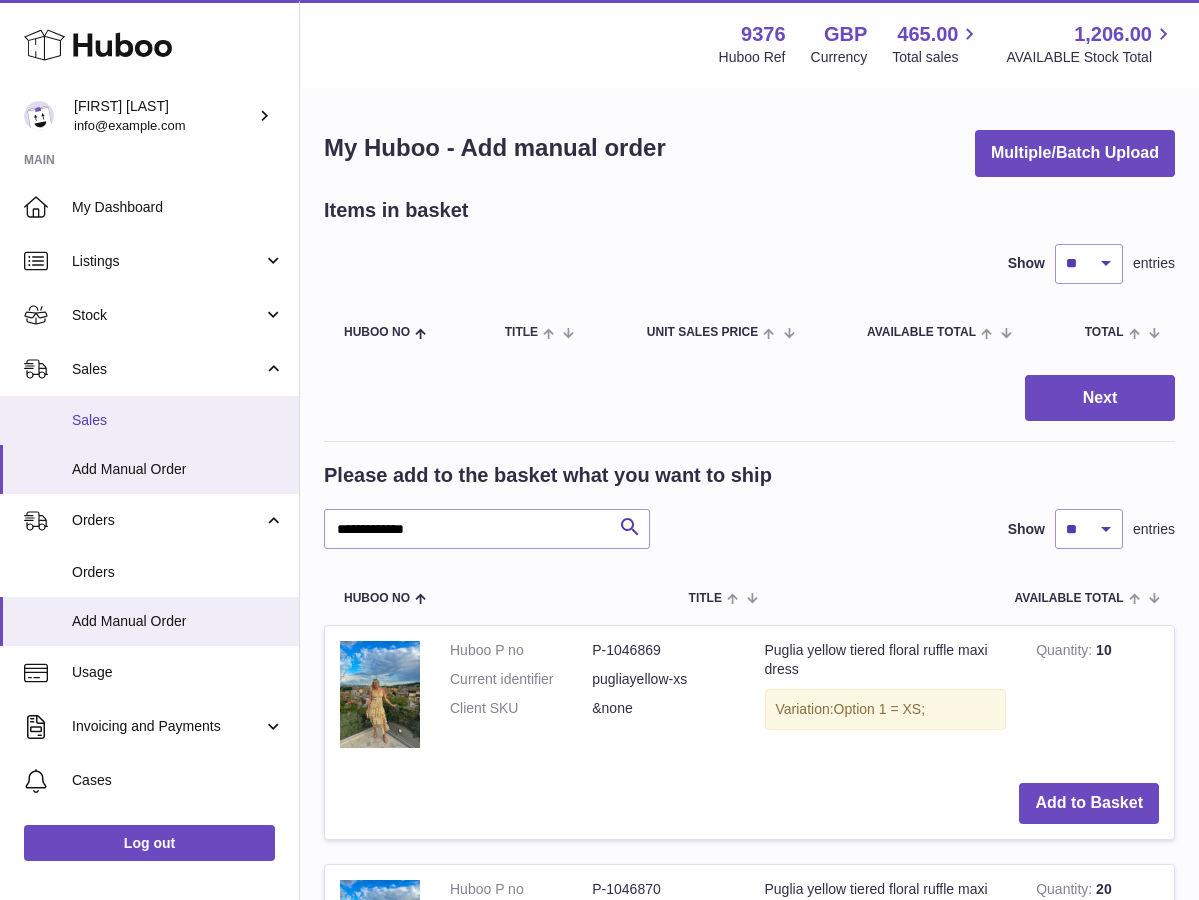 click on "Sales" at bounding box center [178, 420] 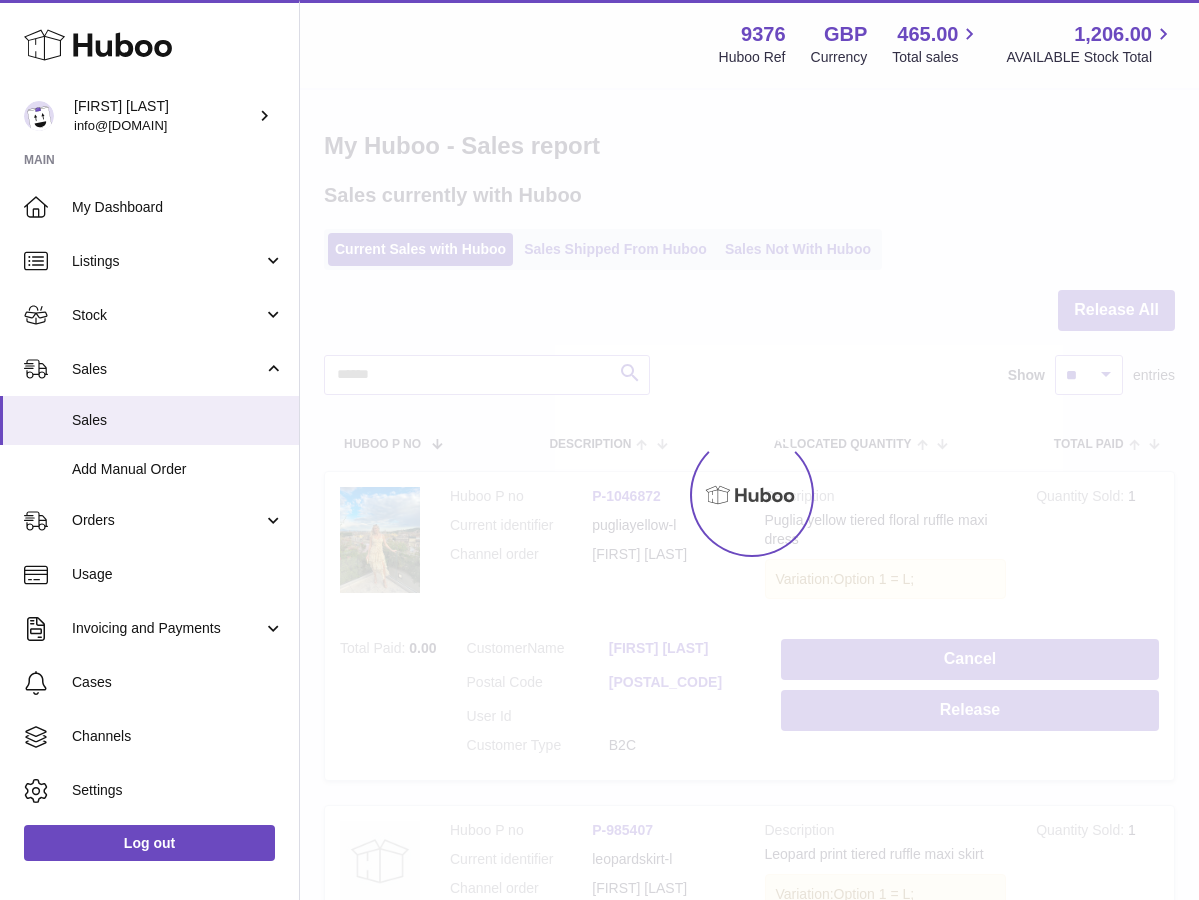 scroll, scrollTop: 0, scrollLeft: 0, axis: both 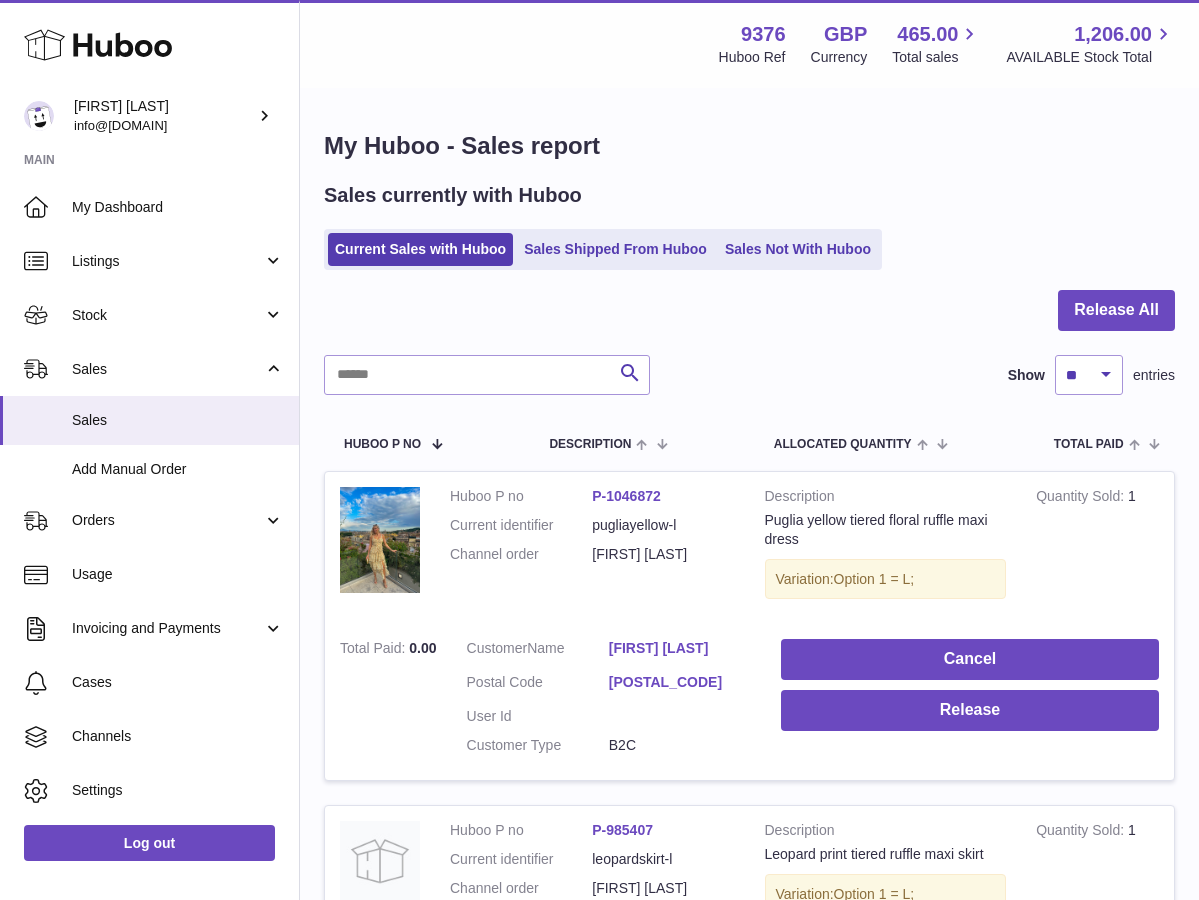 drag, startPoint x: 449, startPoint y: 491, endPoint x: 732, endPoint y: 504, distance: 283.29843 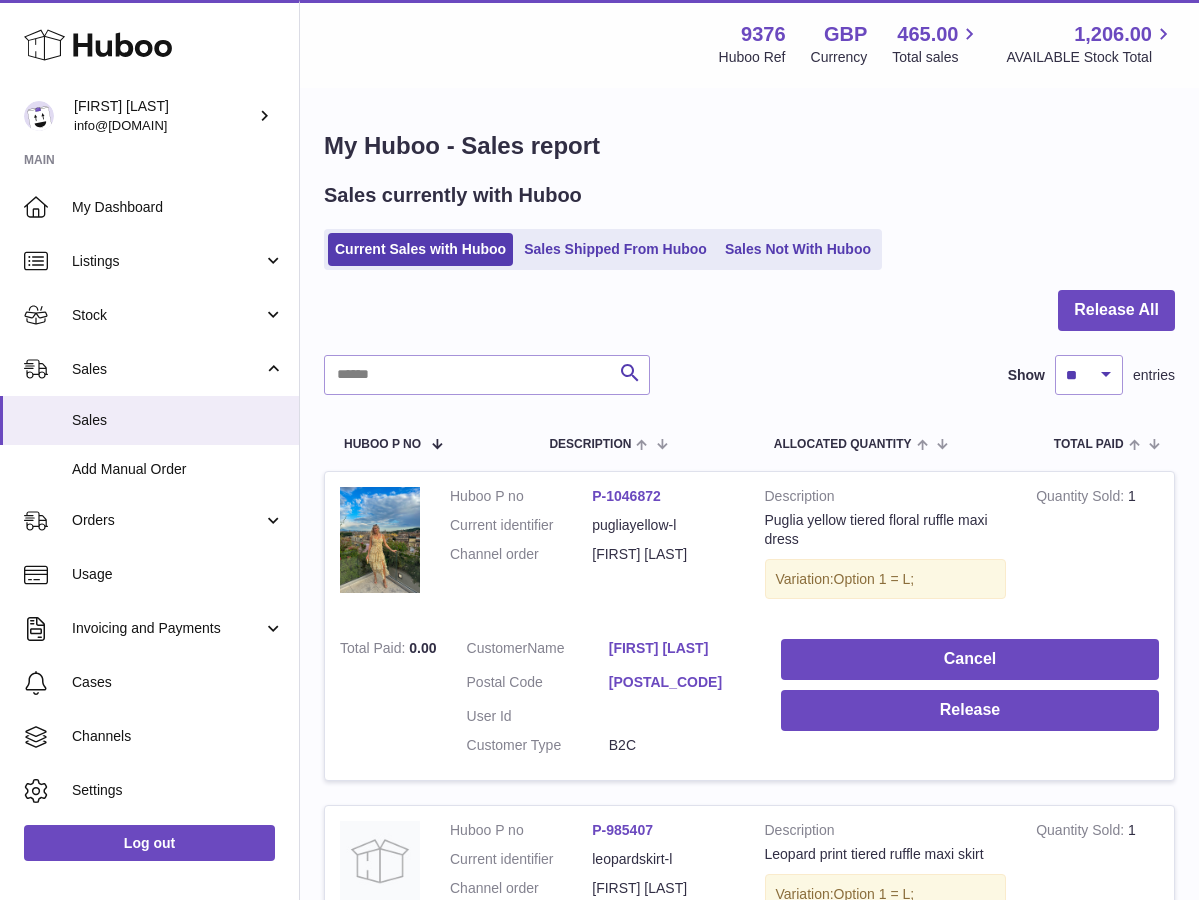 click on "Huboo P no
P-1046872
Current identifier   pugliayellow-l
Channel order
[FIRST] [LAST]" at bounding box center [592, 548] 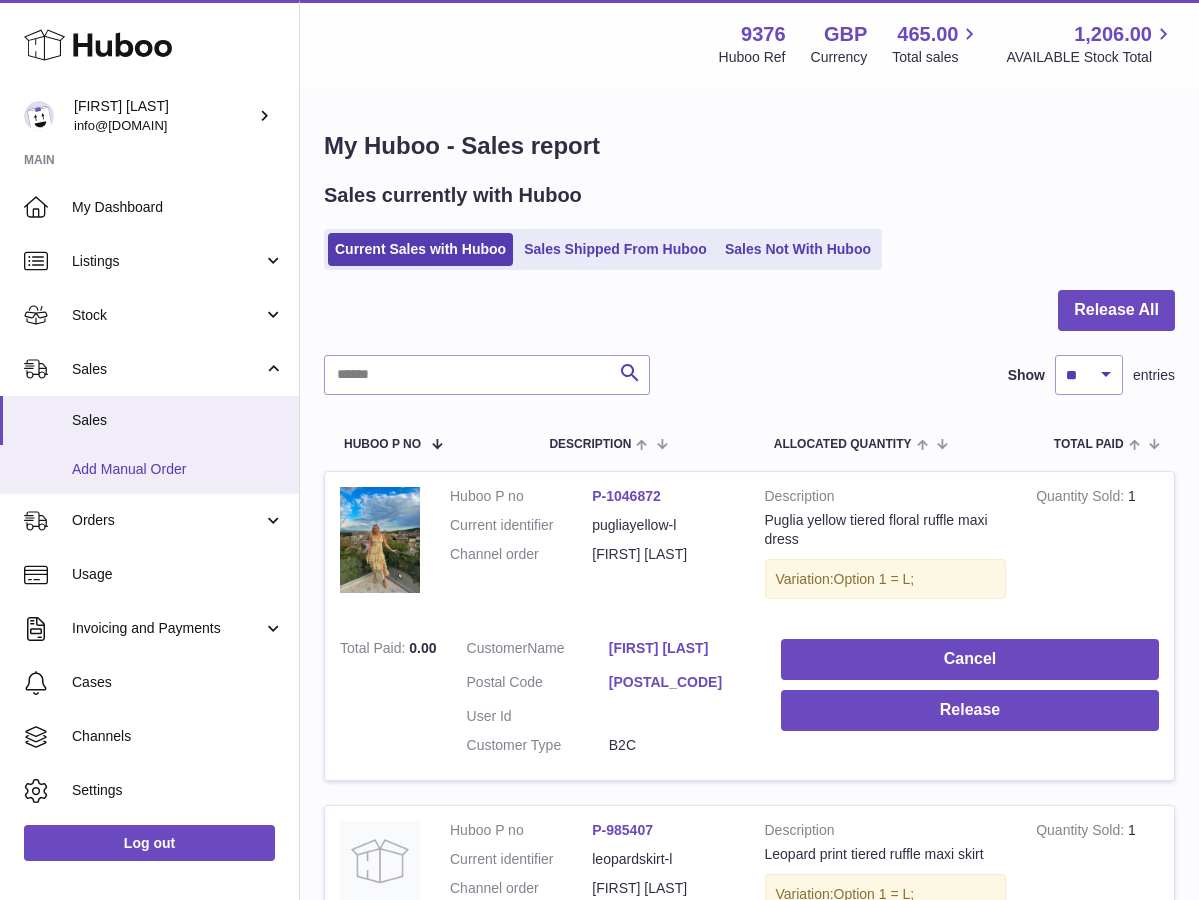 click on "Add Manual Order" at bounding box center (149, 469) 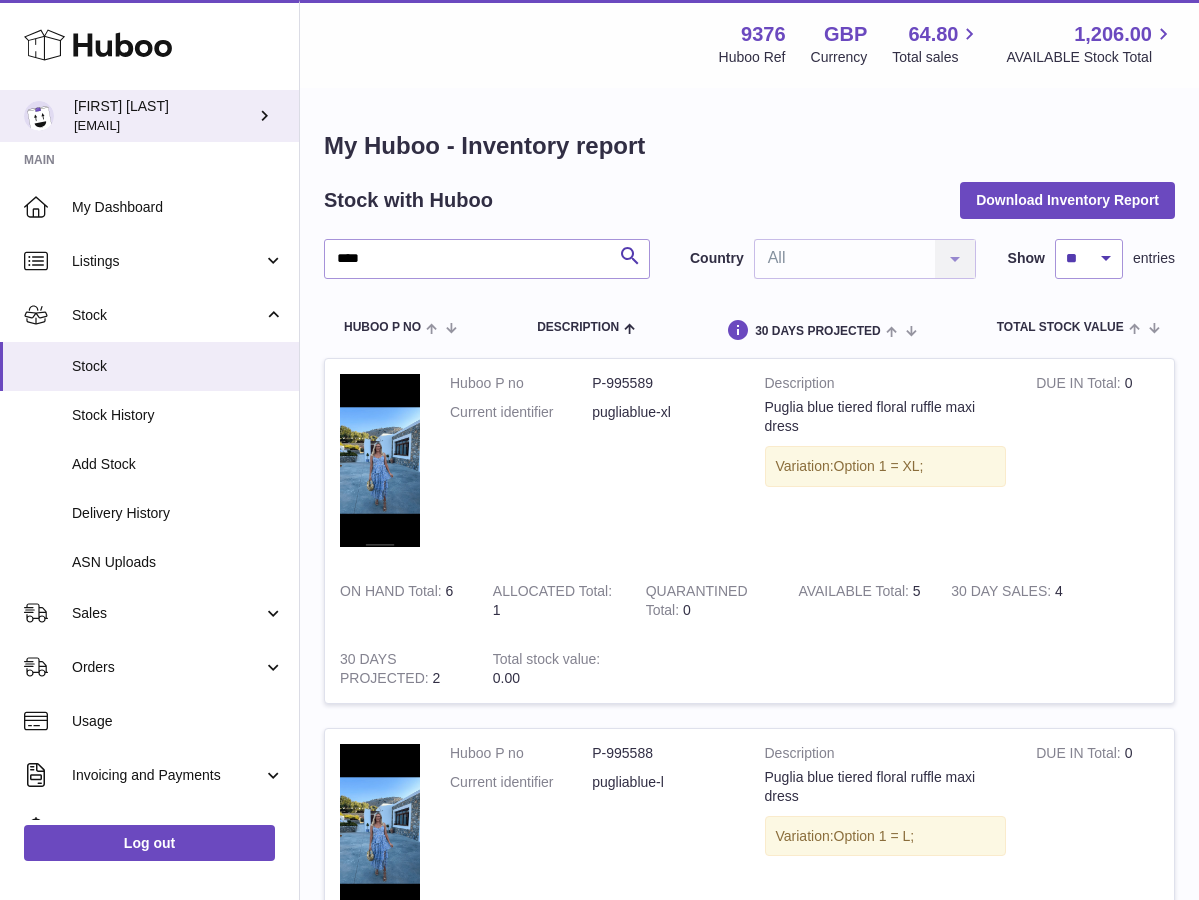 scroll, scrollTop: 2293, scrollLeft: 0, axis: vertical 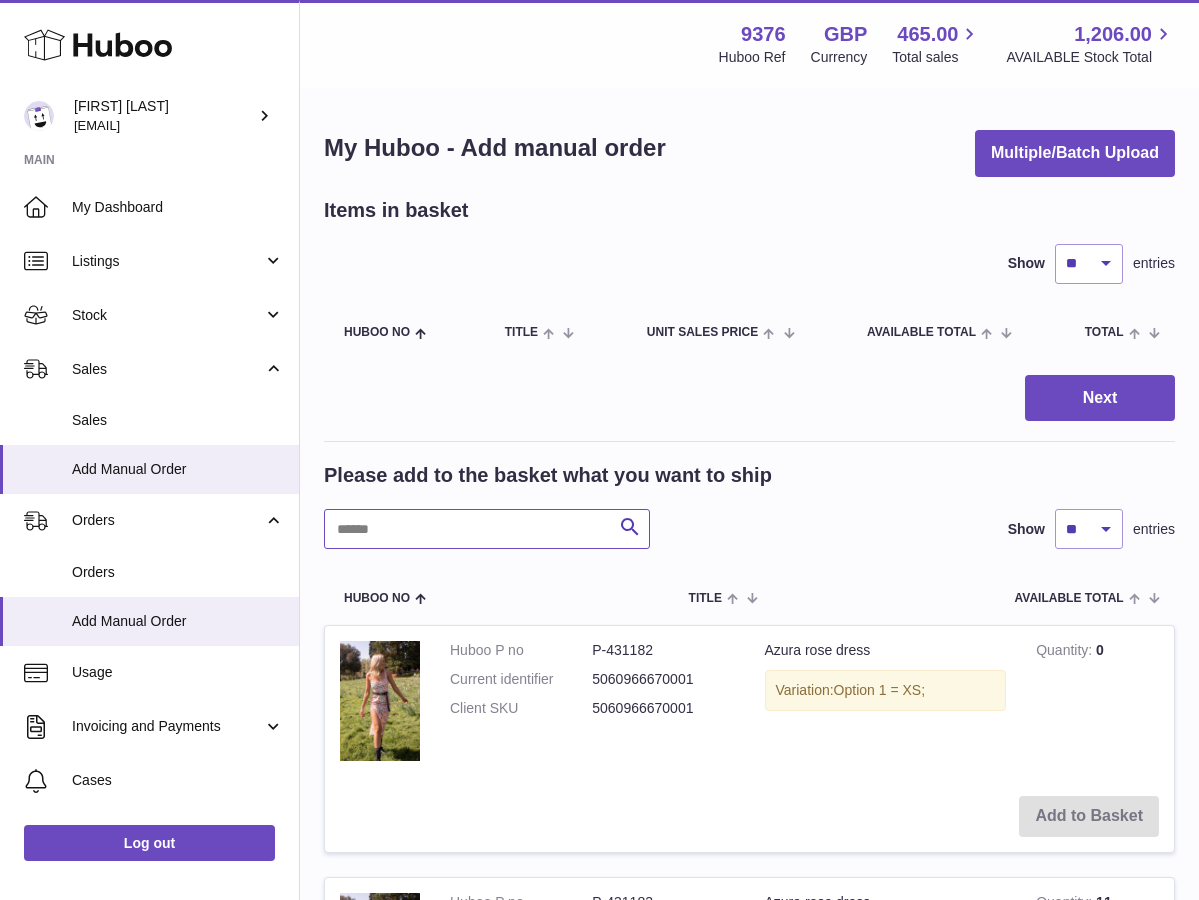 click at bounding box center (487, 529) 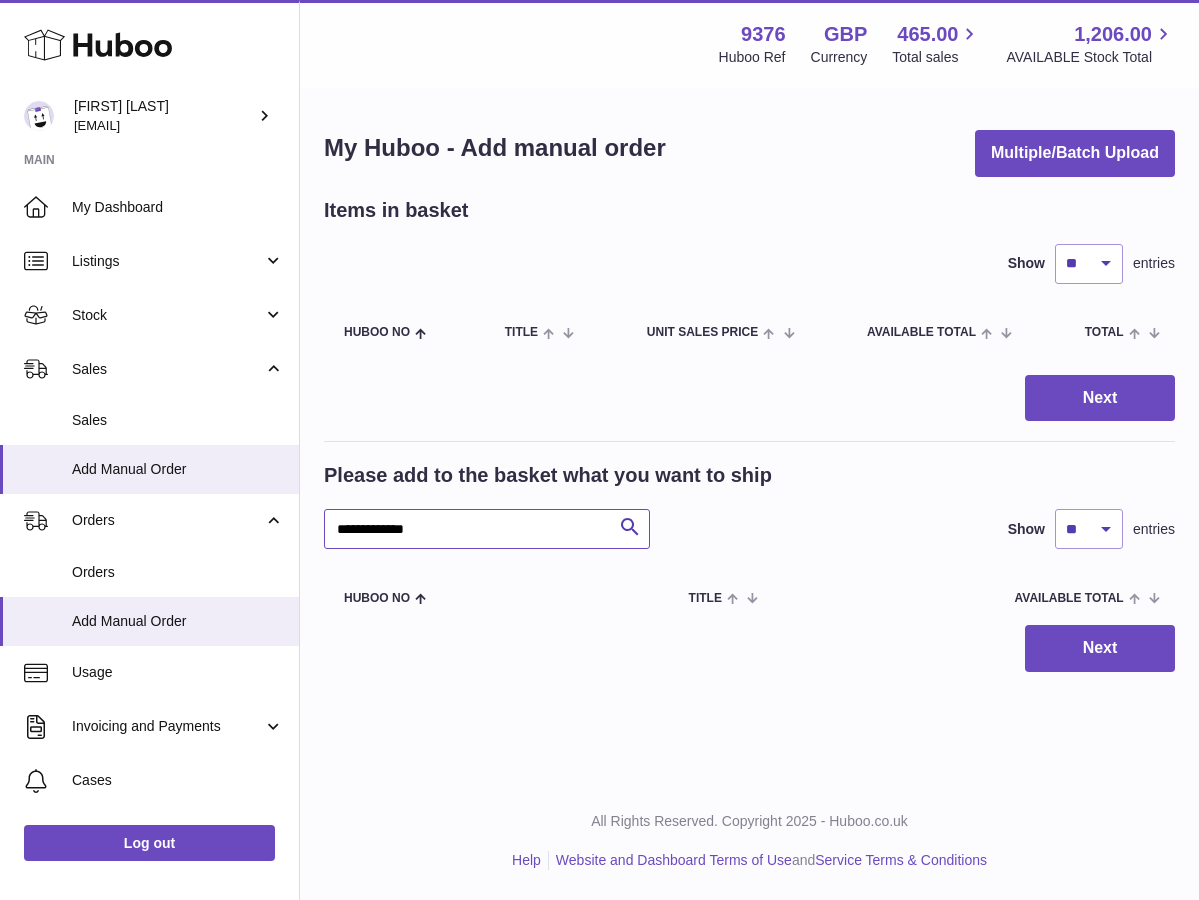 type on "**********" 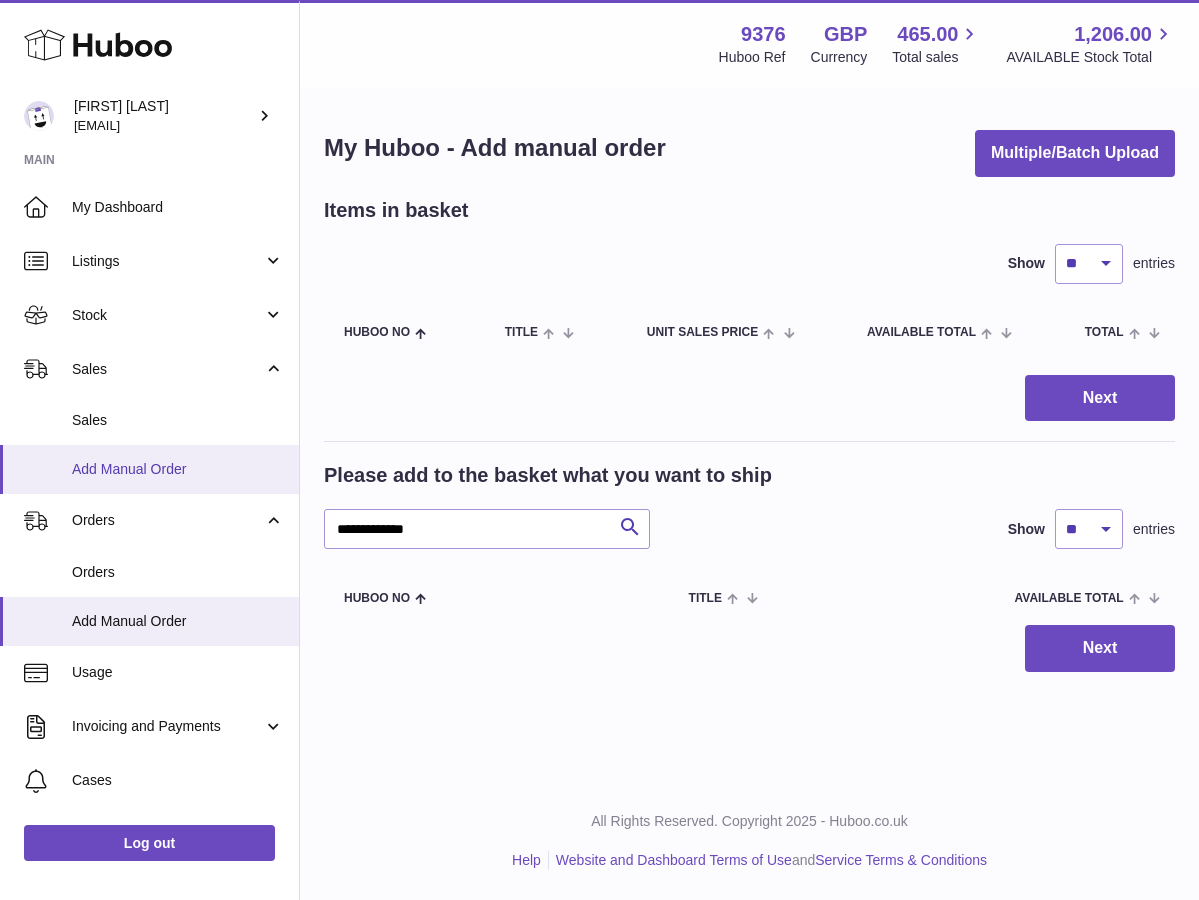 click on "Add Manual Order" at bounding box center (178, 469) 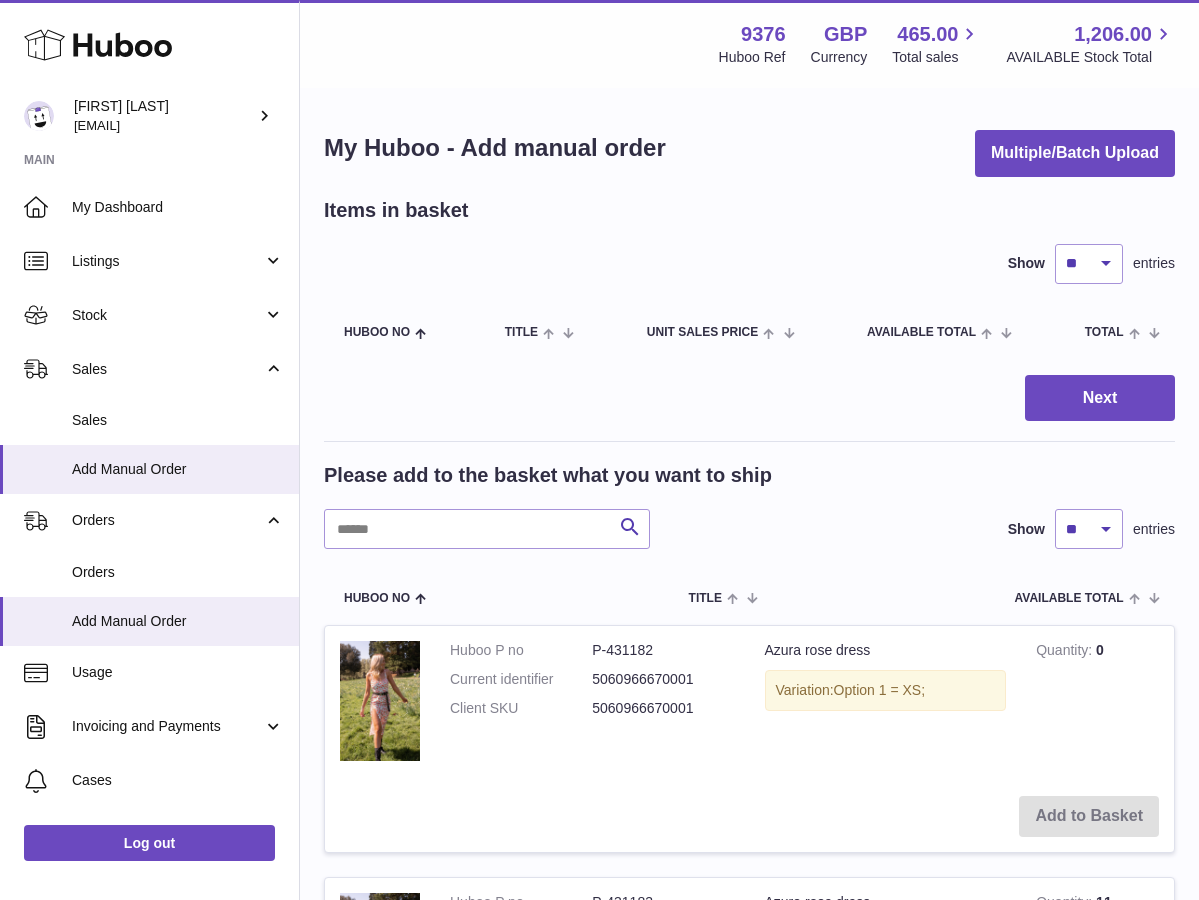 scroll, scrollTop: 0, scrollLeft: 0, axis: both 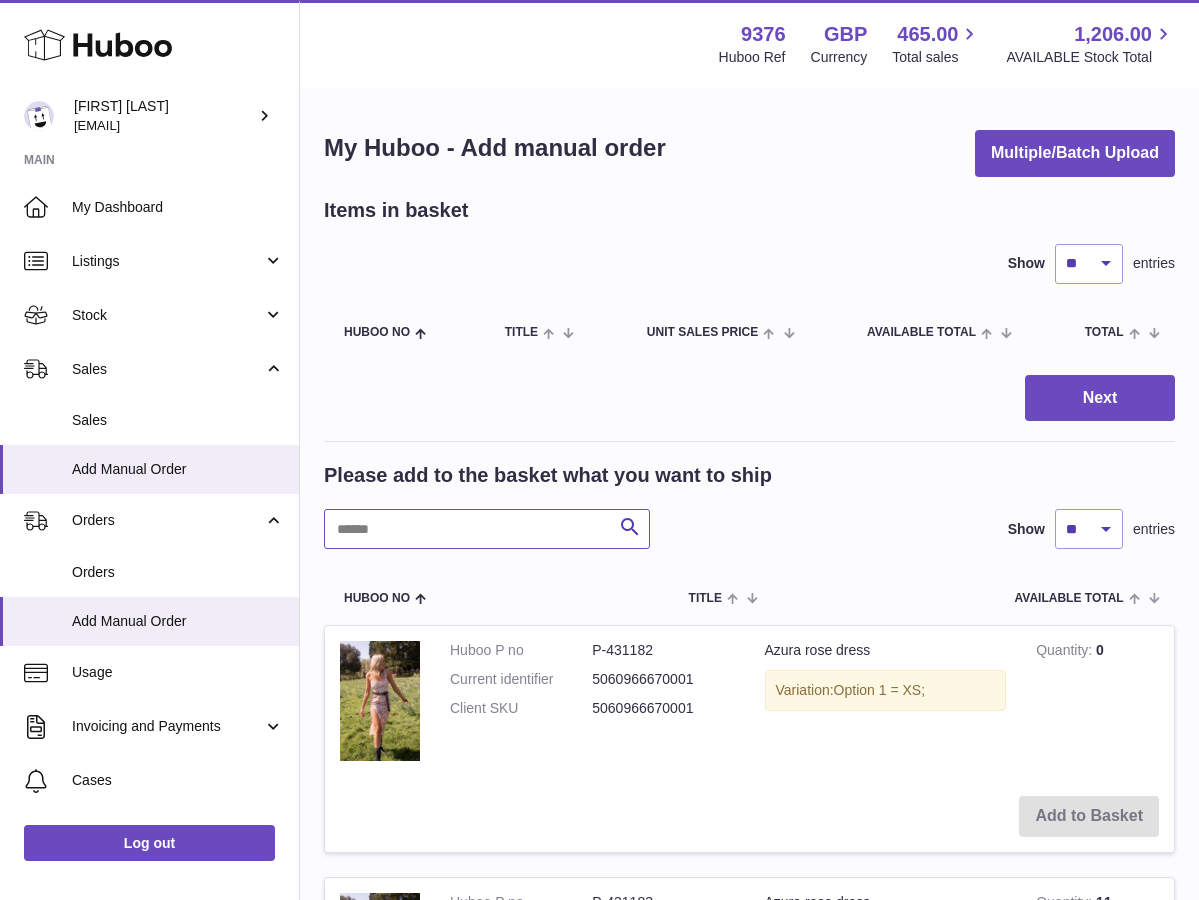 click at bounding box center [487, 529] 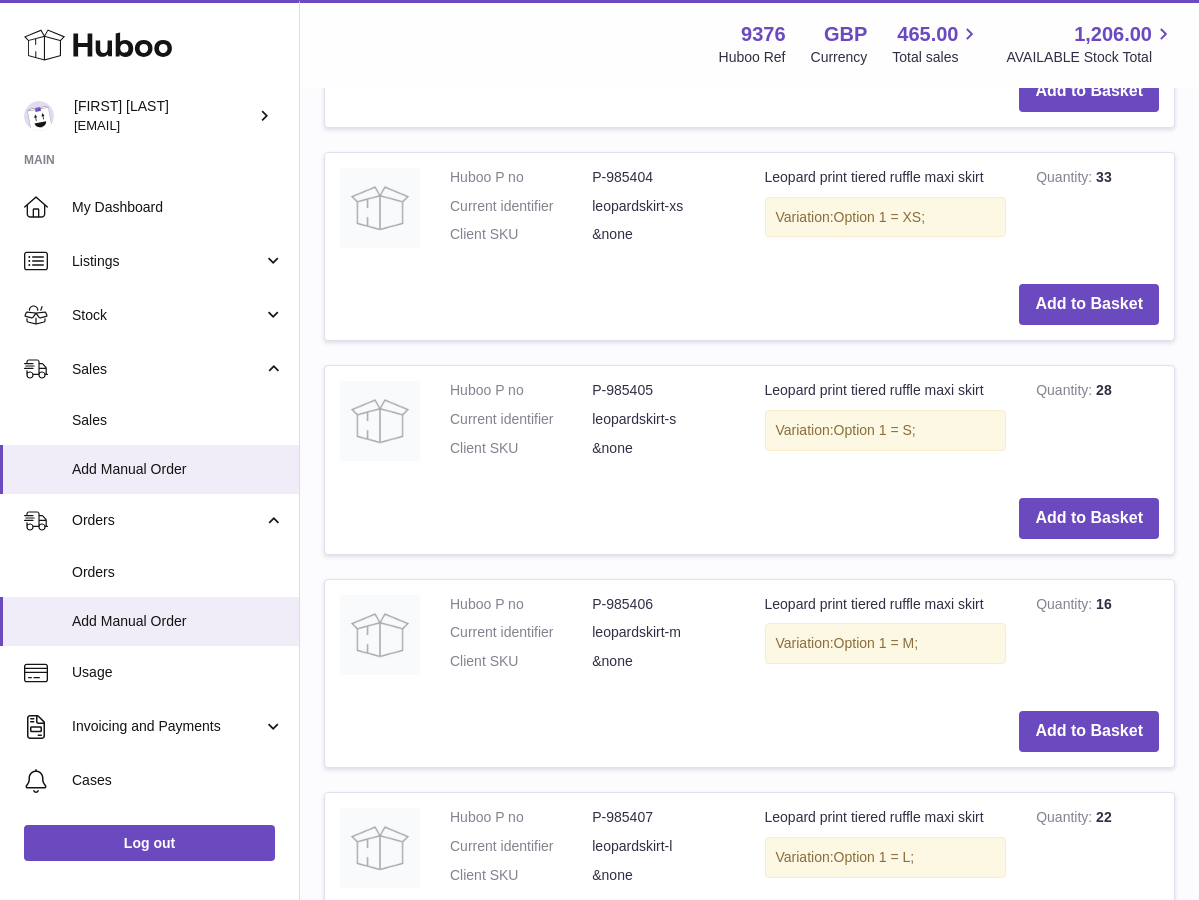 scroll, scrollTop: 1891, scrollLeft: 0, axis: vertical 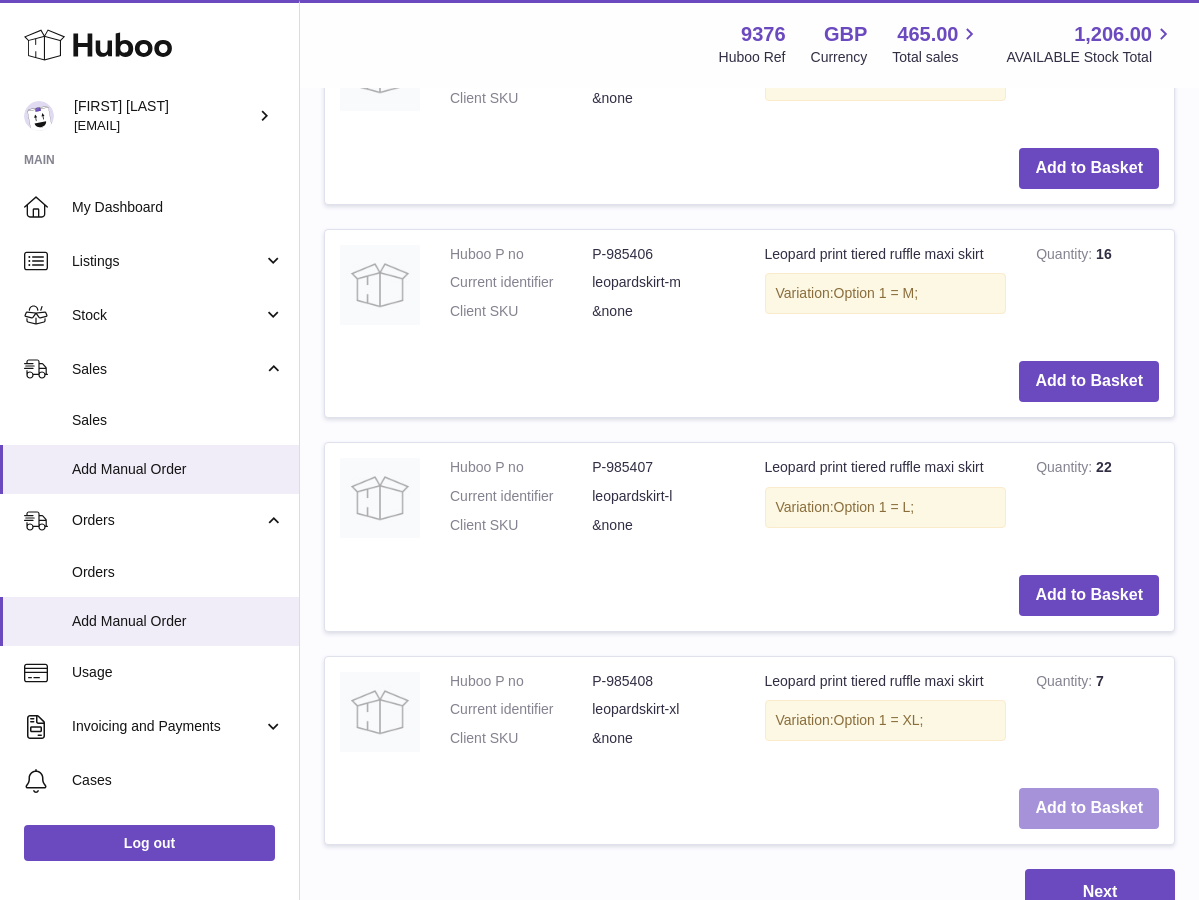 type on "*******" 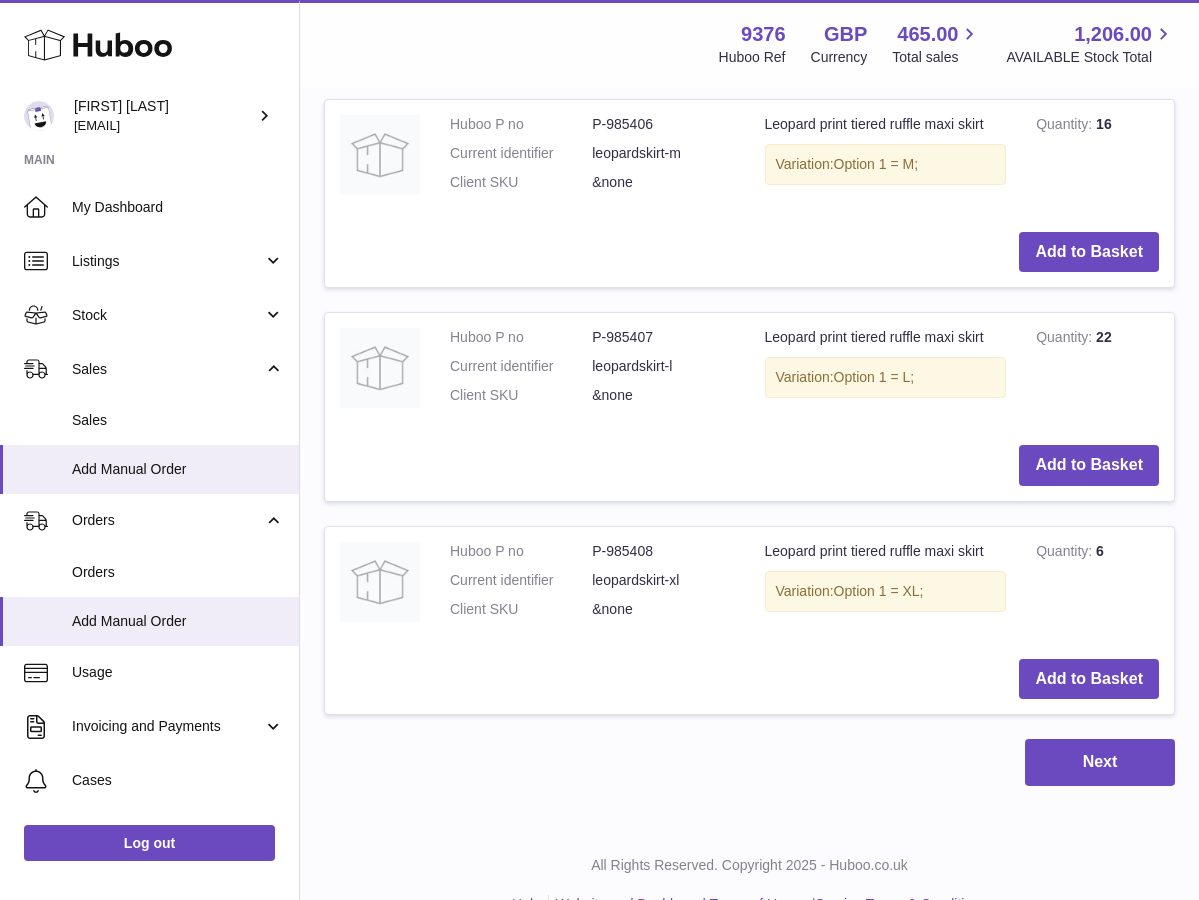 scroll, scrollTop: 2262, scrollLeft: 0, axis: vertical 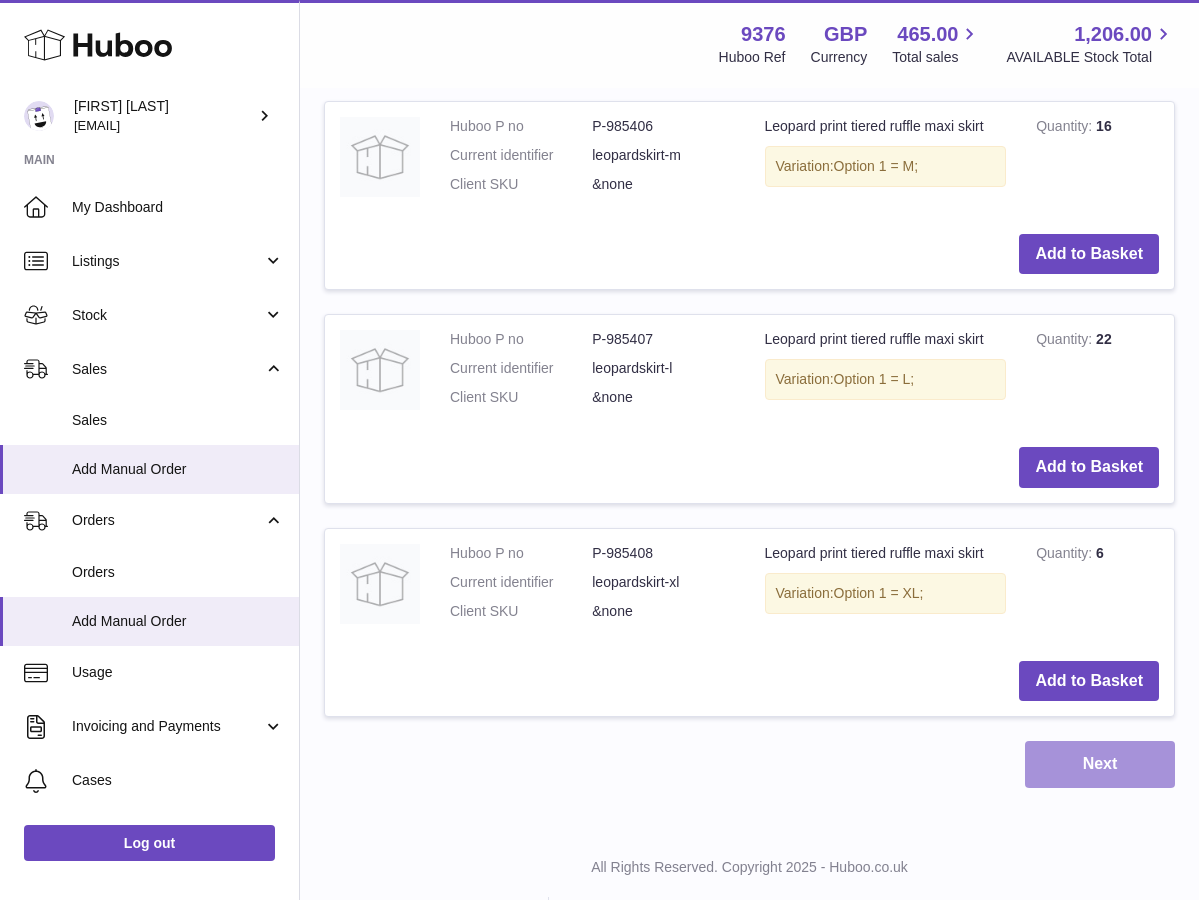 click on "Next" at bounding box center (1100, 764) 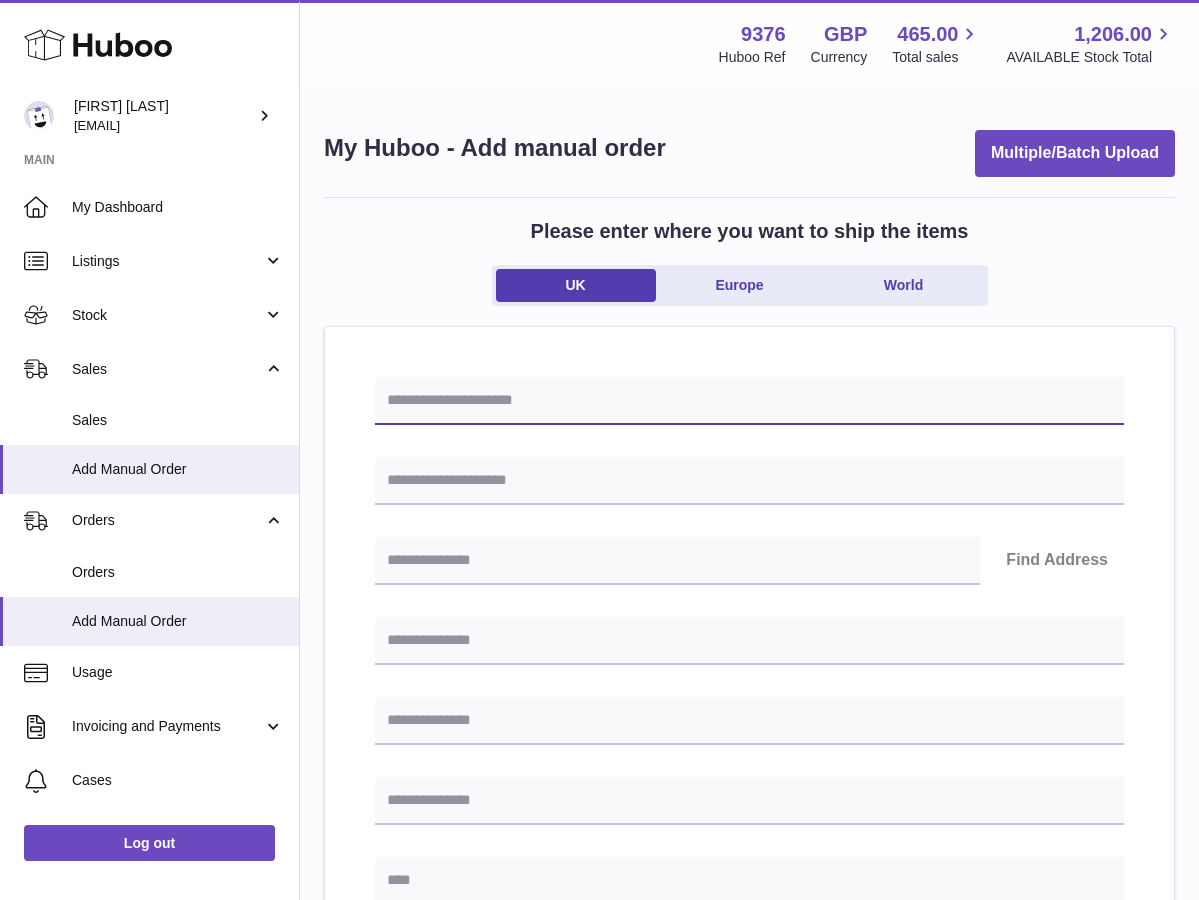click at bounding box center (749, 401) 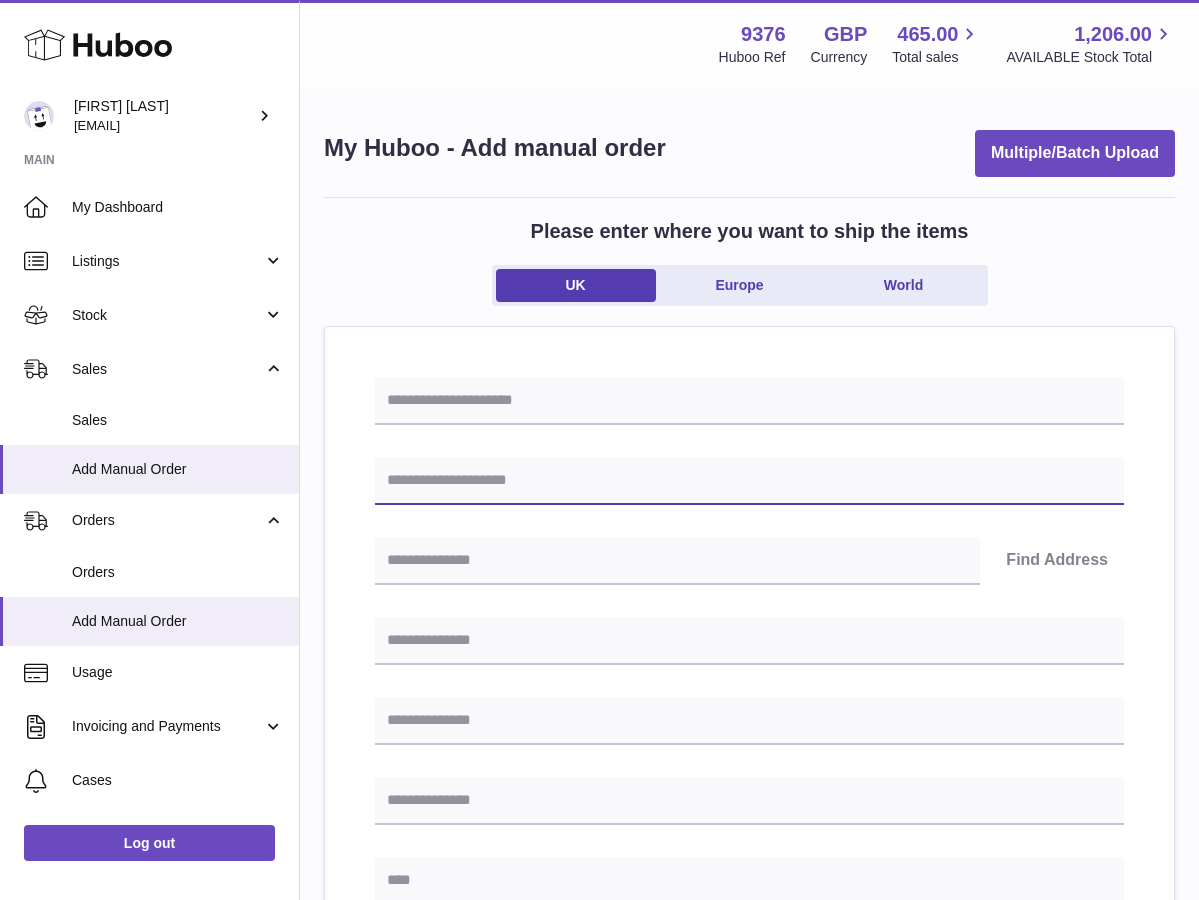 paste on "**********" 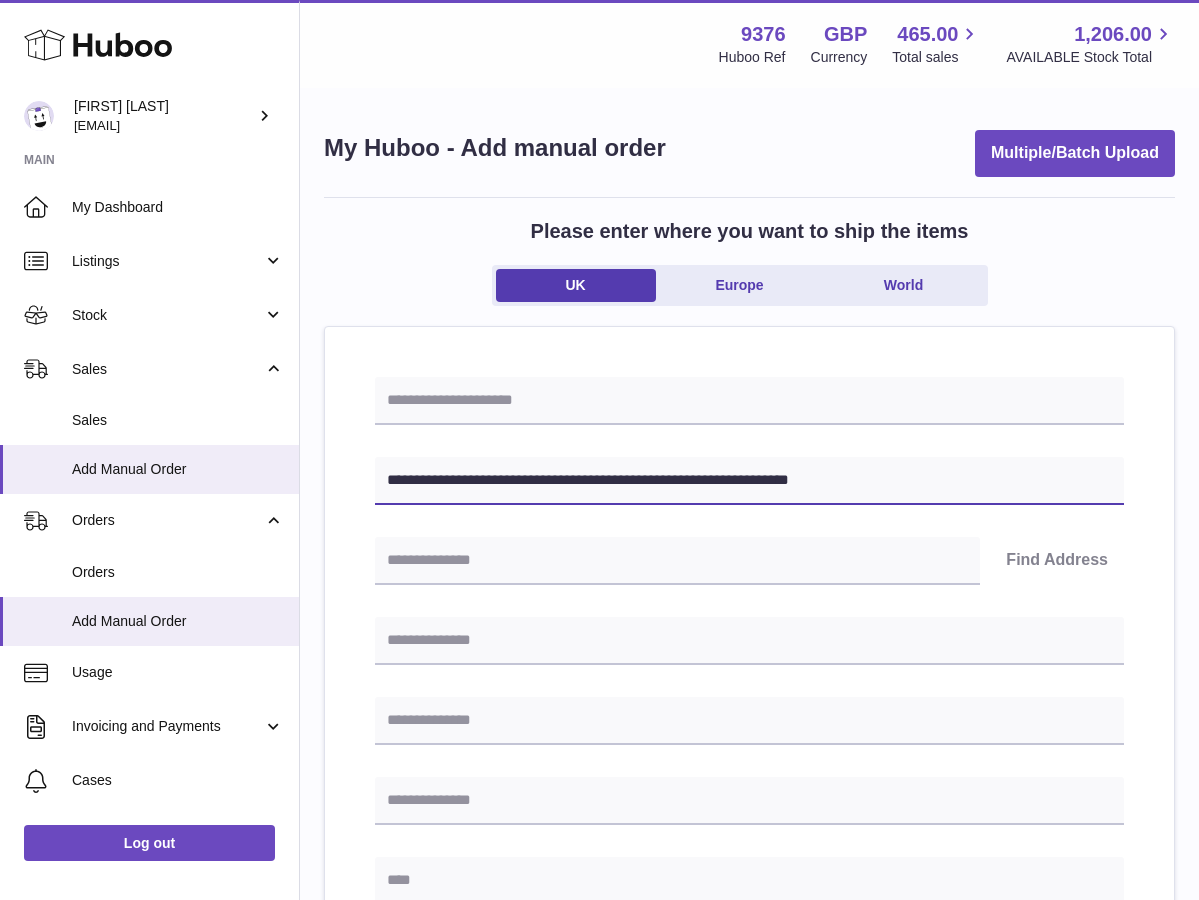 type on "**********" 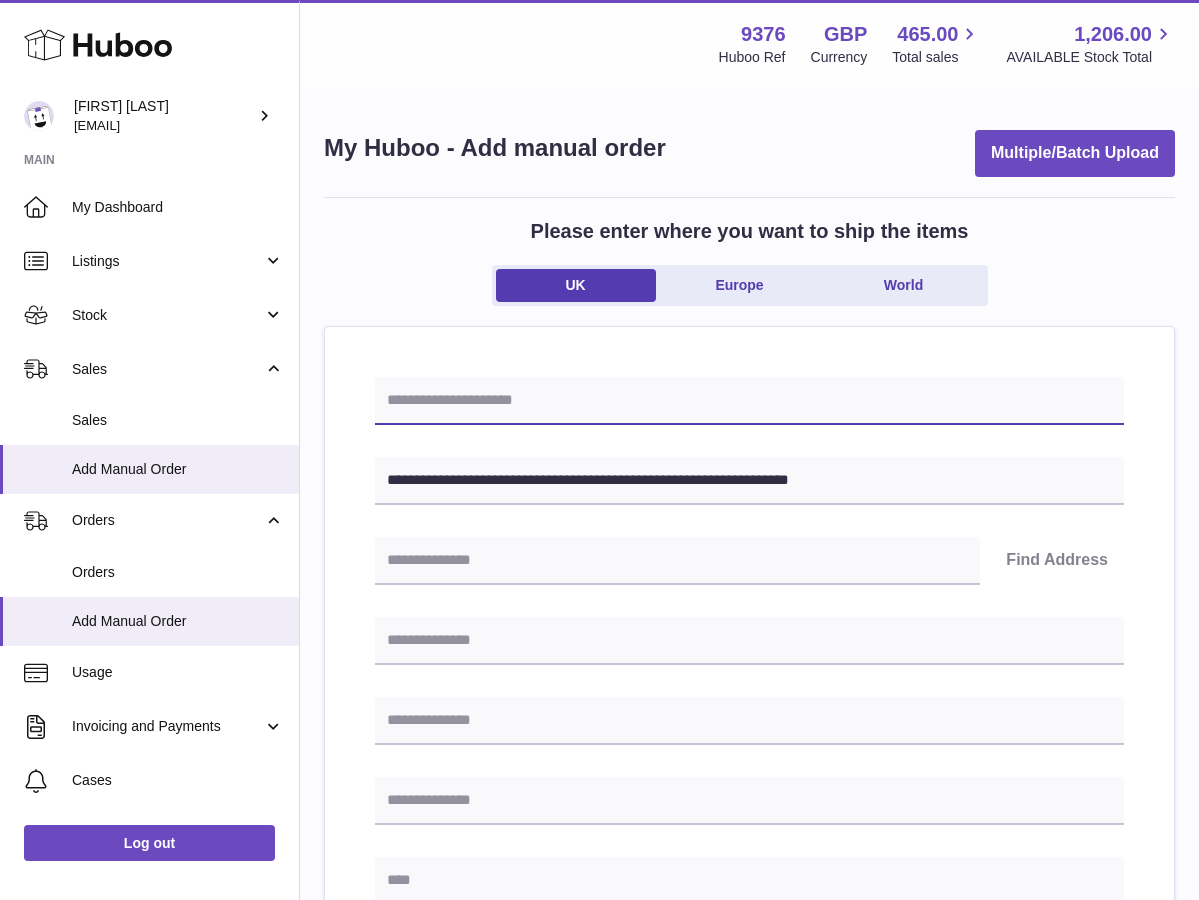 click at bounding box center [749, 401] 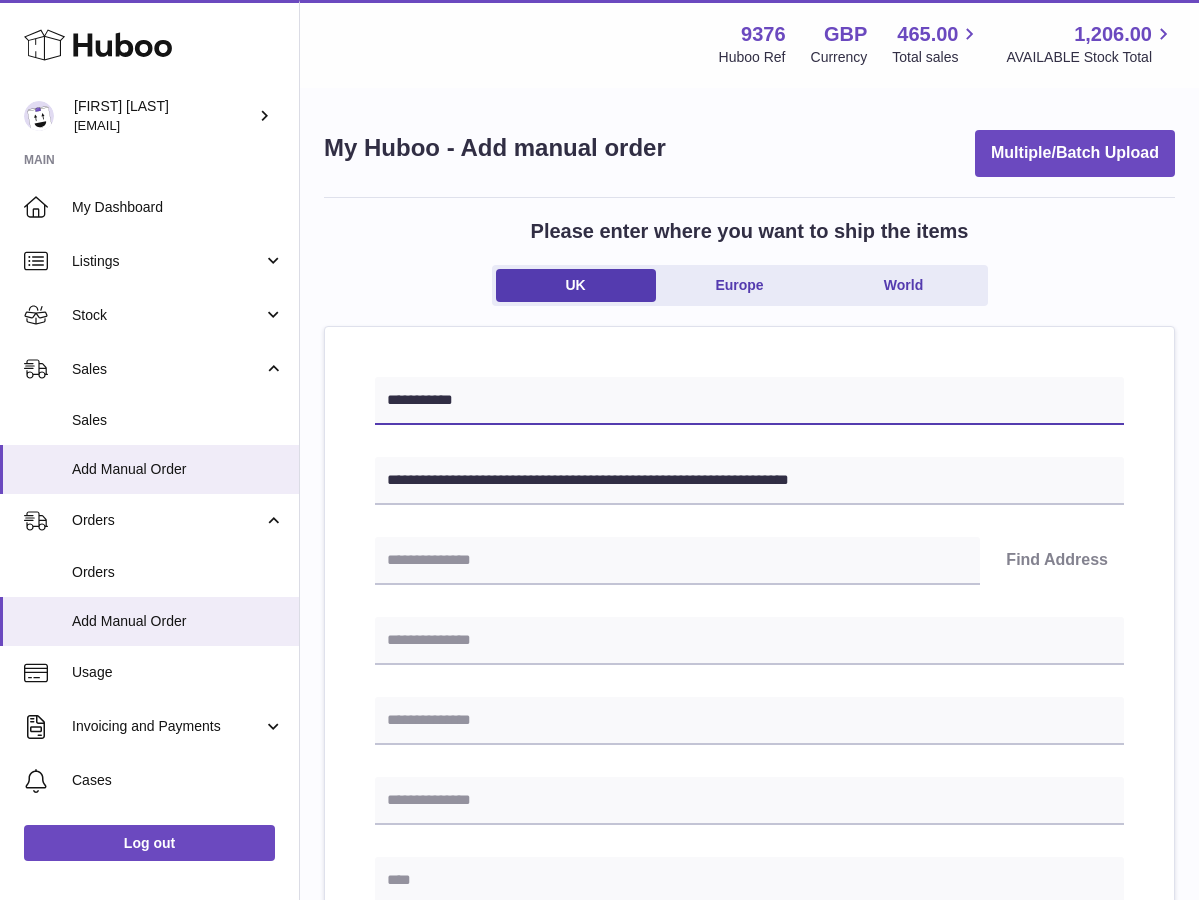type on "**********" 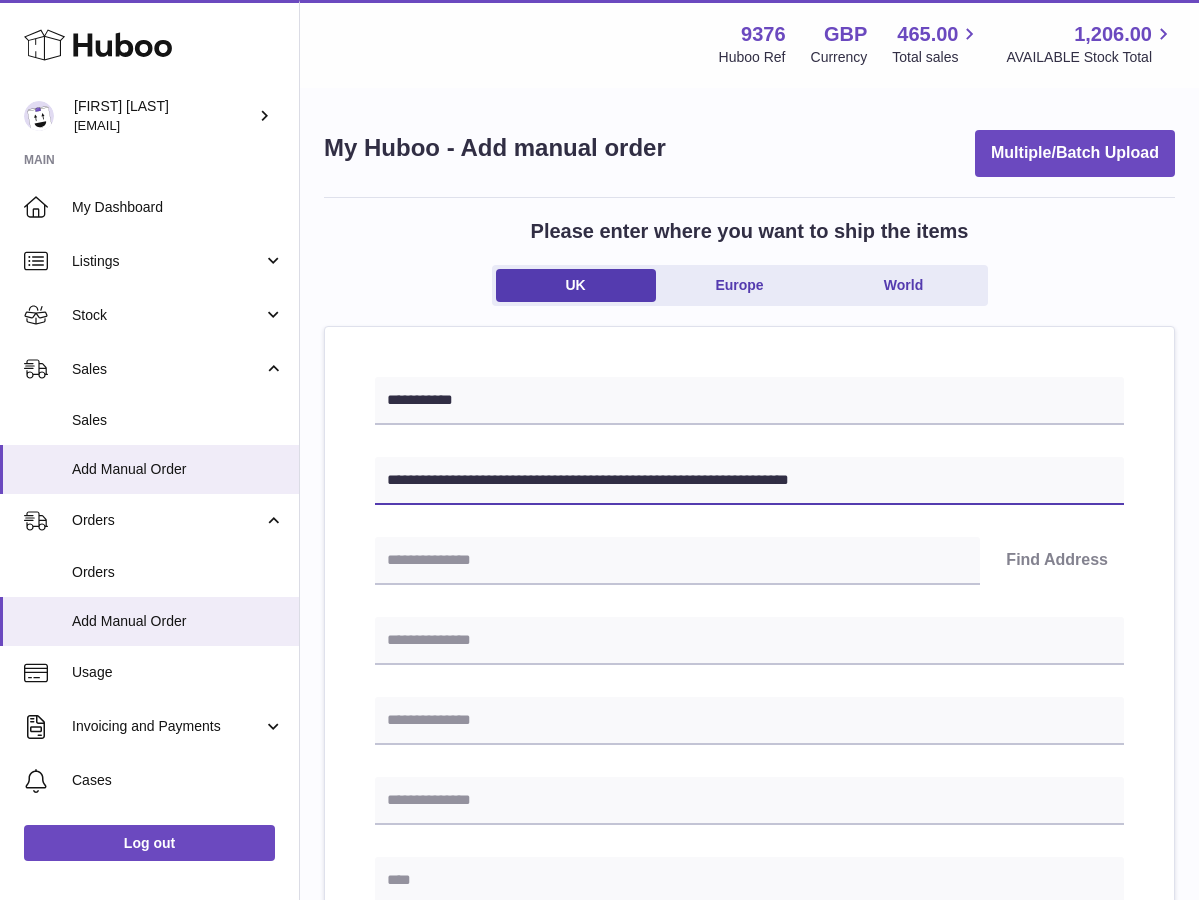 drag, startPoint x: 469, startPoint y: 481, endPoint x: 586, endPoint y: 482, distance: 117.00427 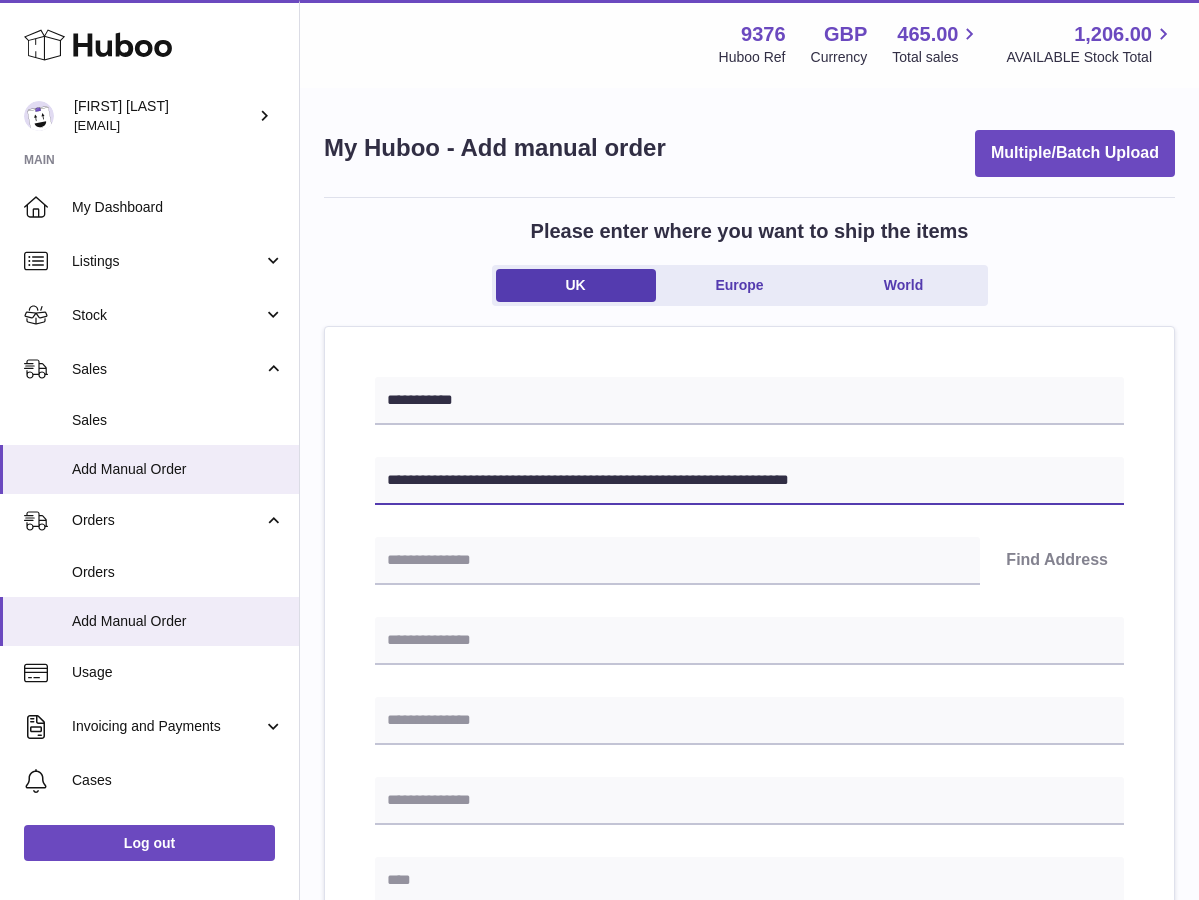click on "**********" at bounding box center [749, 481] 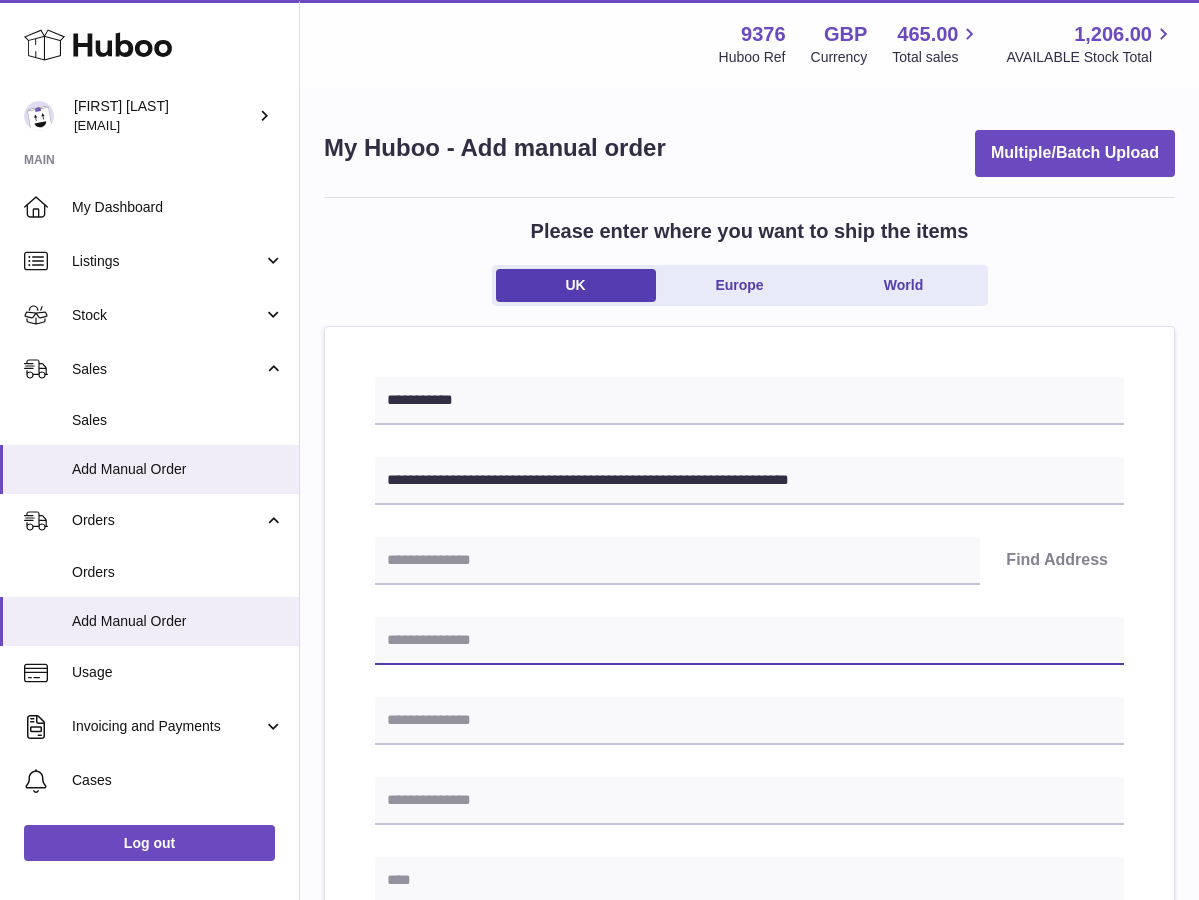 paste on "**********" 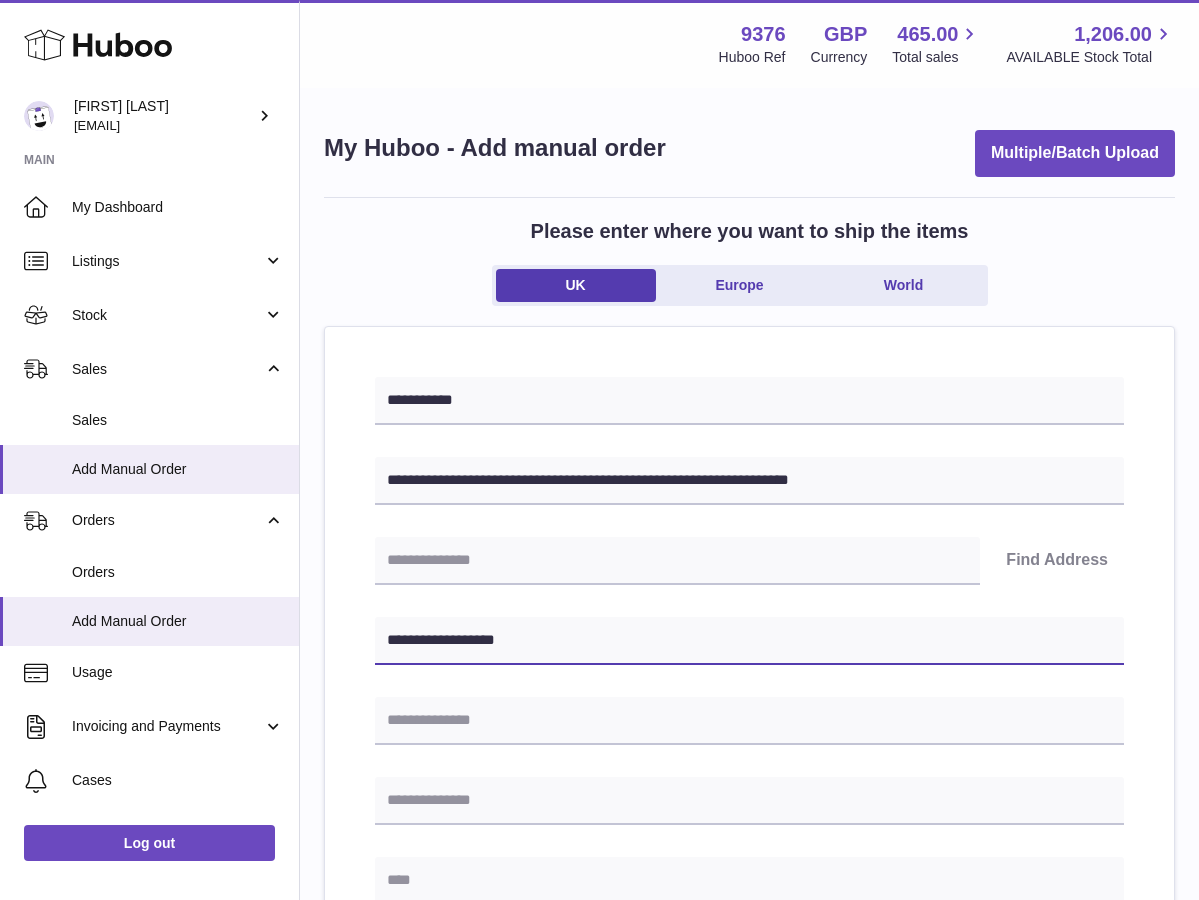type on "**********" 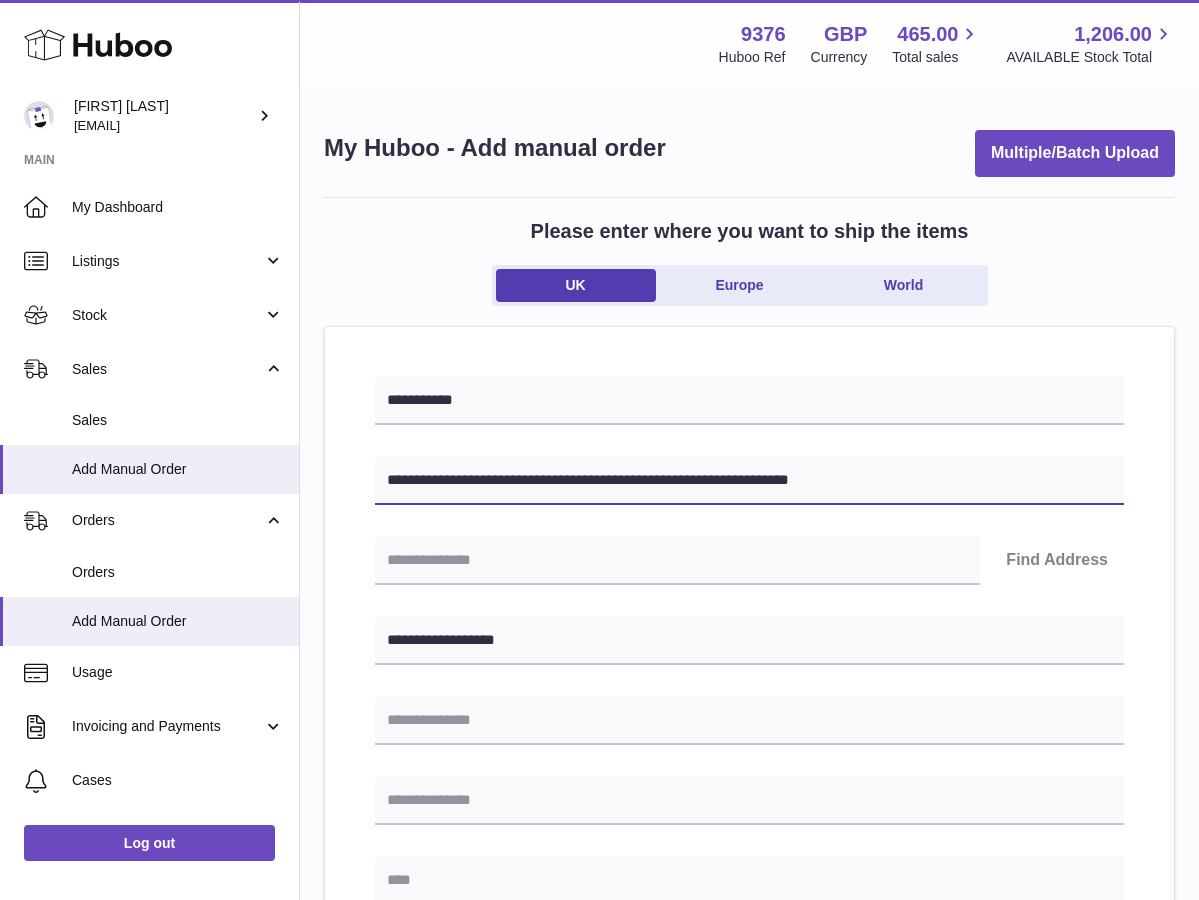 drag, startPoint x: 582, startPoint y: 474, endPoint x: 463, endPoint y: 479, distance: 119.104996 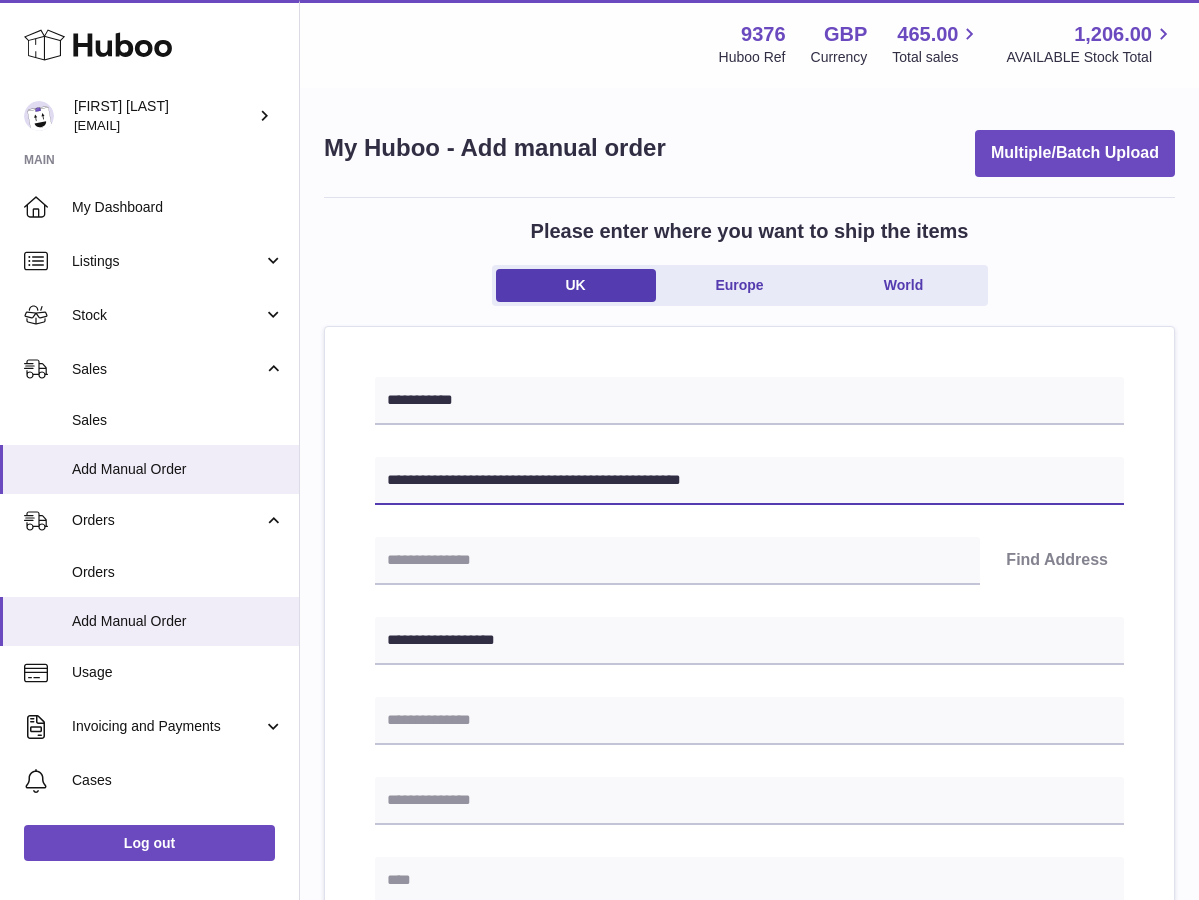 drag, startPoint x: 572, startPoint y: 476, endPoint x: 639, endPoint y: 478, distance: 67.02985 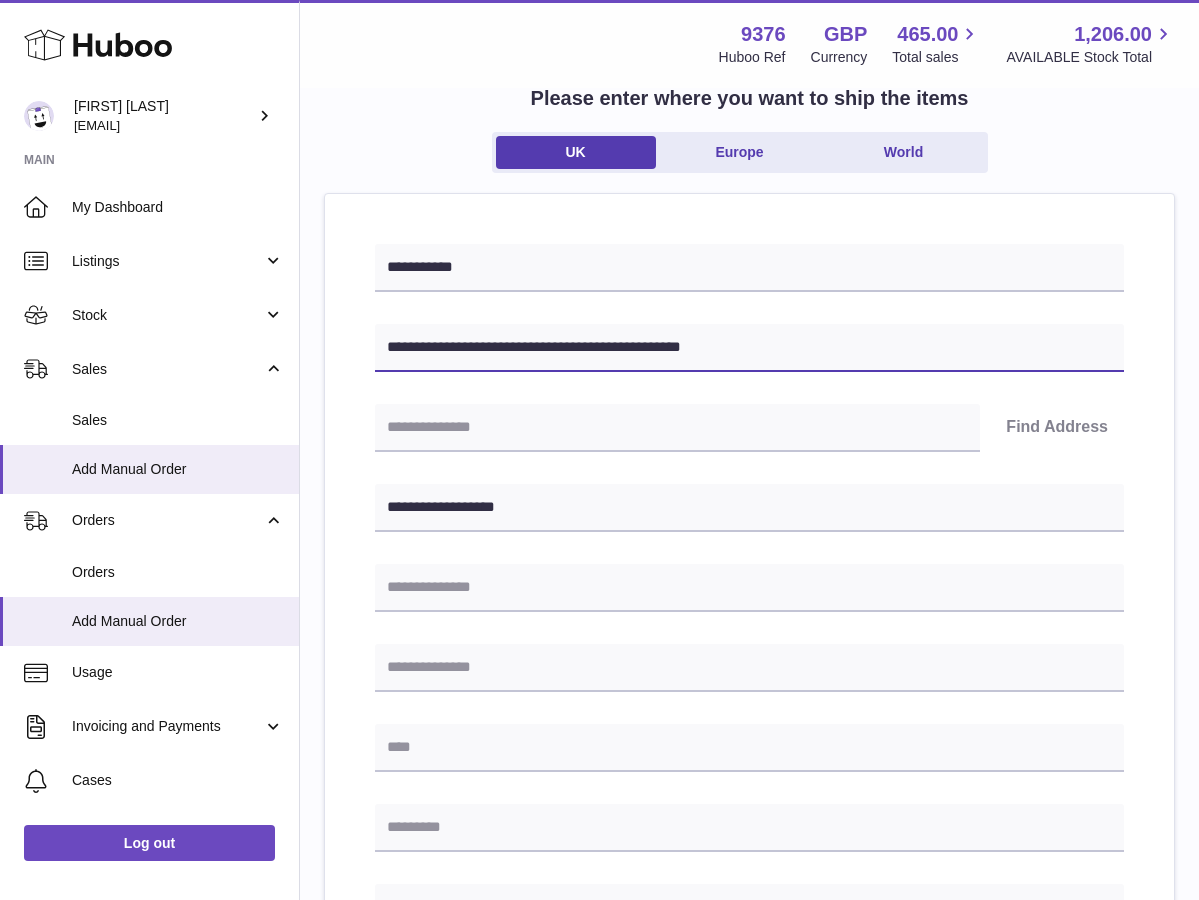 scroll, scrollTop: 137, scrollLeft: 0, axis: vertical 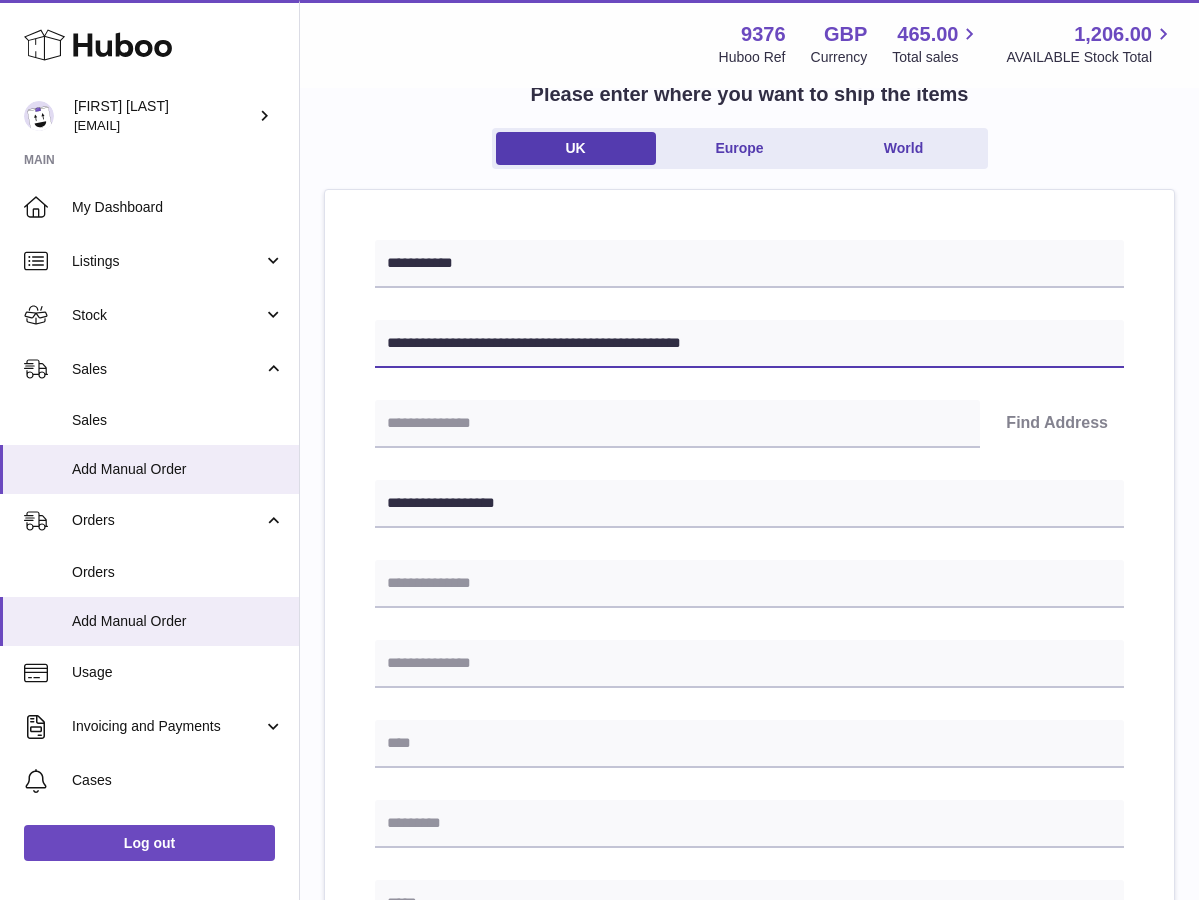 type on "**********" 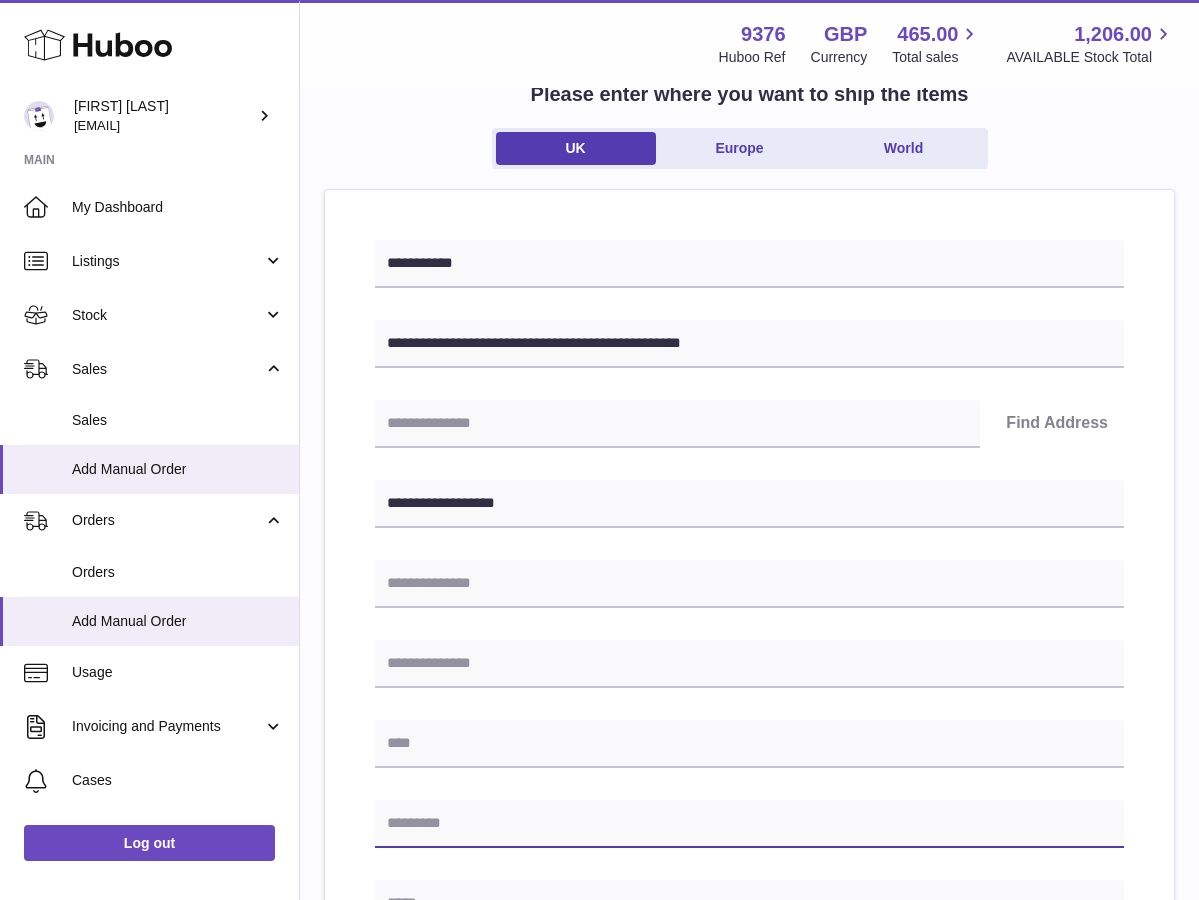paste on "*******" 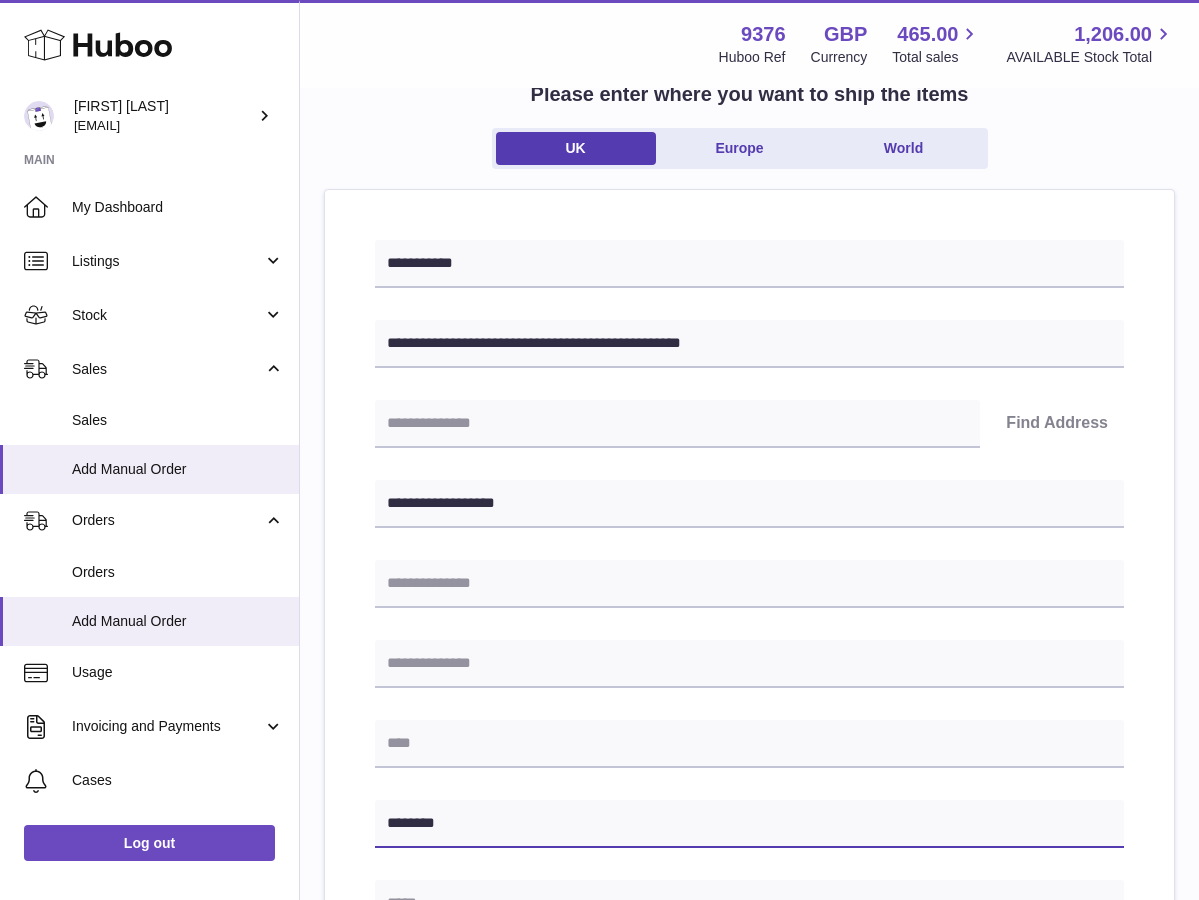 type on "*******" 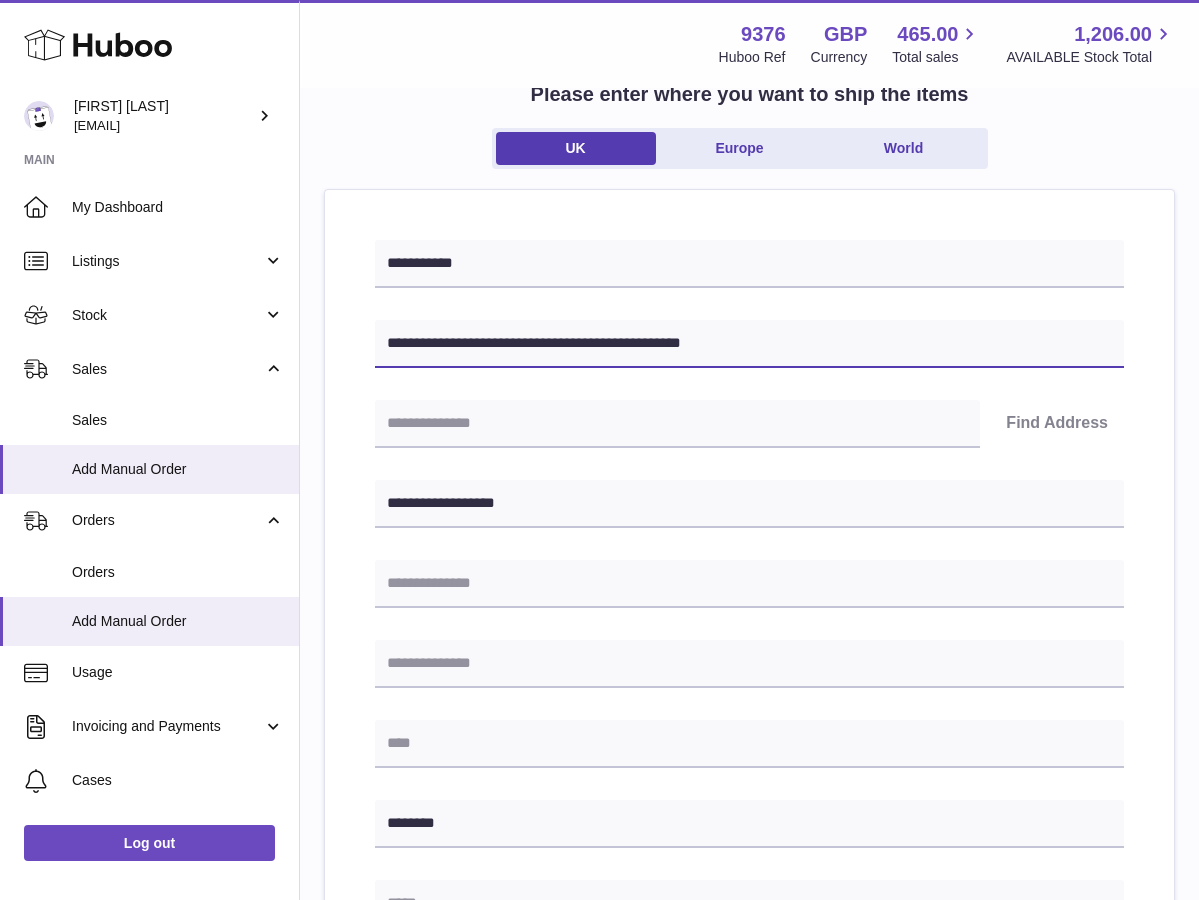 drag, startPoint x: 473, startPoint y: 341, endPoint x: 574, endPoint y: 338, distance: 101.04455 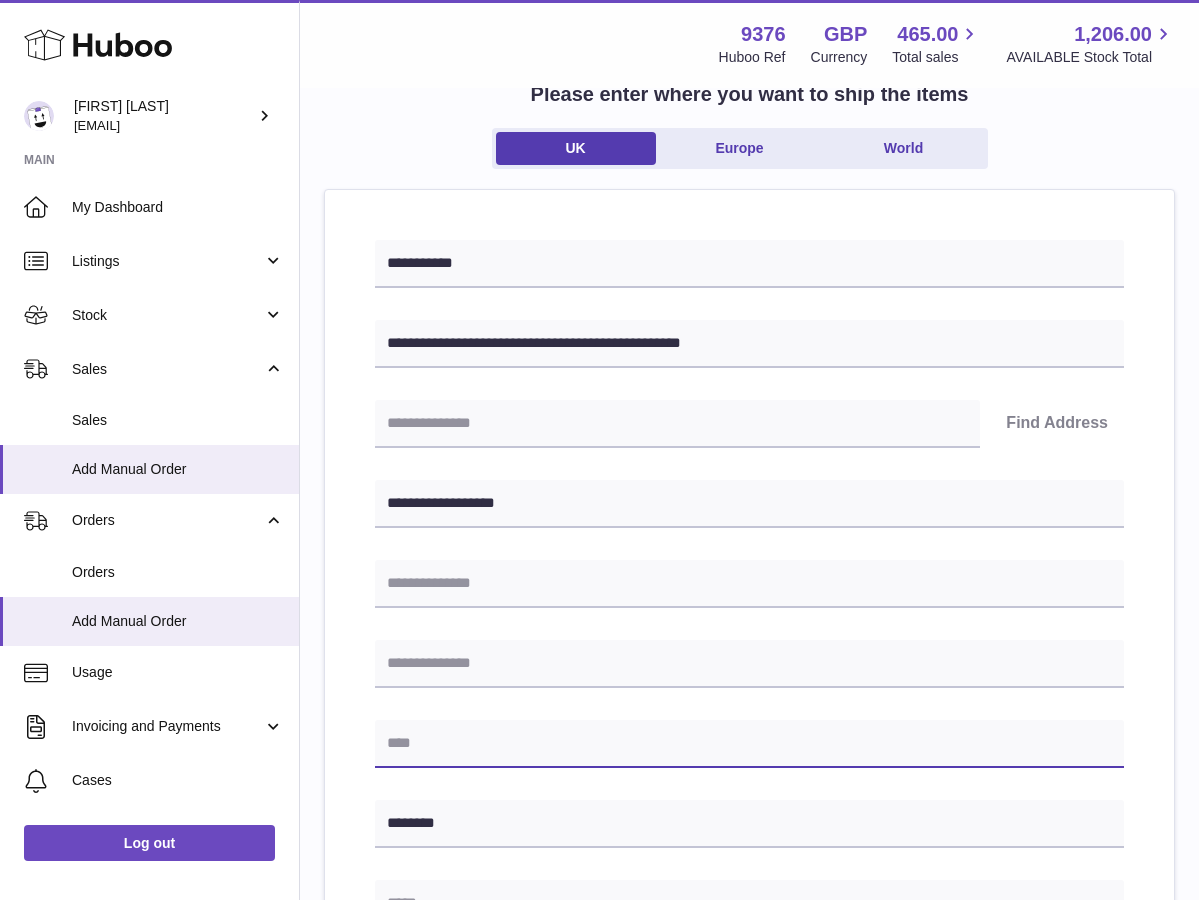 click at bounding box center [749, 744] 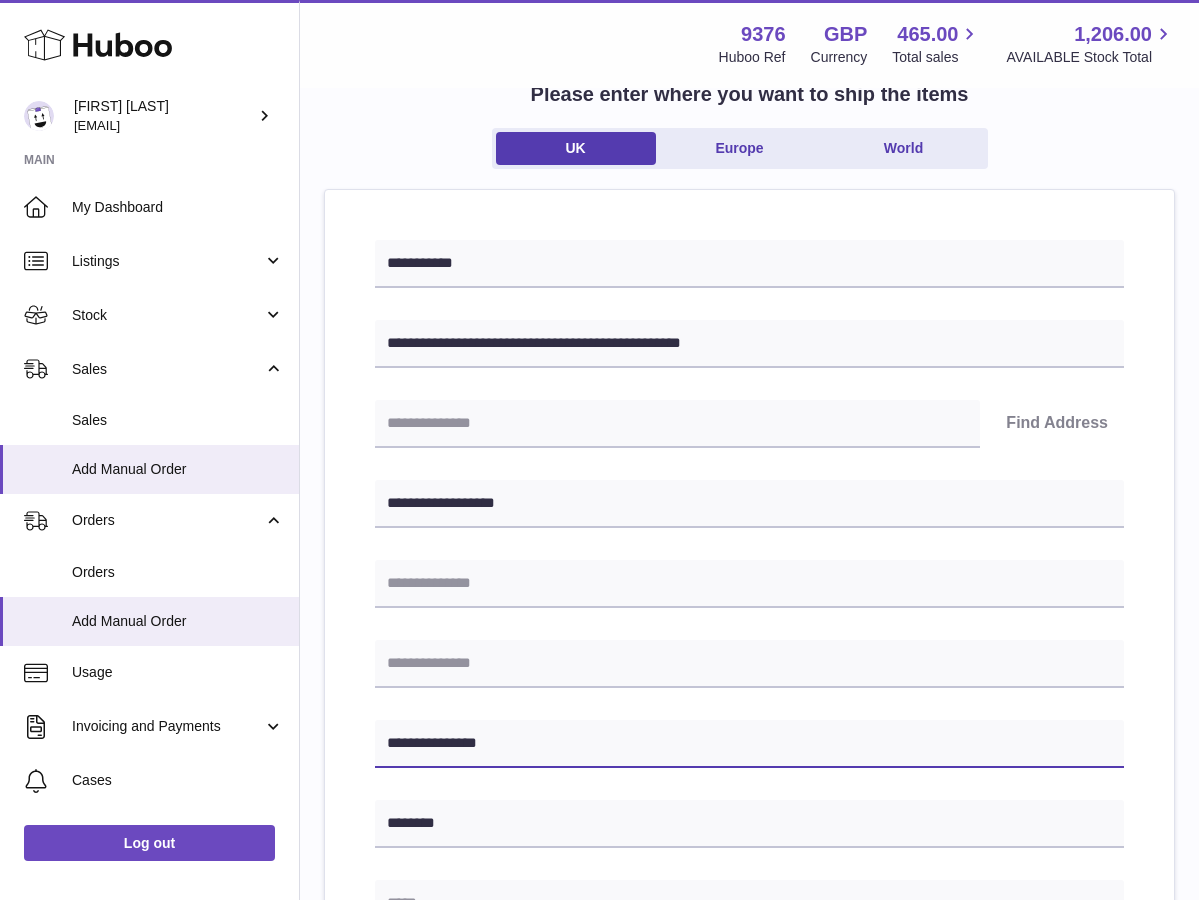 type on "**********" 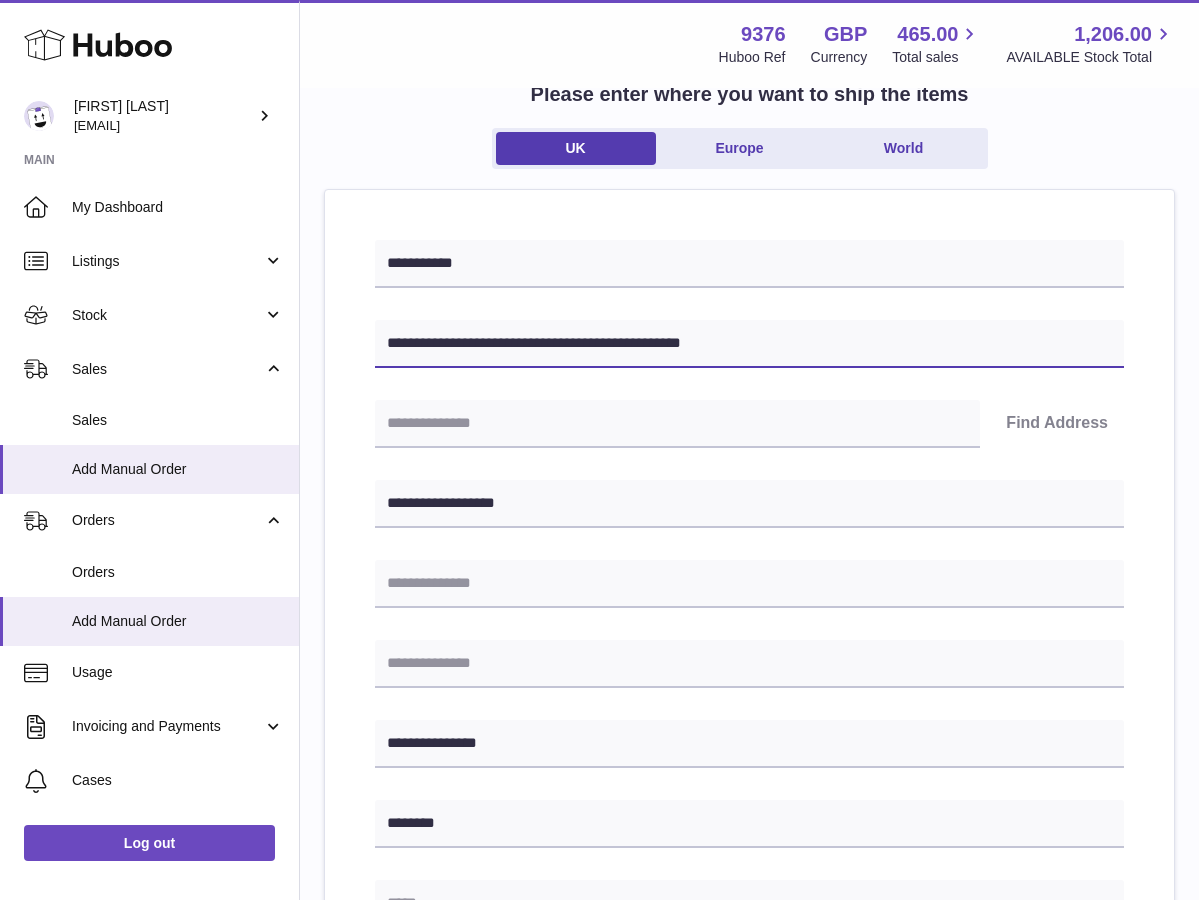 drag, startPoint x: 805, startPoint y: 347, endPoint x: 482, endPoint y: 342, distance: 323.0387 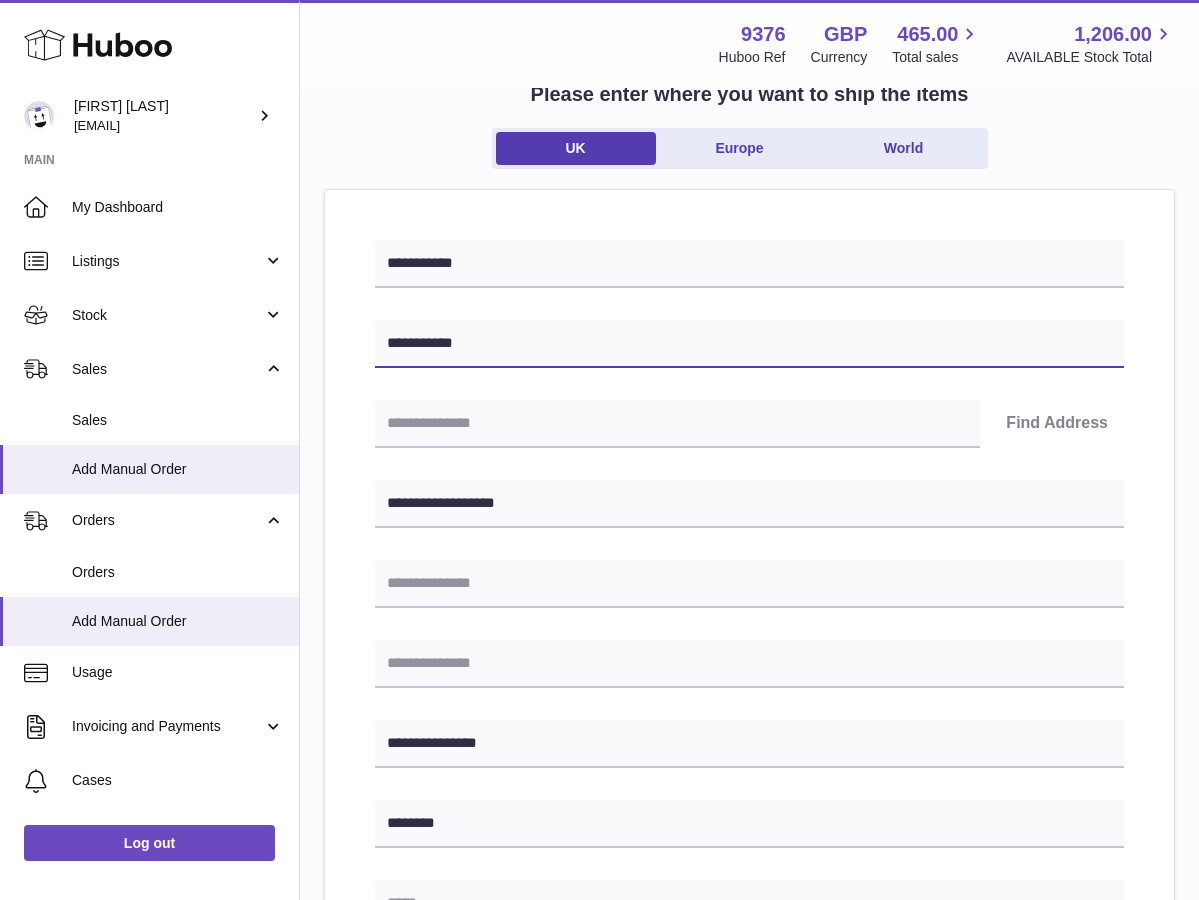 type on "**********" 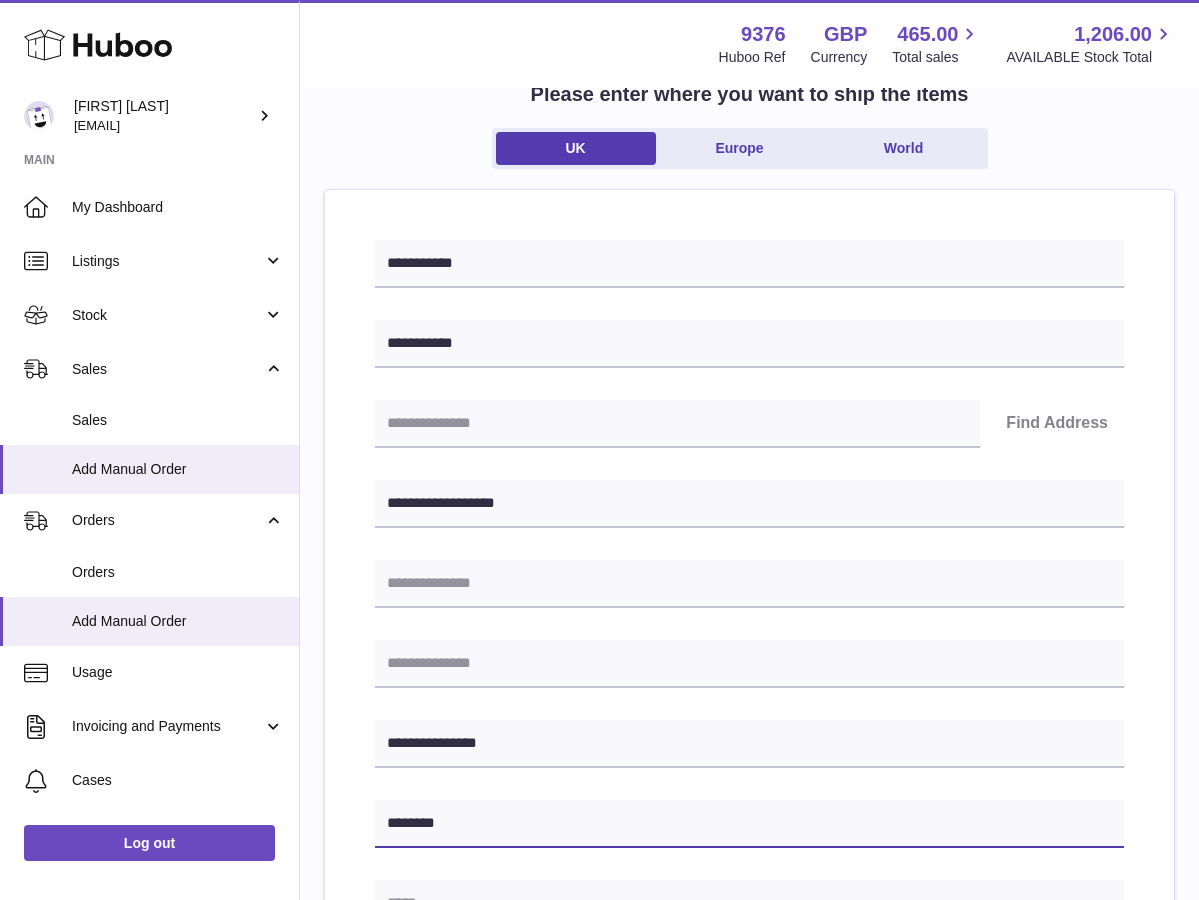 drag, startPoint x: 459, startPoint y: 827, endPoint x: 307, endPoint y: 823, distance: 152.05263 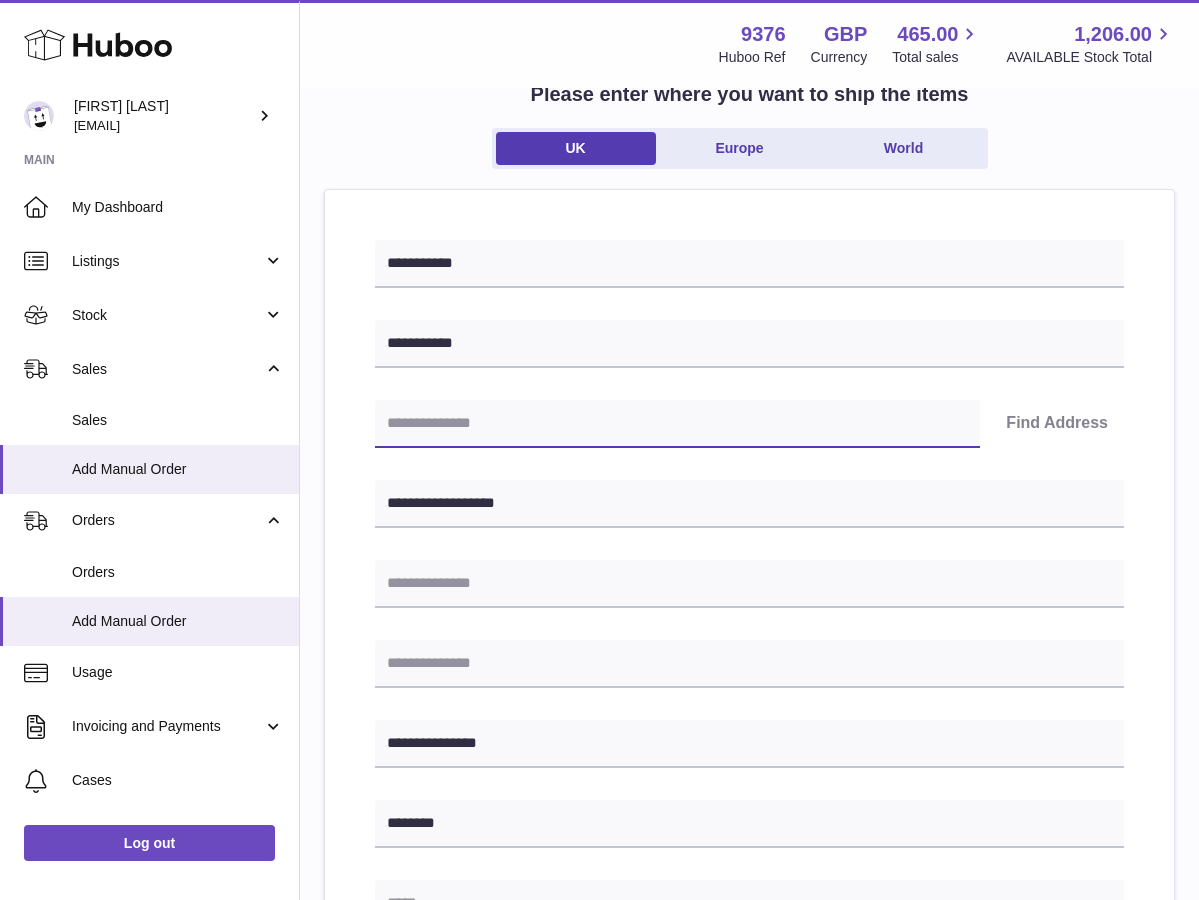 paste on "*******" 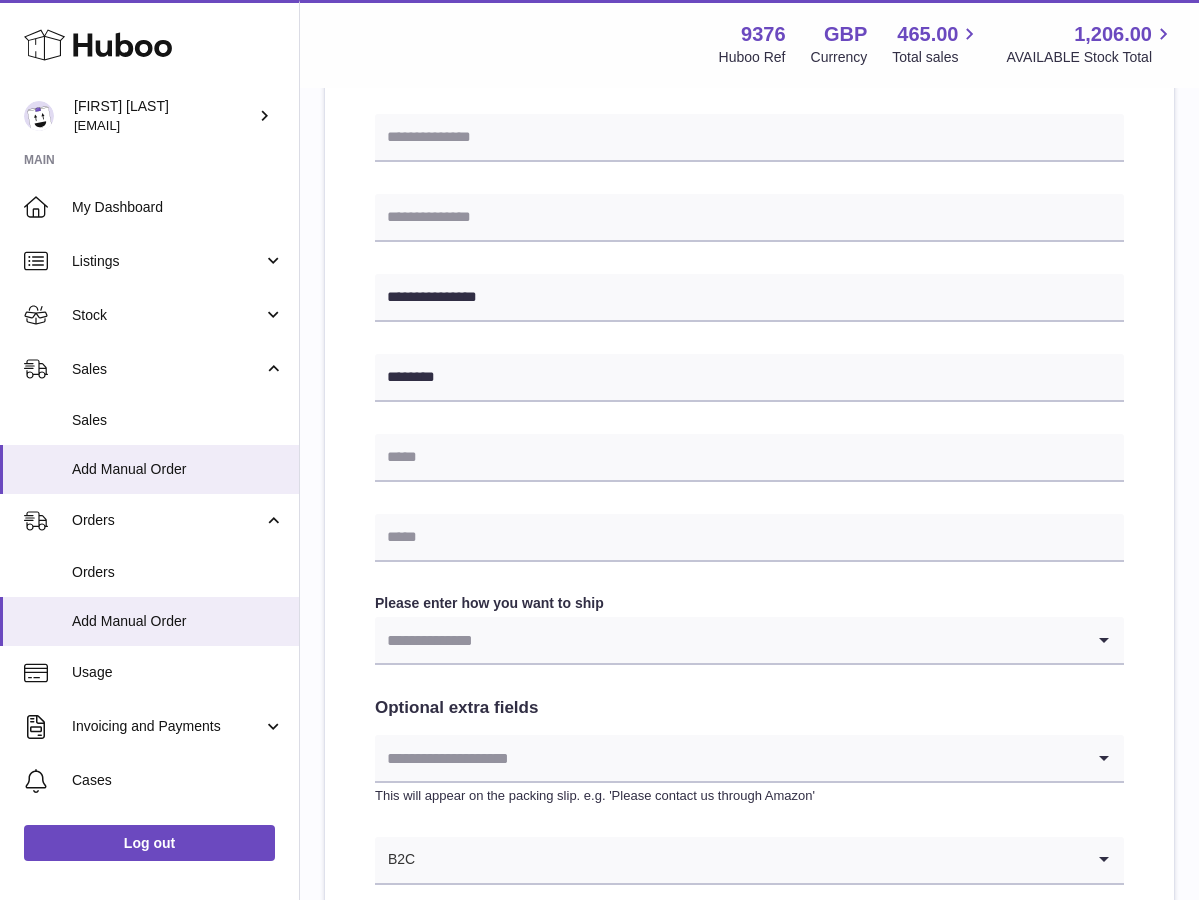 scroll, scrollTop: 587, scrollLeft: 0, axis: vertical 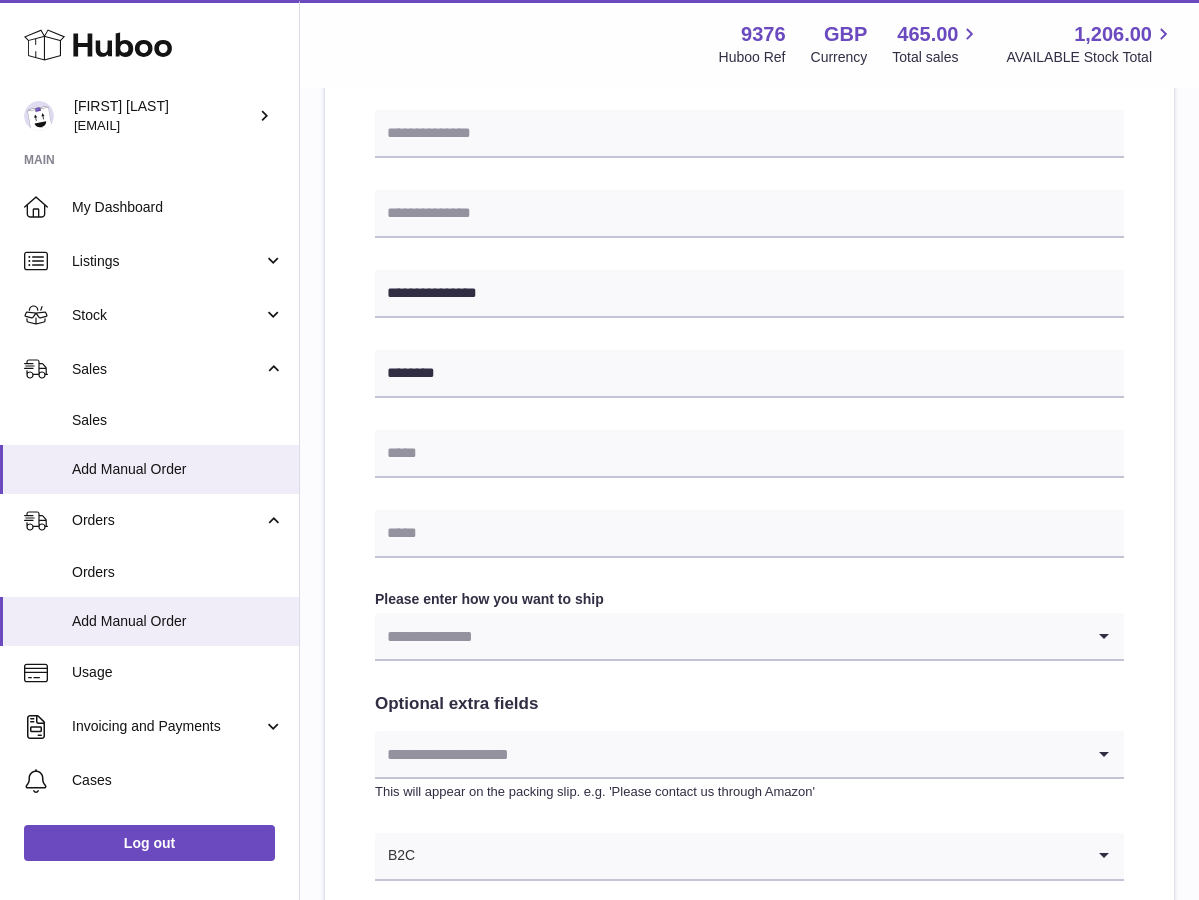 type on "*******" 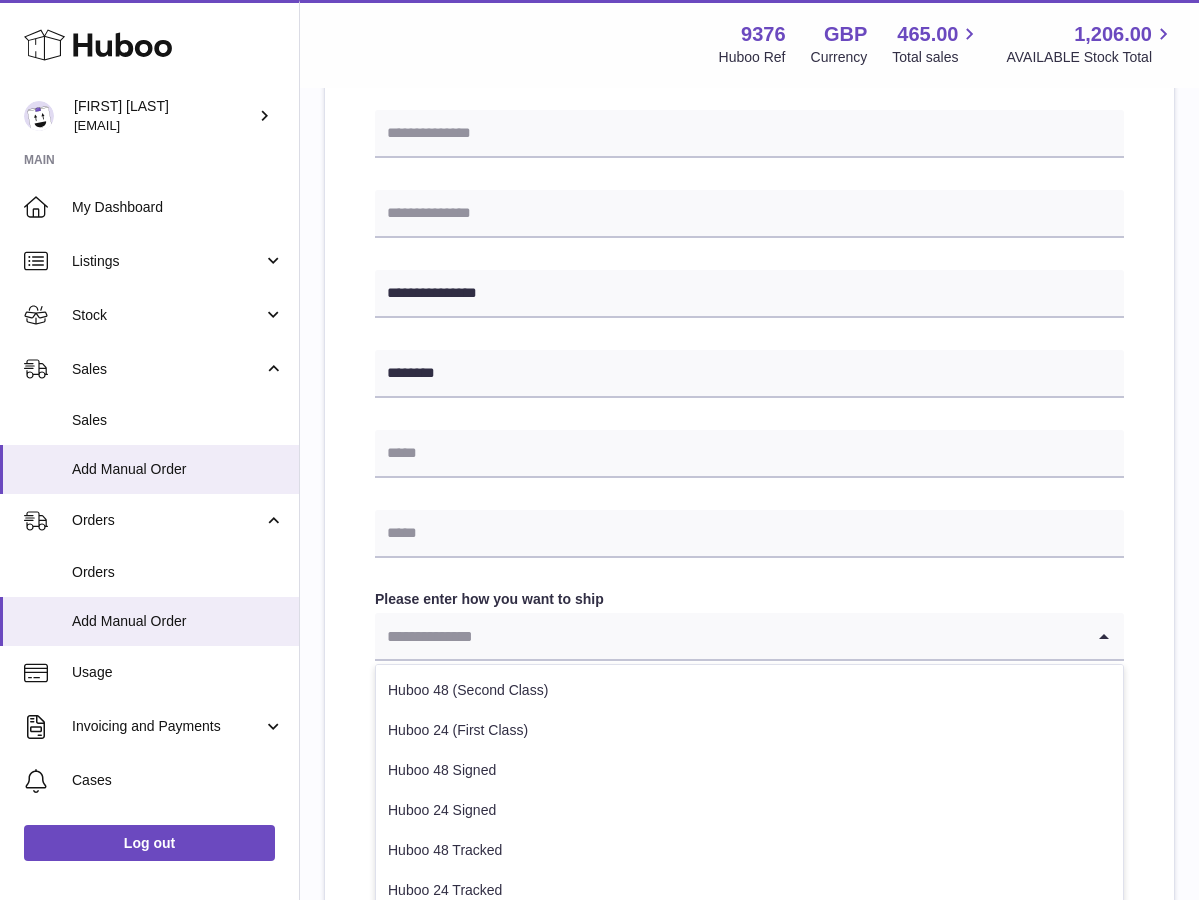click on "Huboo 48 (Second Class)" at bounding box center (749, 690) 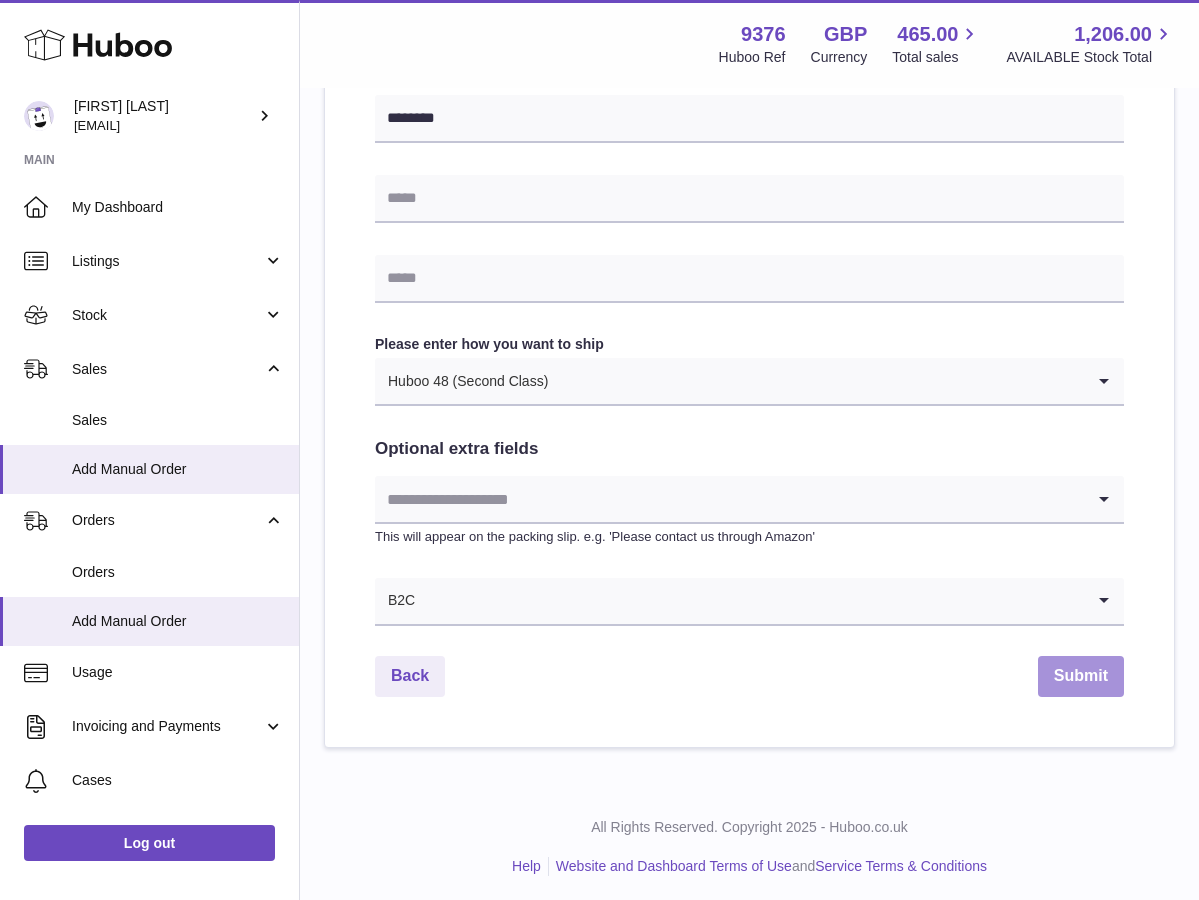 scroll, scrollTop: 841, scrollLeft: 0, axis: vertical 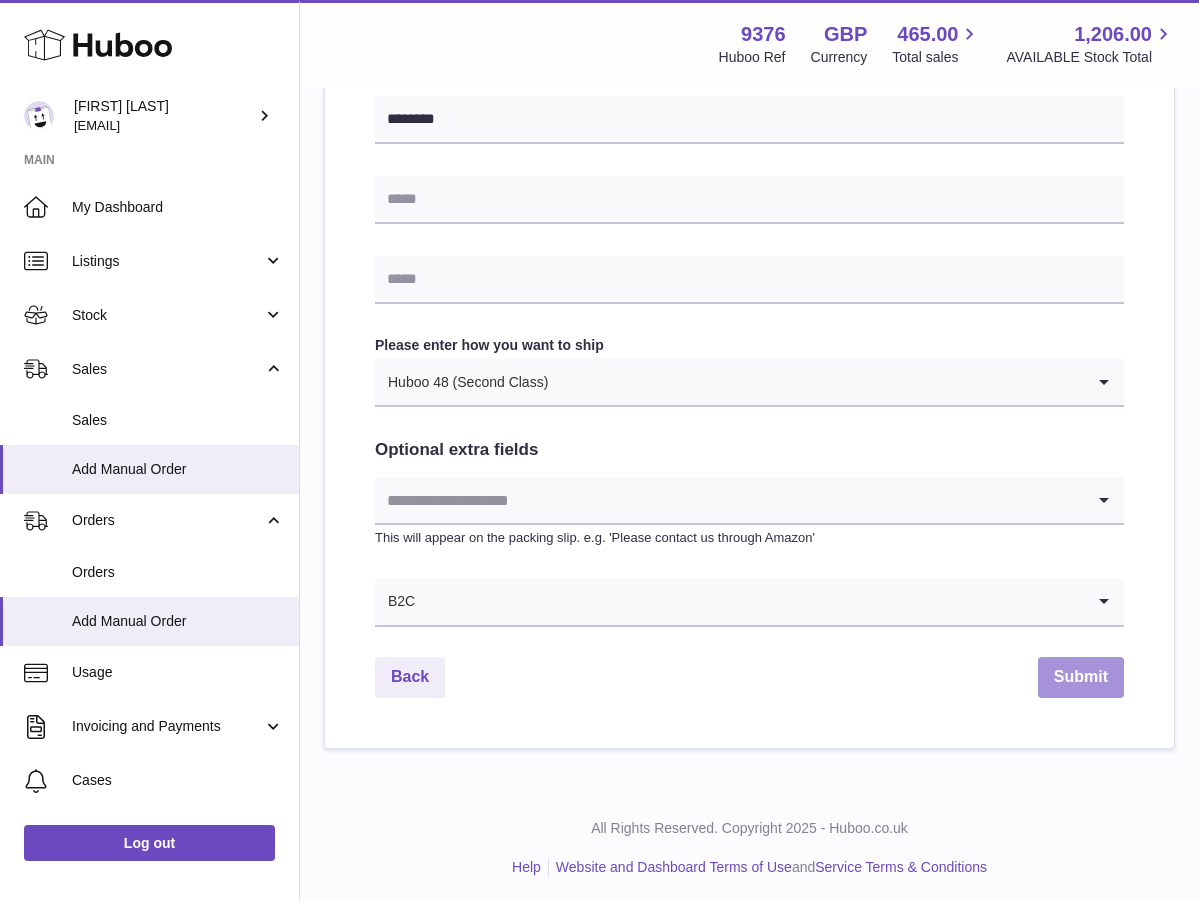 click on "Submit" at bounding box center (1081, 677) 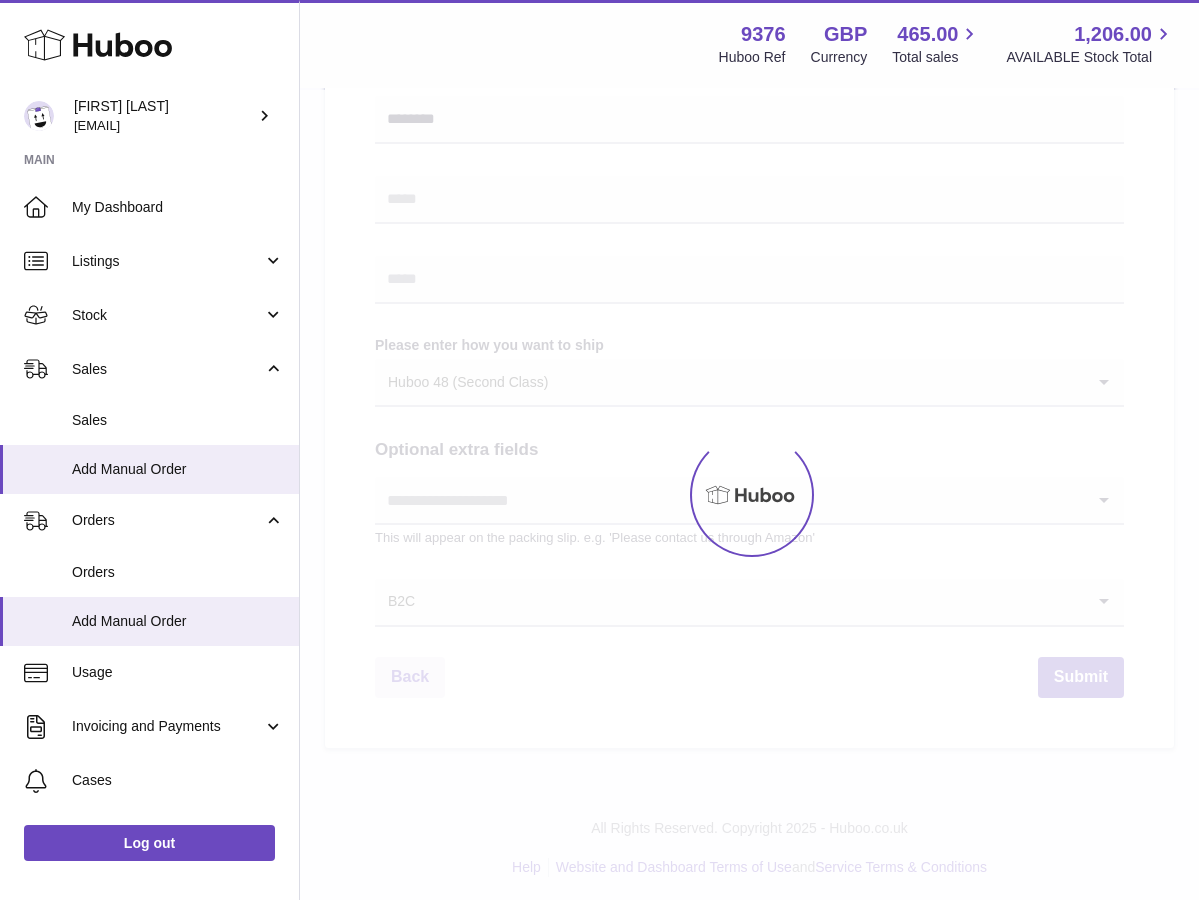 scroll, scrollTop: 0, scrollLeft: 0, axis: both 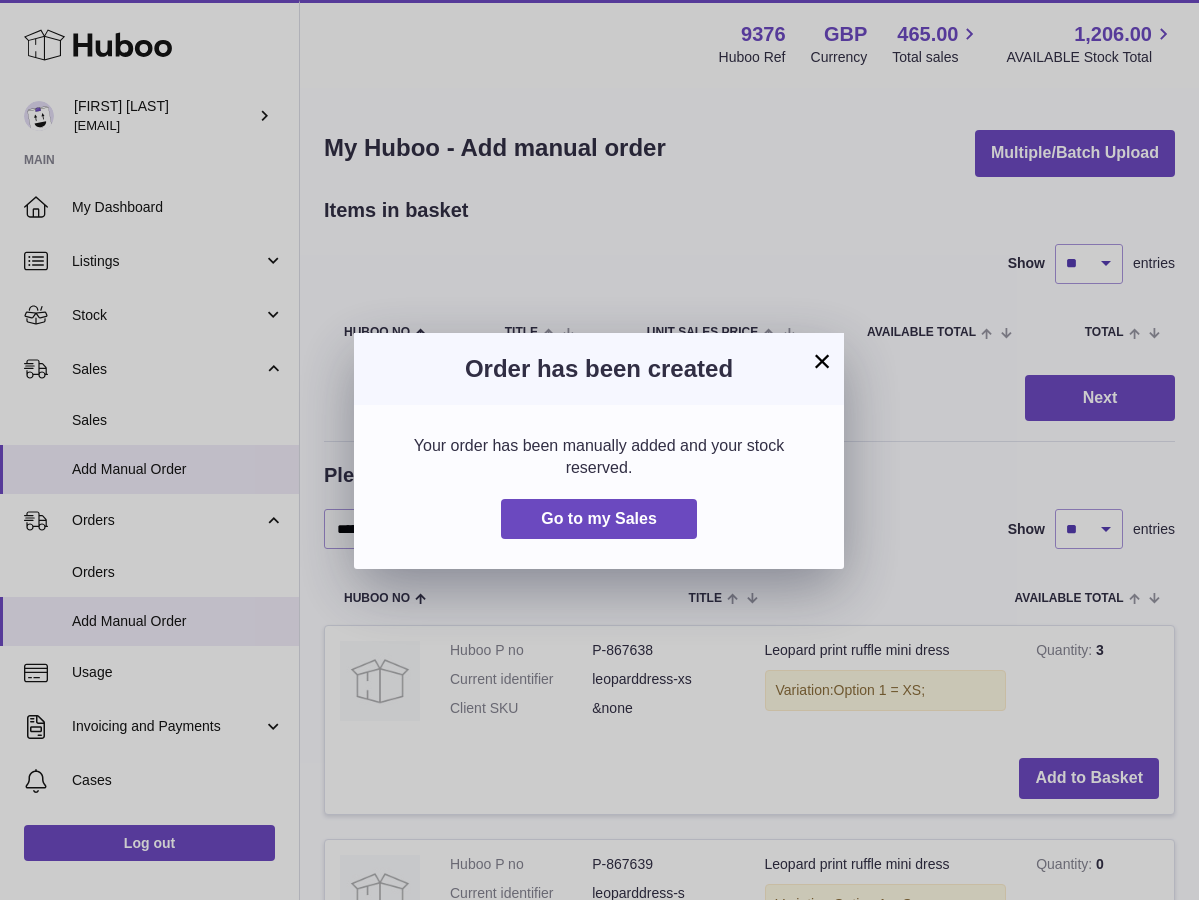 click on "×" at bounding box center [822, 361] 